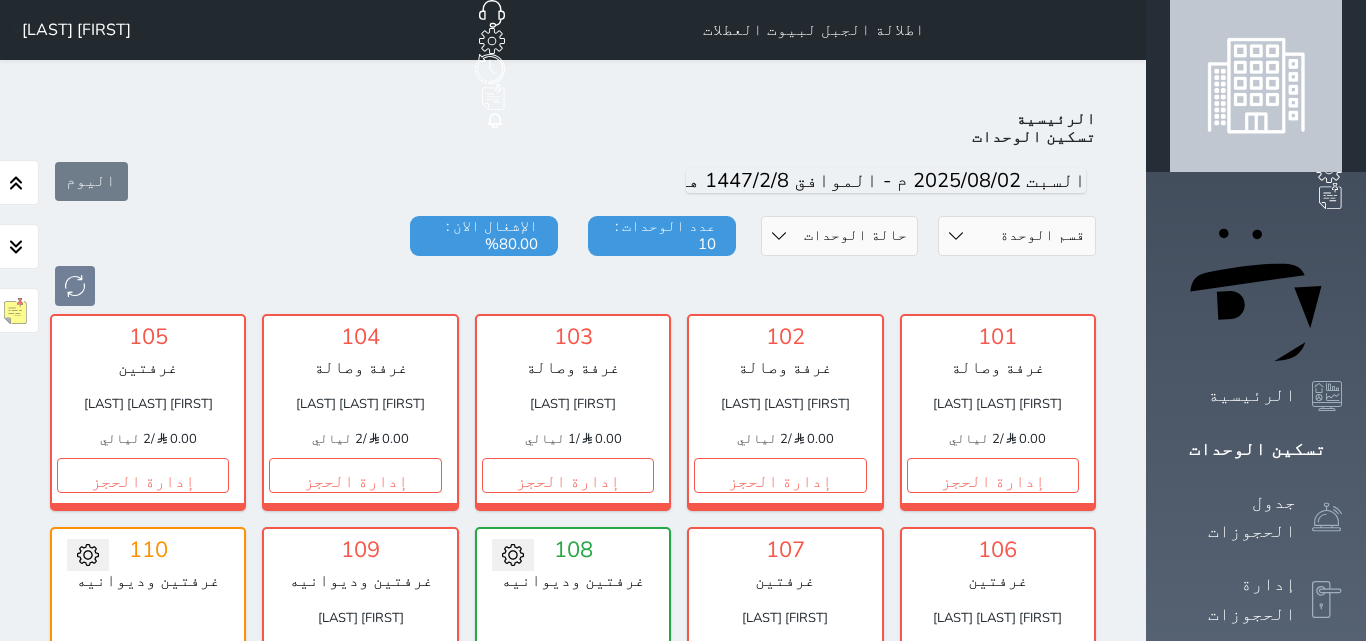 scroll, scrollTop: 78, scrollLeft: 0, axis: vertical 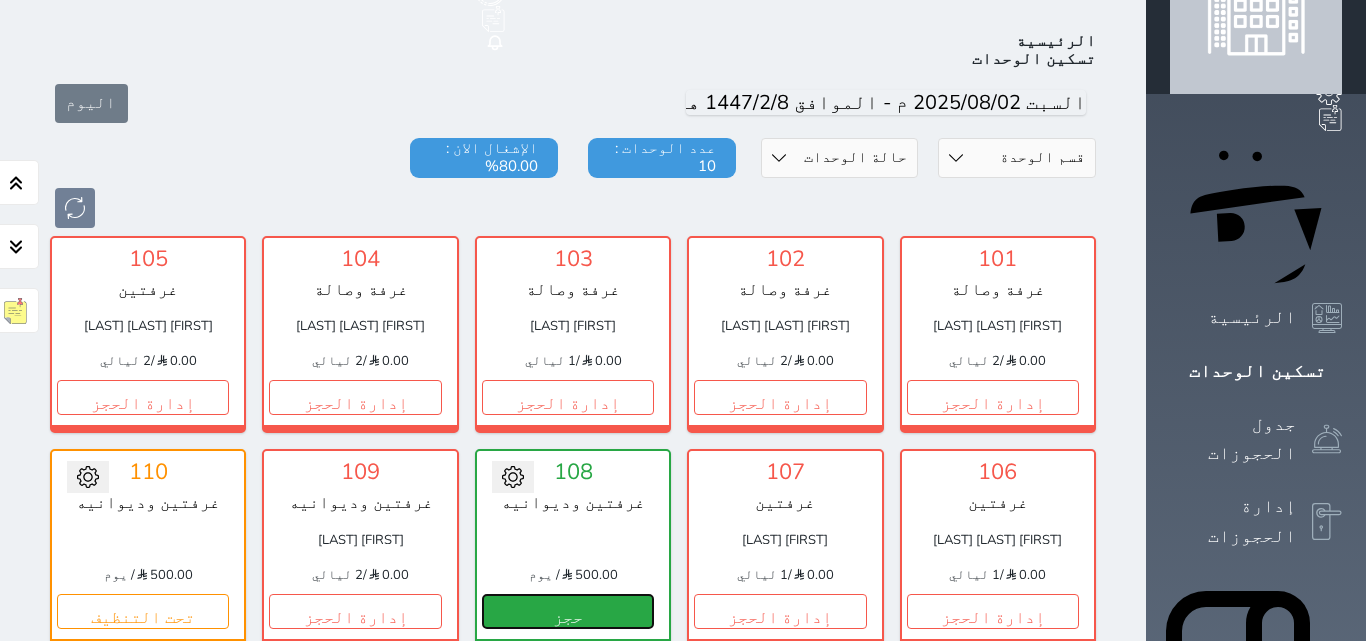 click on "حجز" at bounding box center (568, 611) 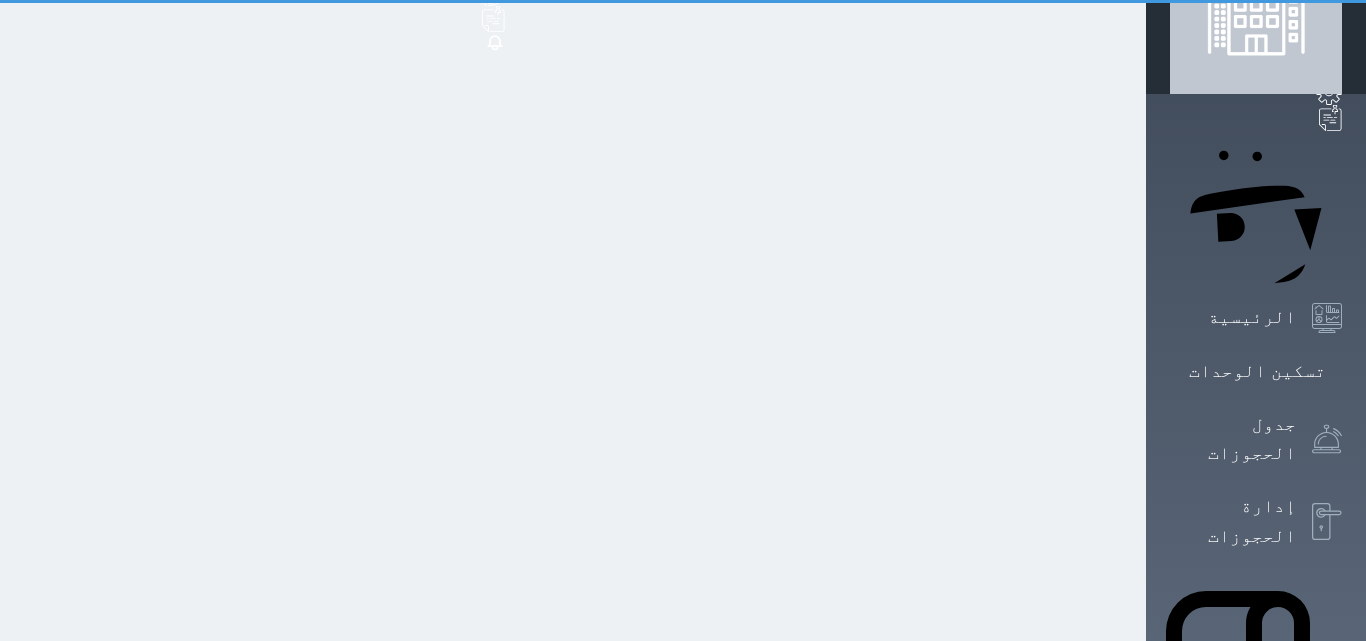 scroll, scrollTop: 11, scrollLeft: 0, axis: vertical 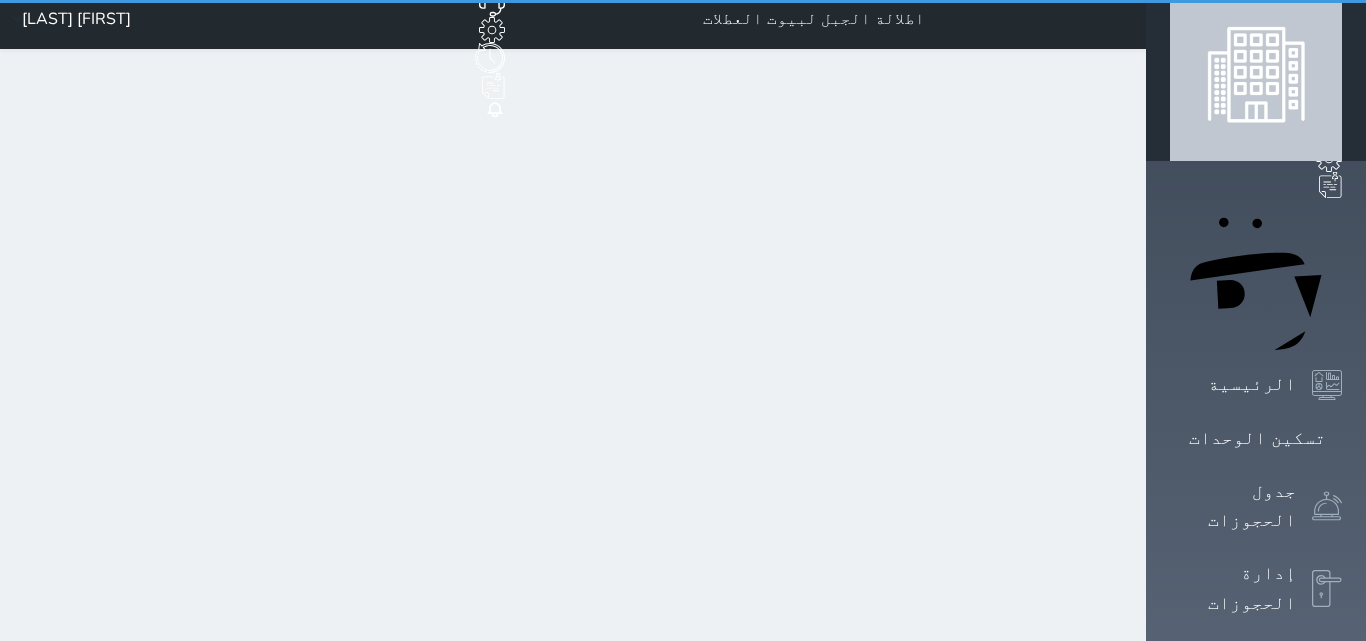 select on "1" 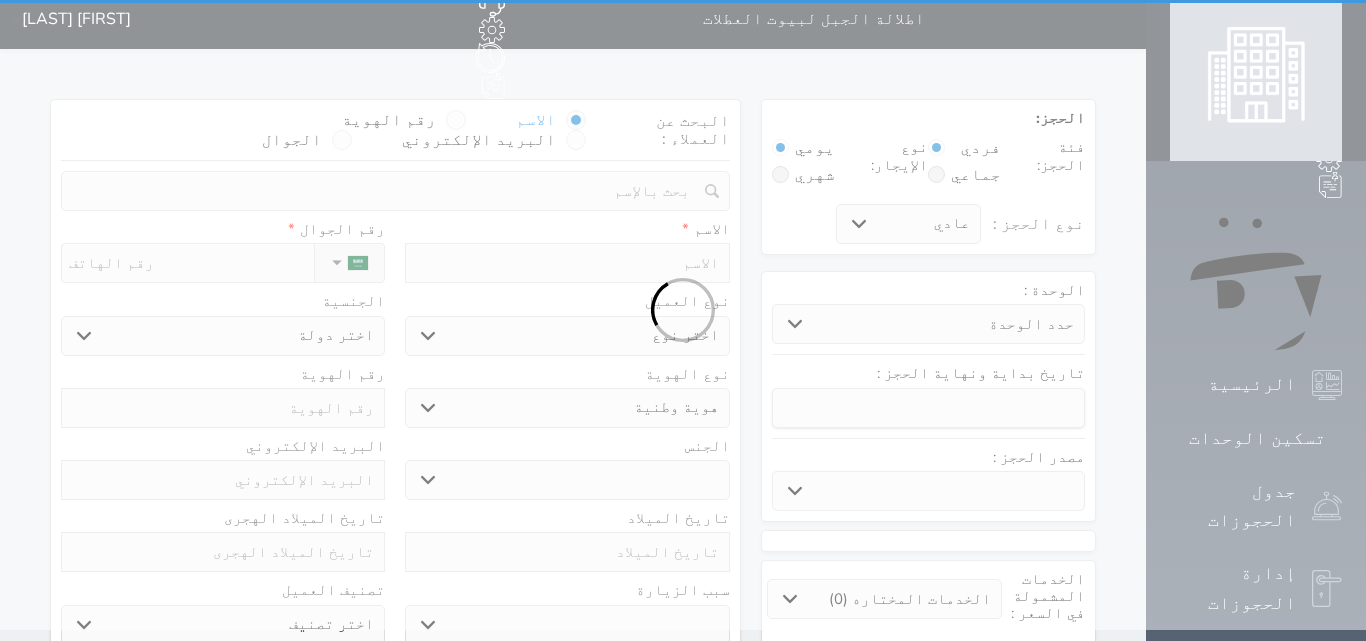 scroll, scrollTop: 0, scrollLeft: 0, axis: both 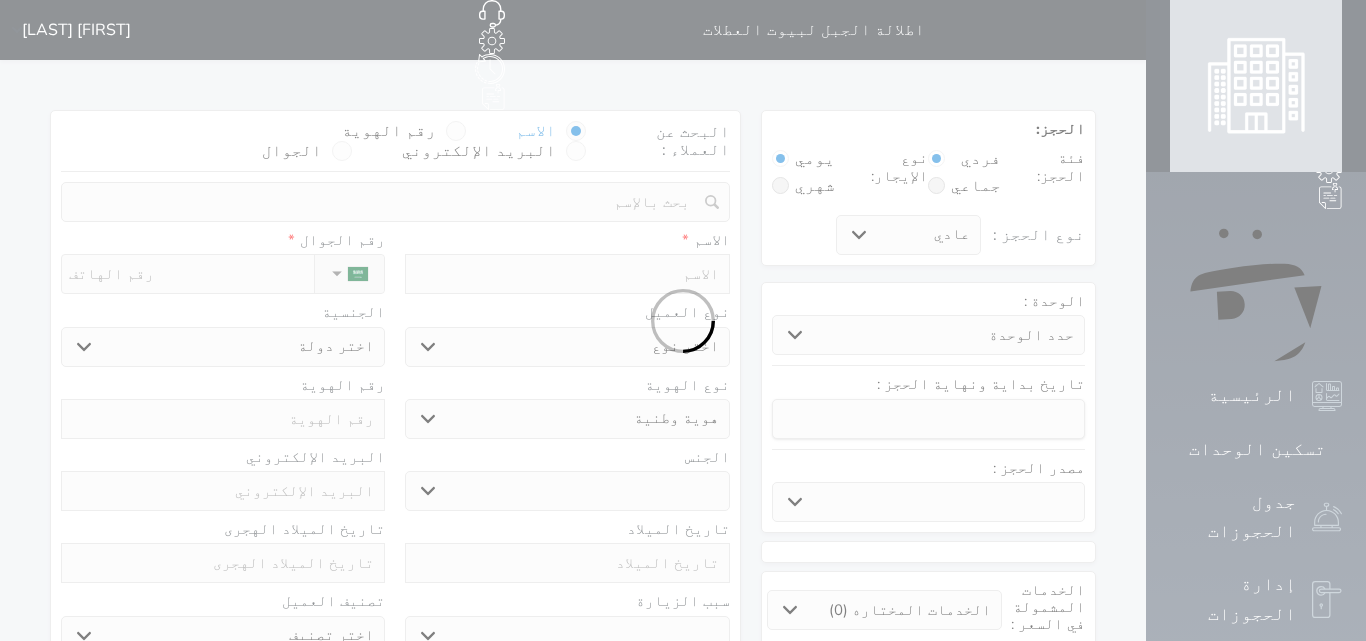 select 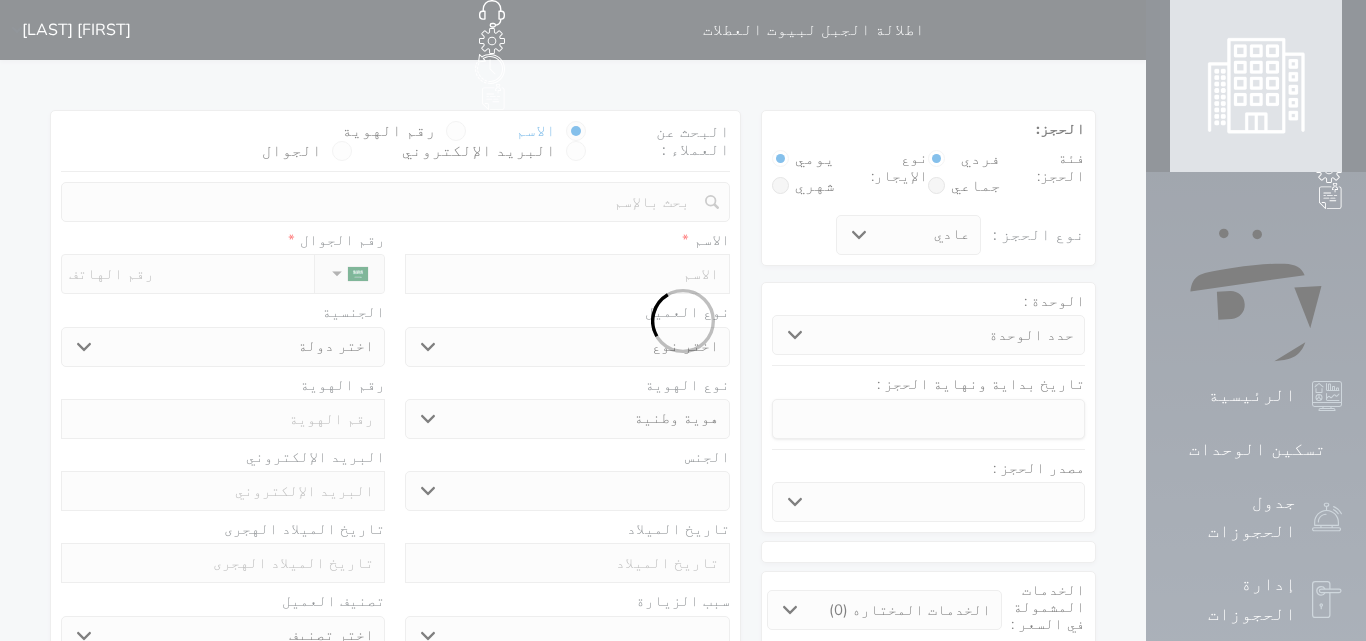 select 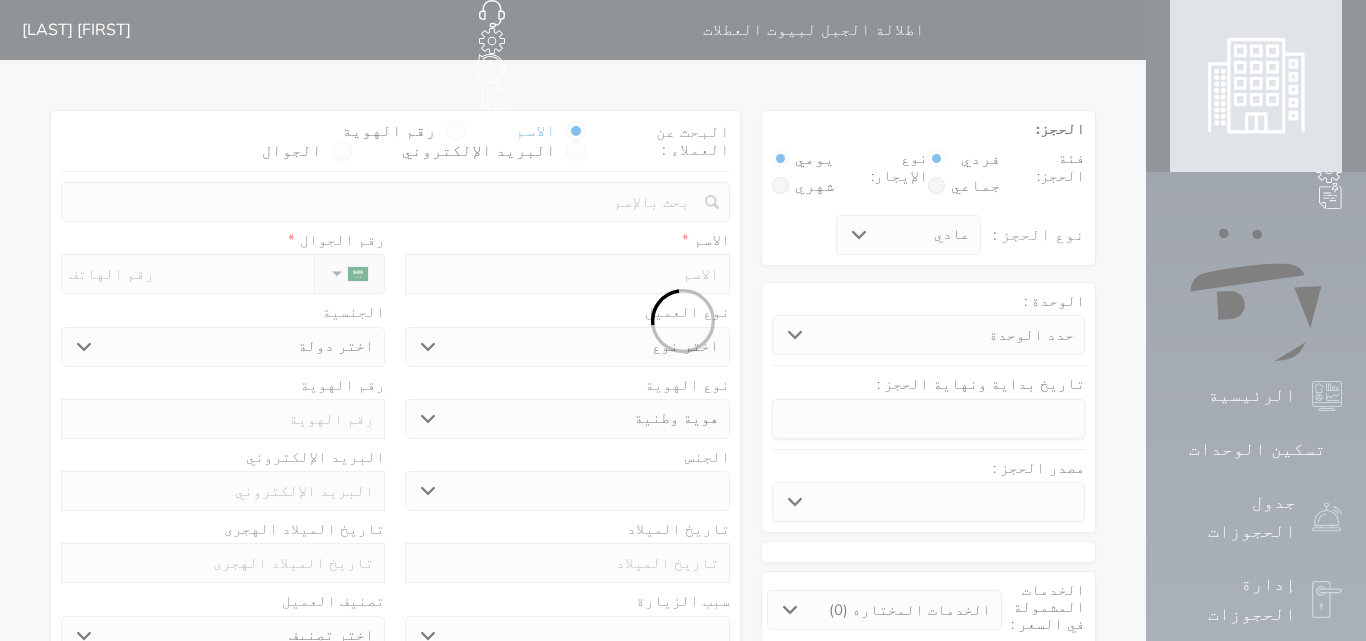 select 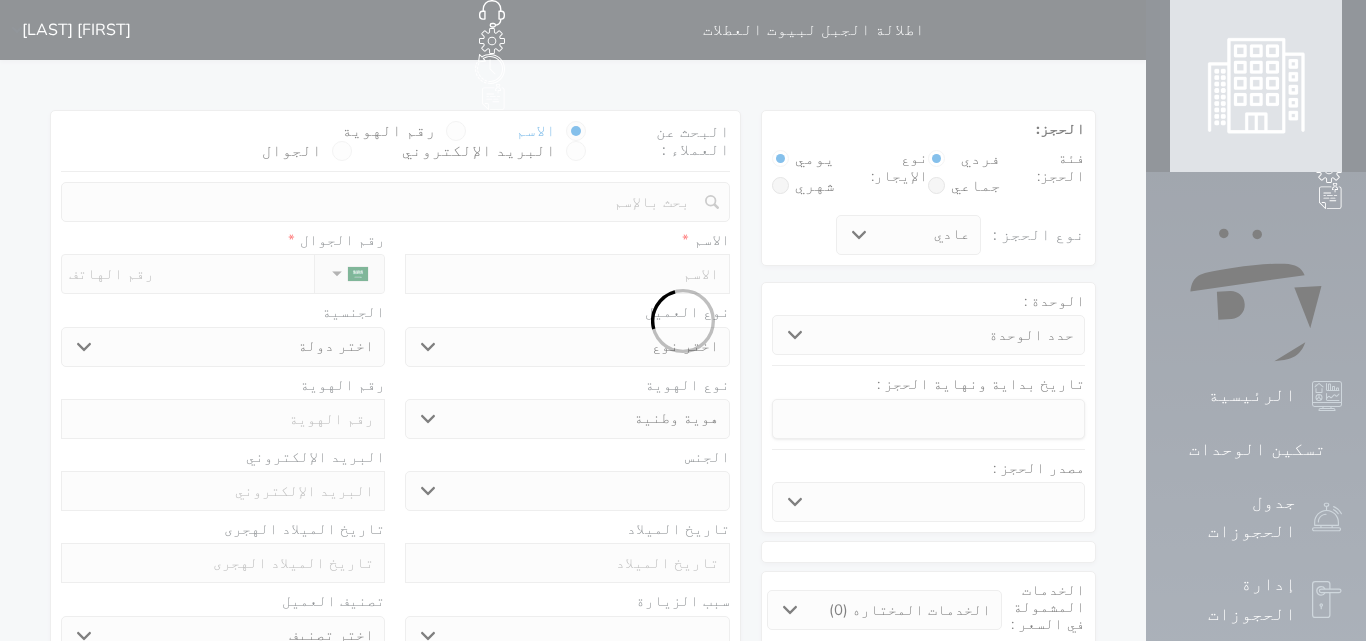 select 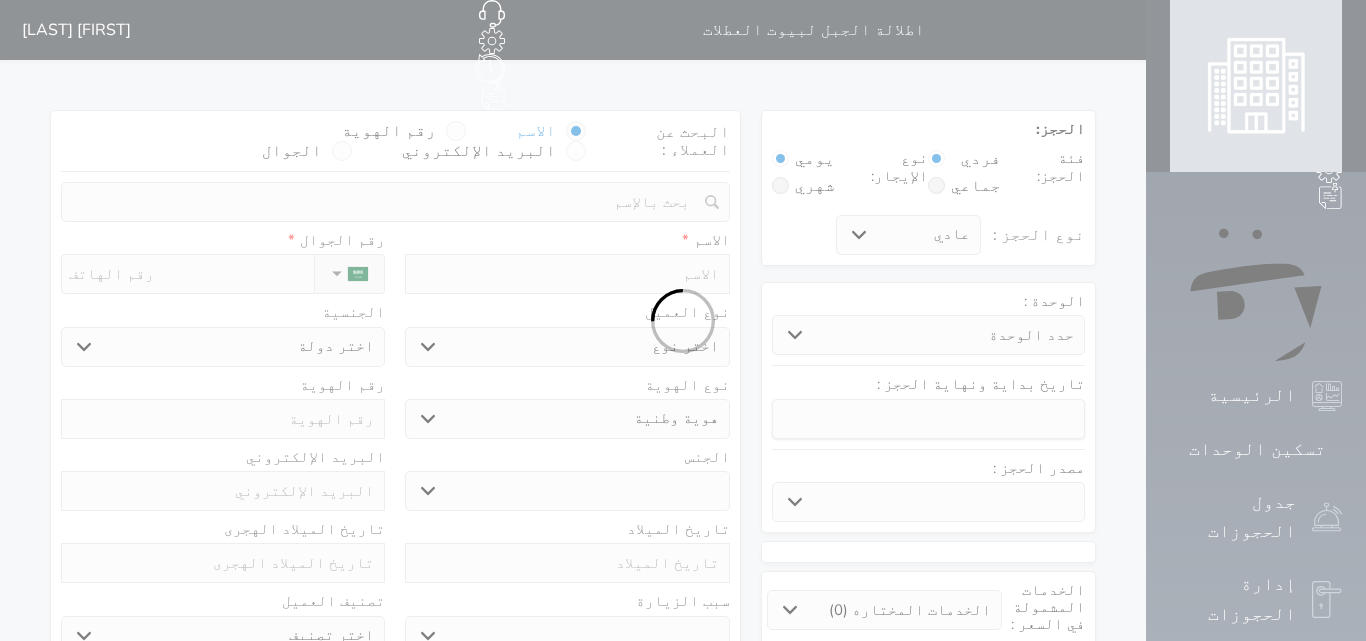 select 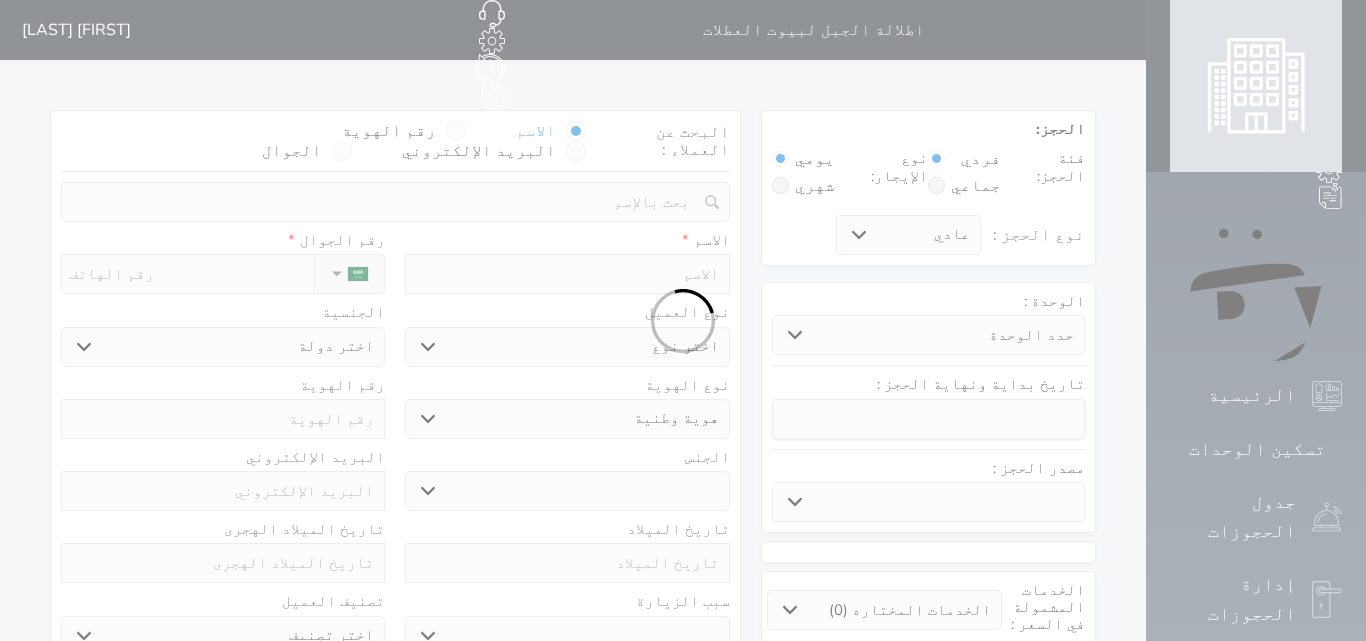 select 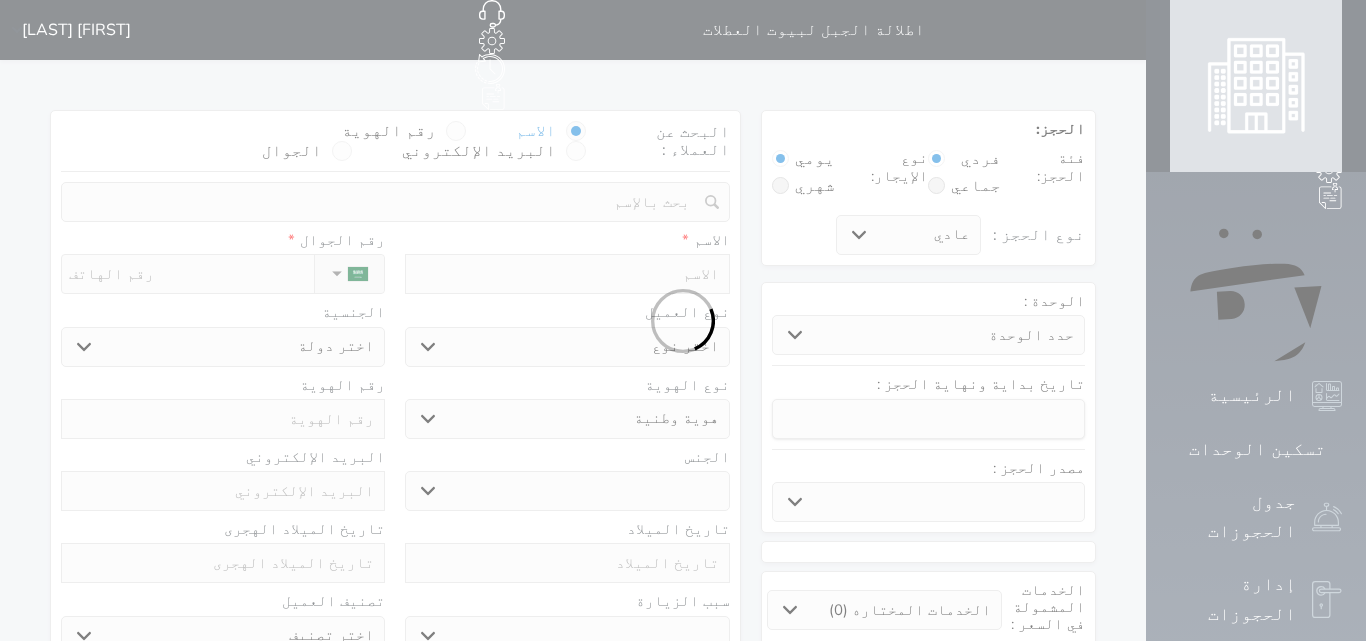 select 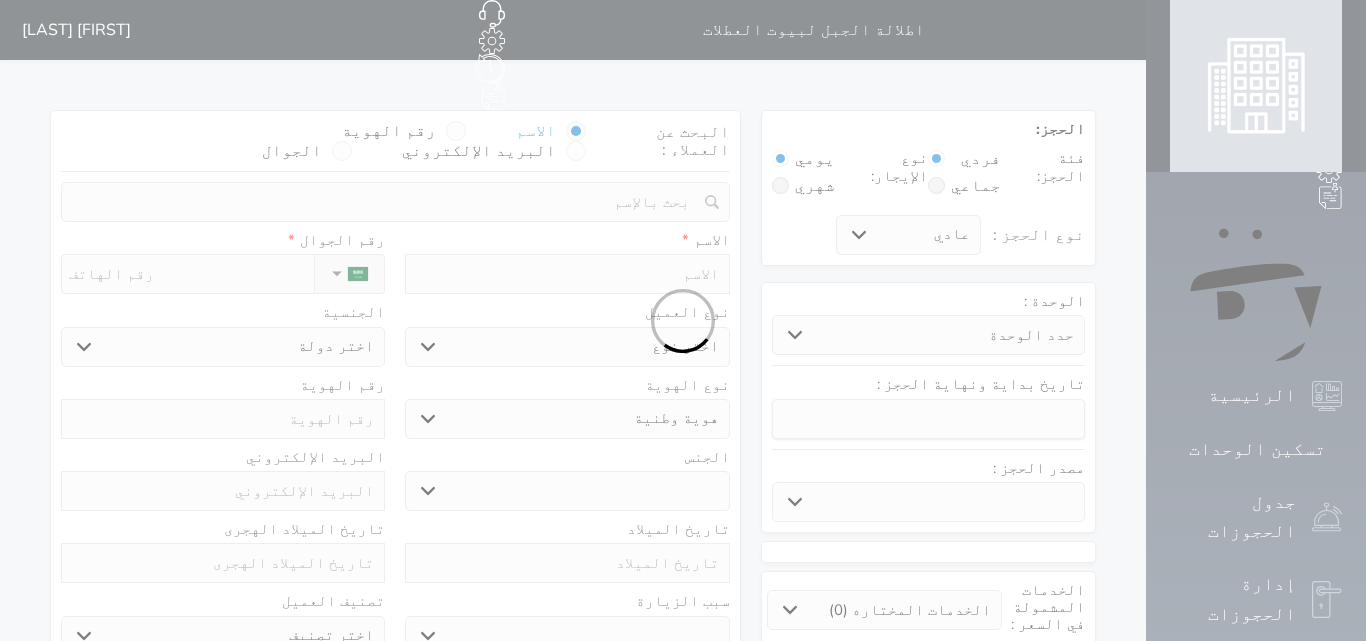 select 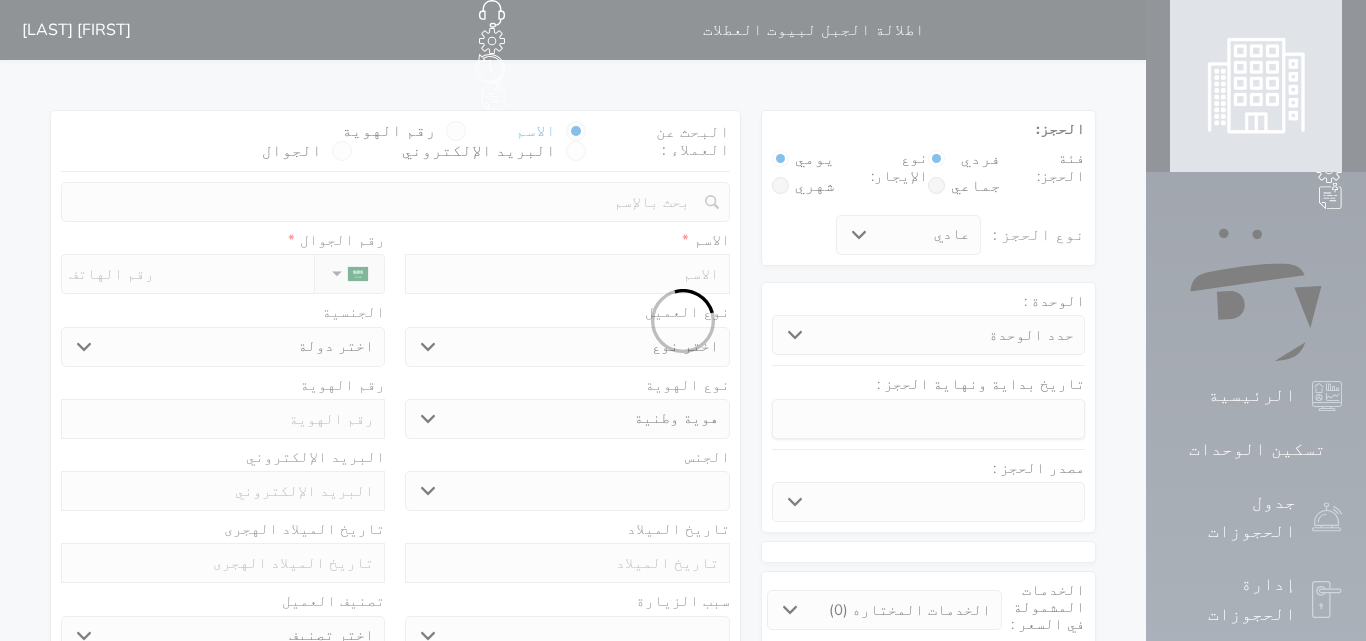 select 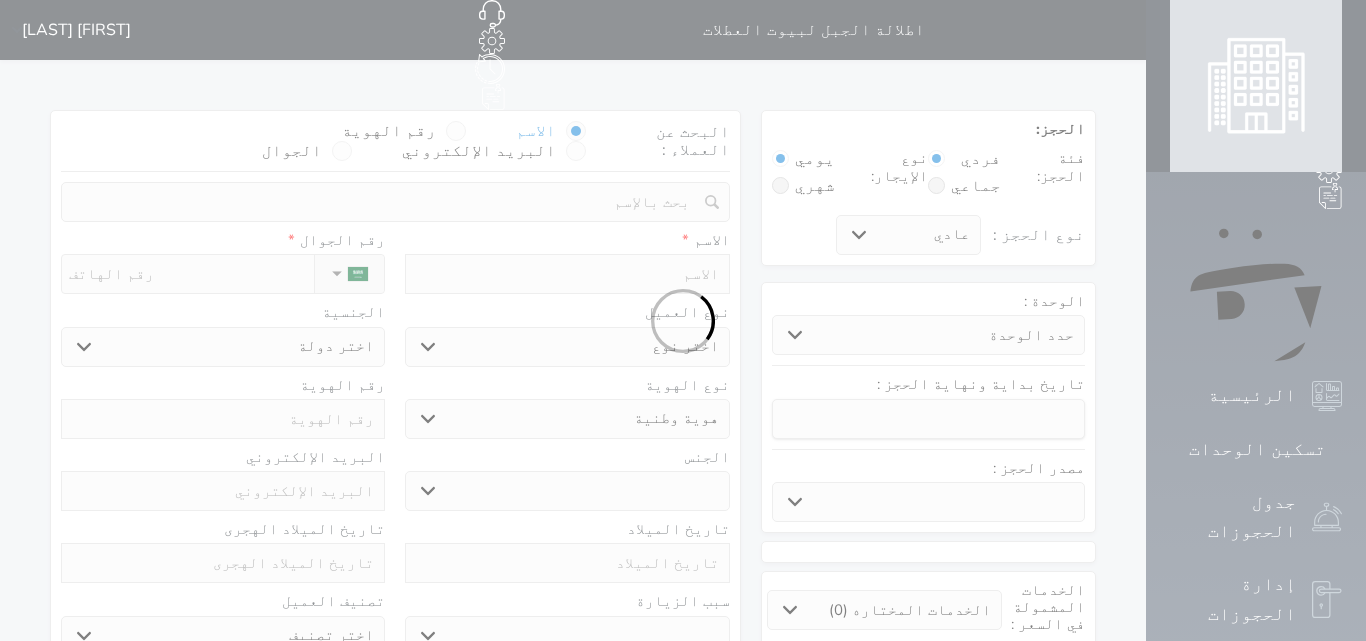 select 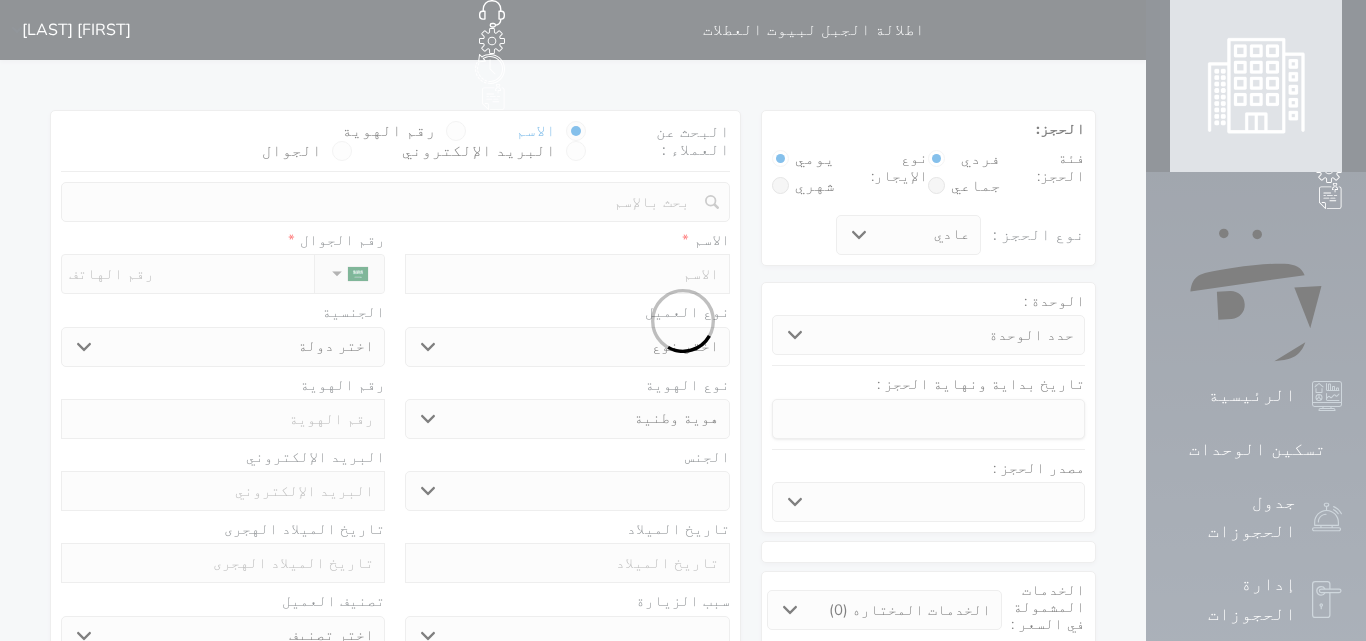 select 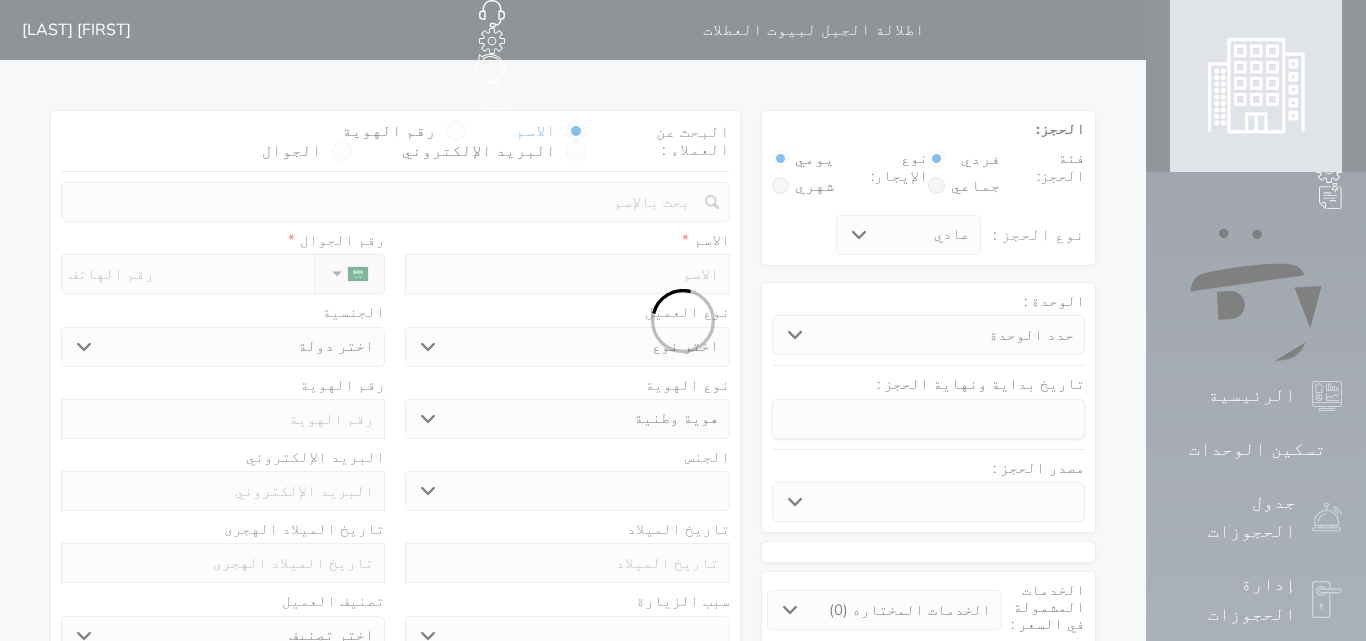 select 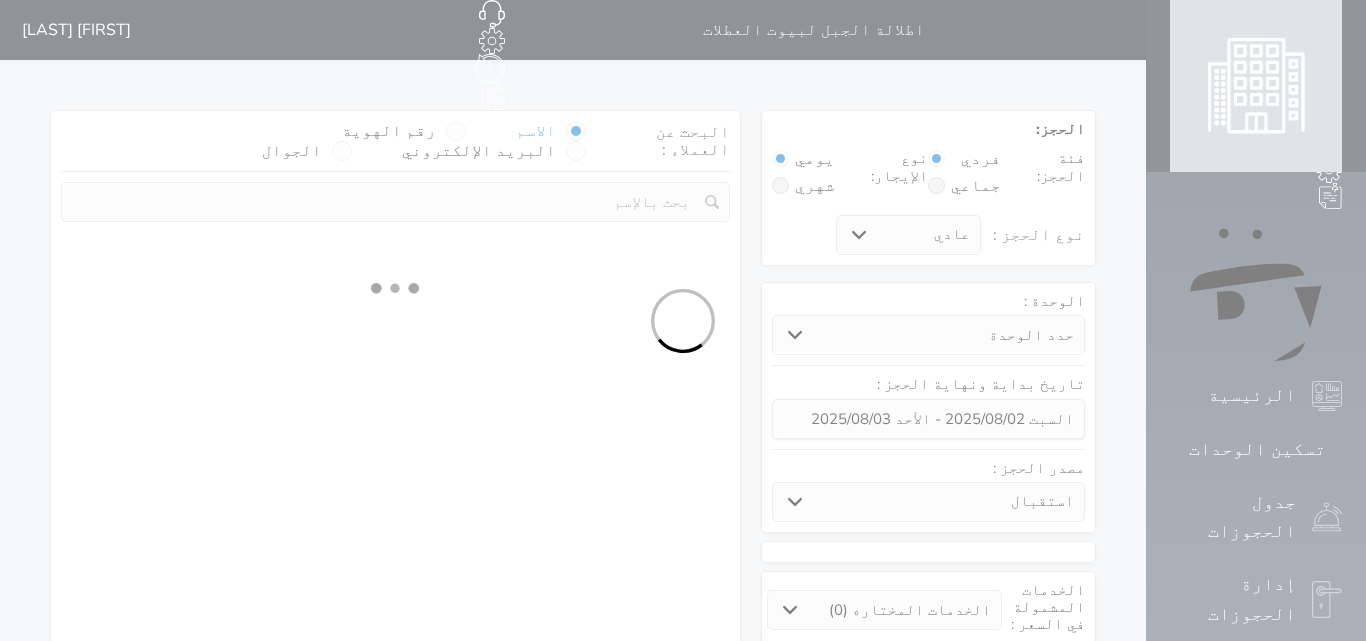 select 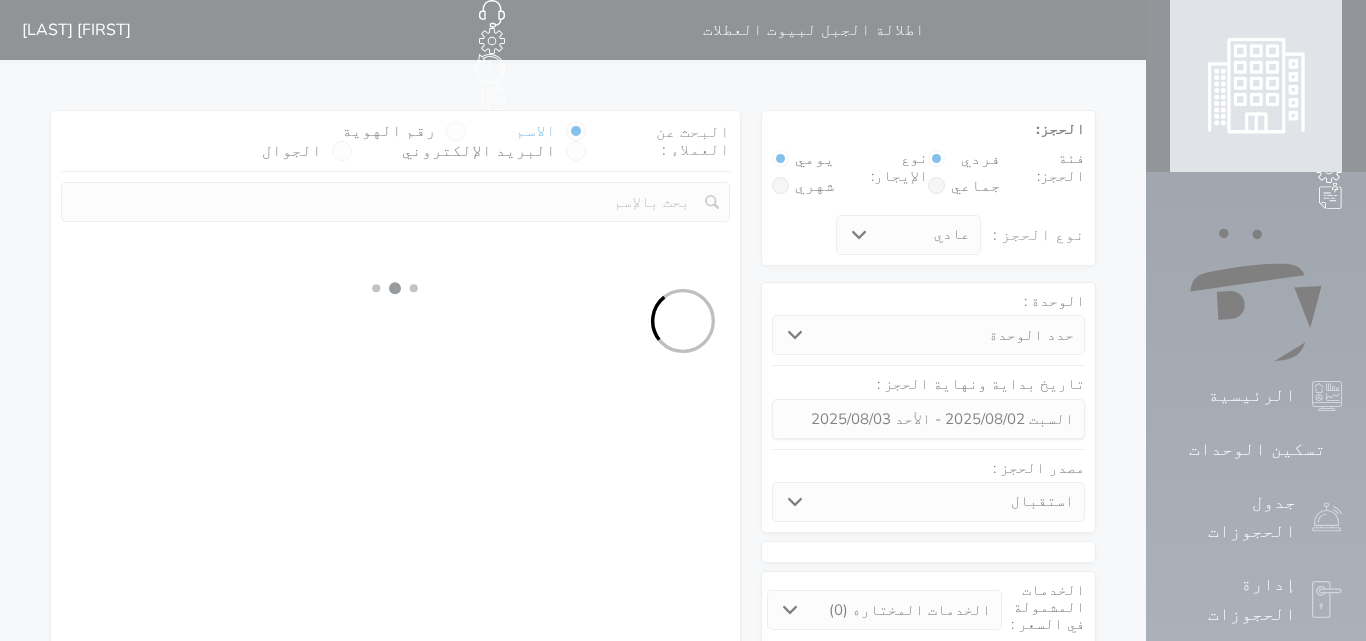 select on "1" 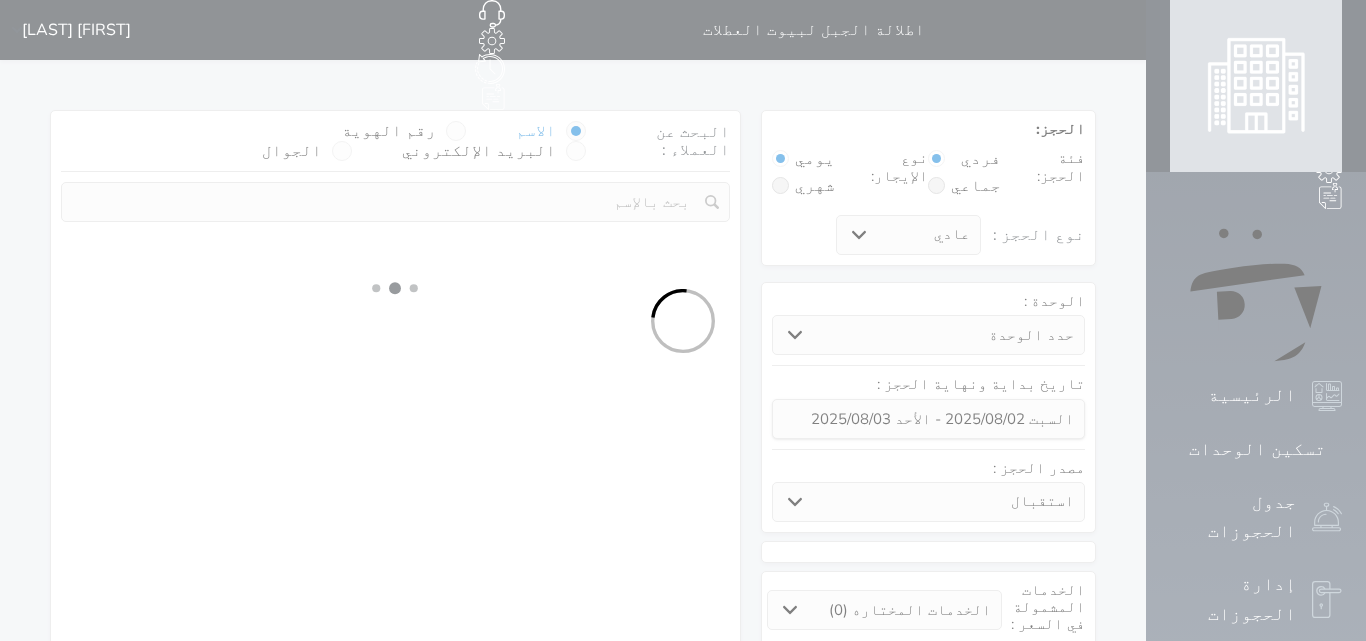 select on "113" 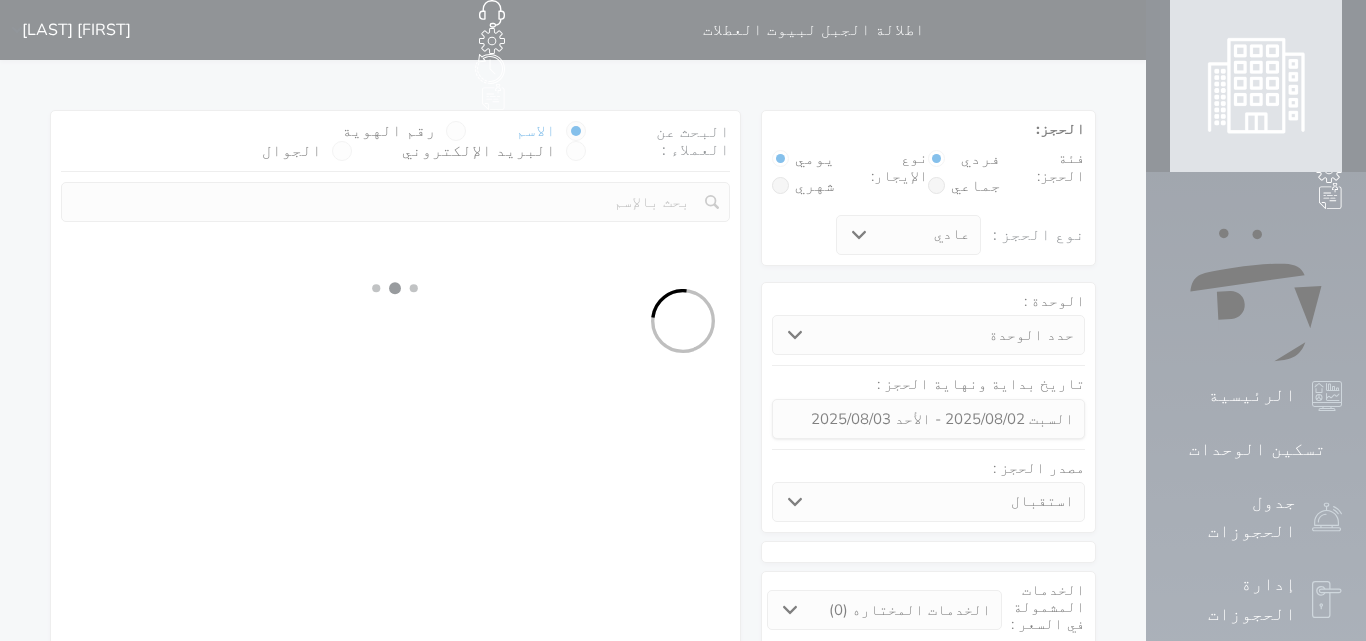 select on "1" 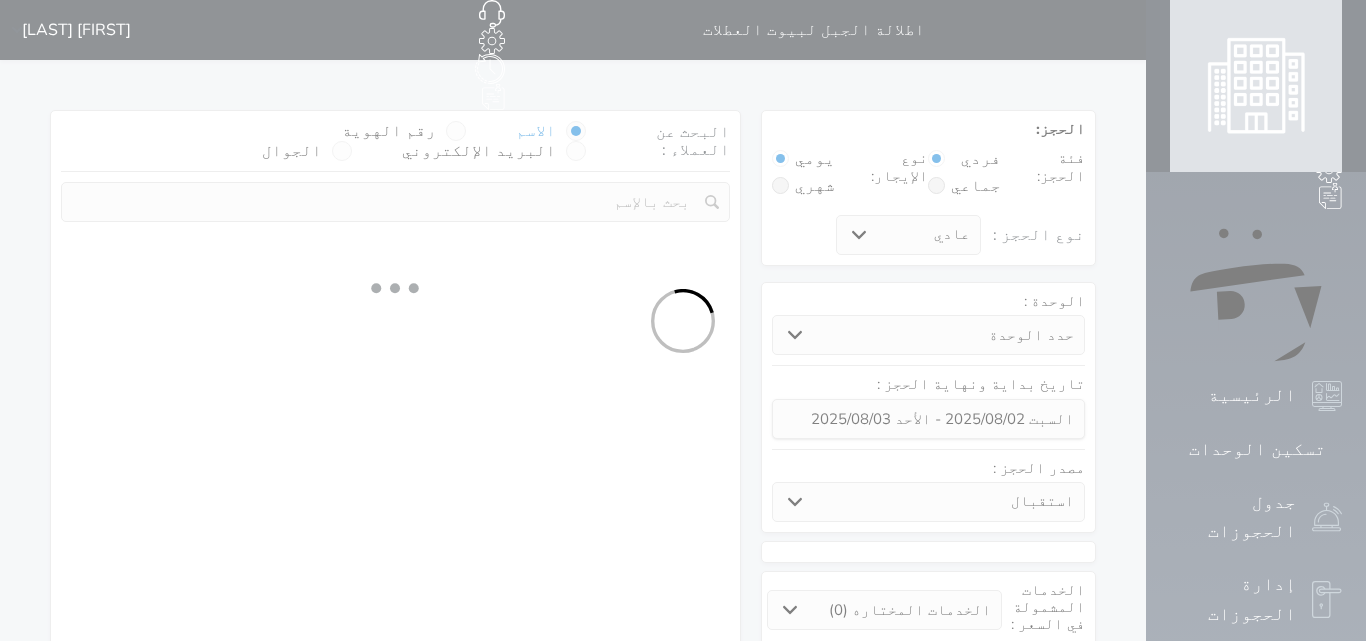 select 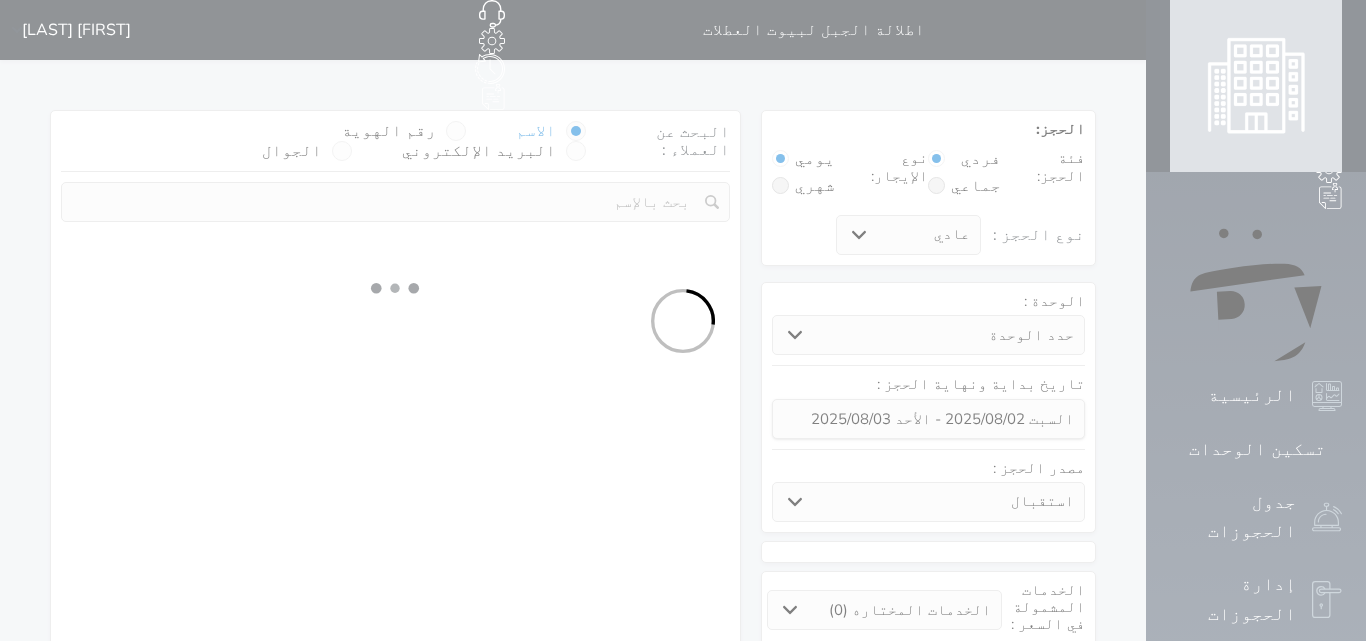 select on "7" 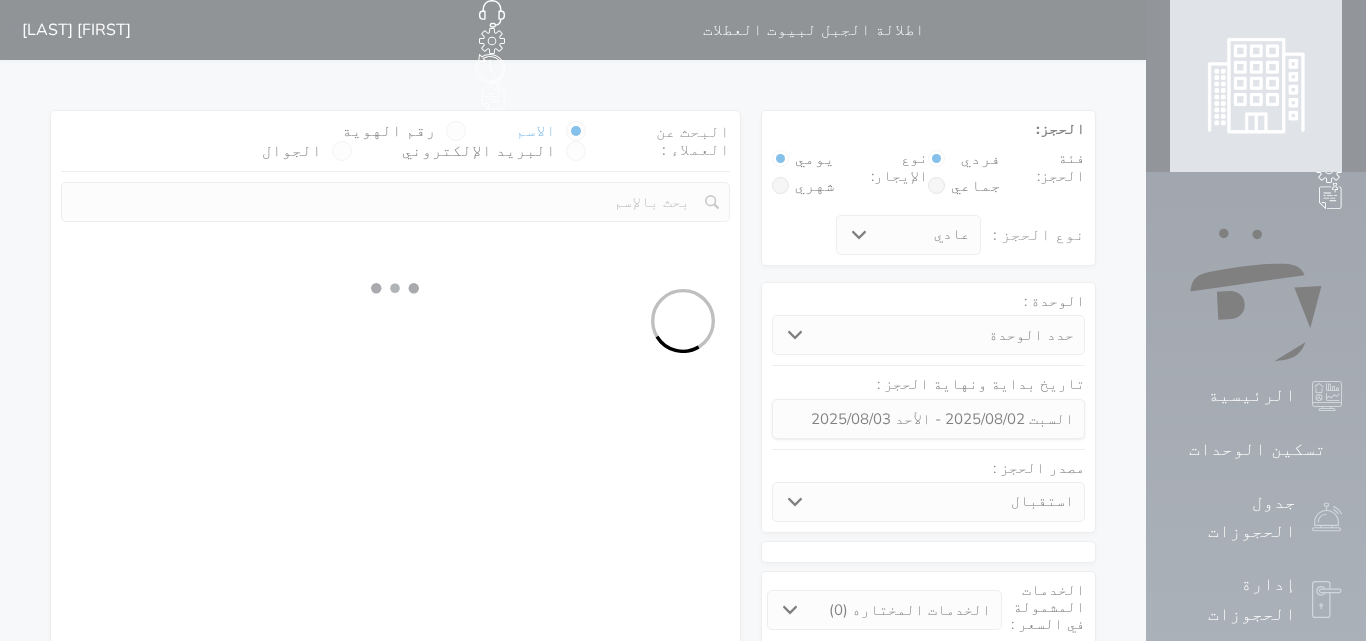 select 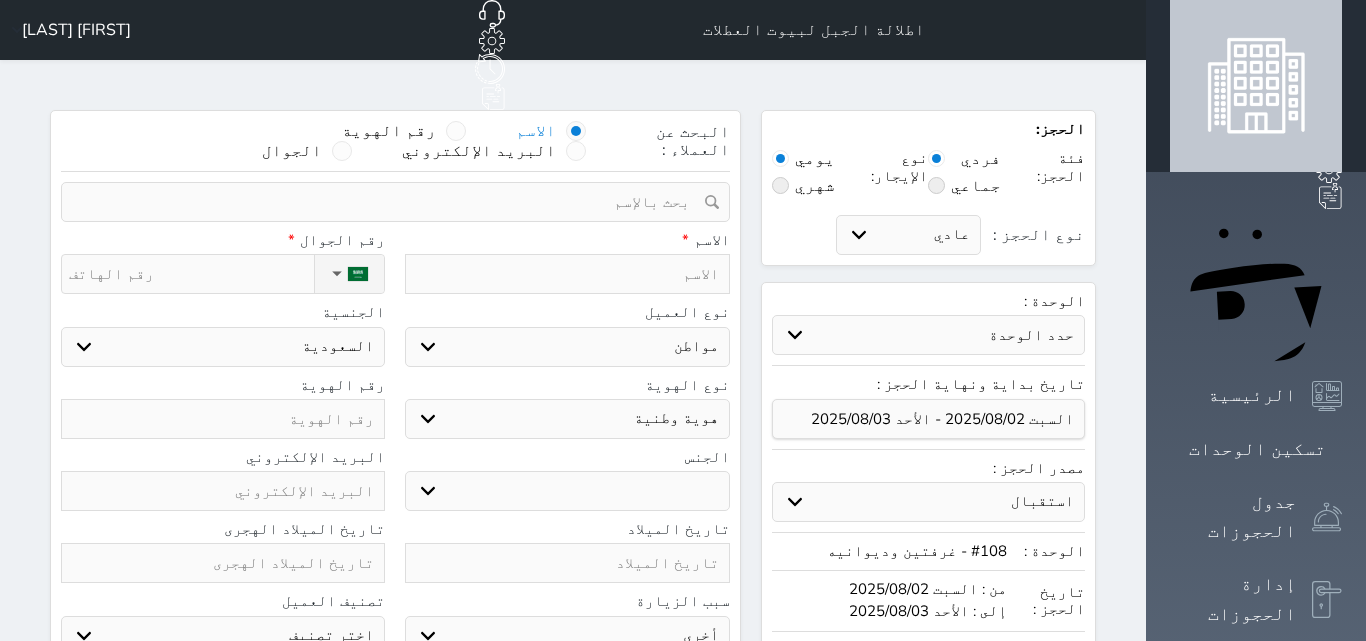 select 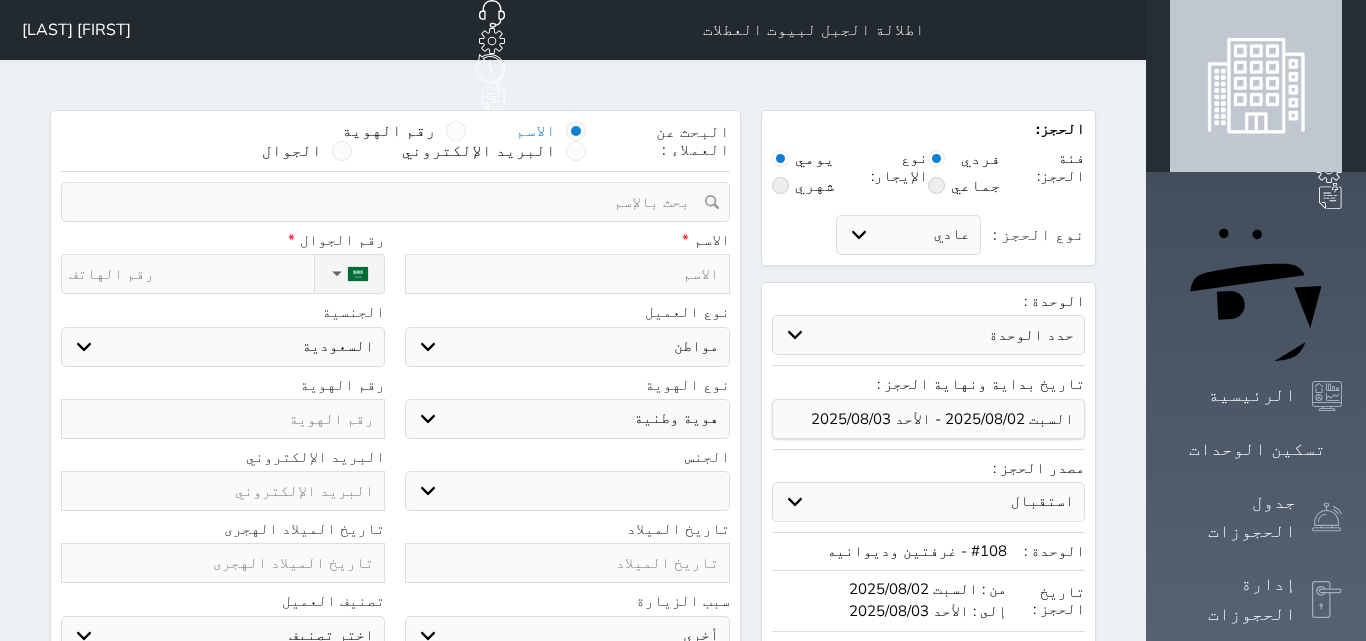 select 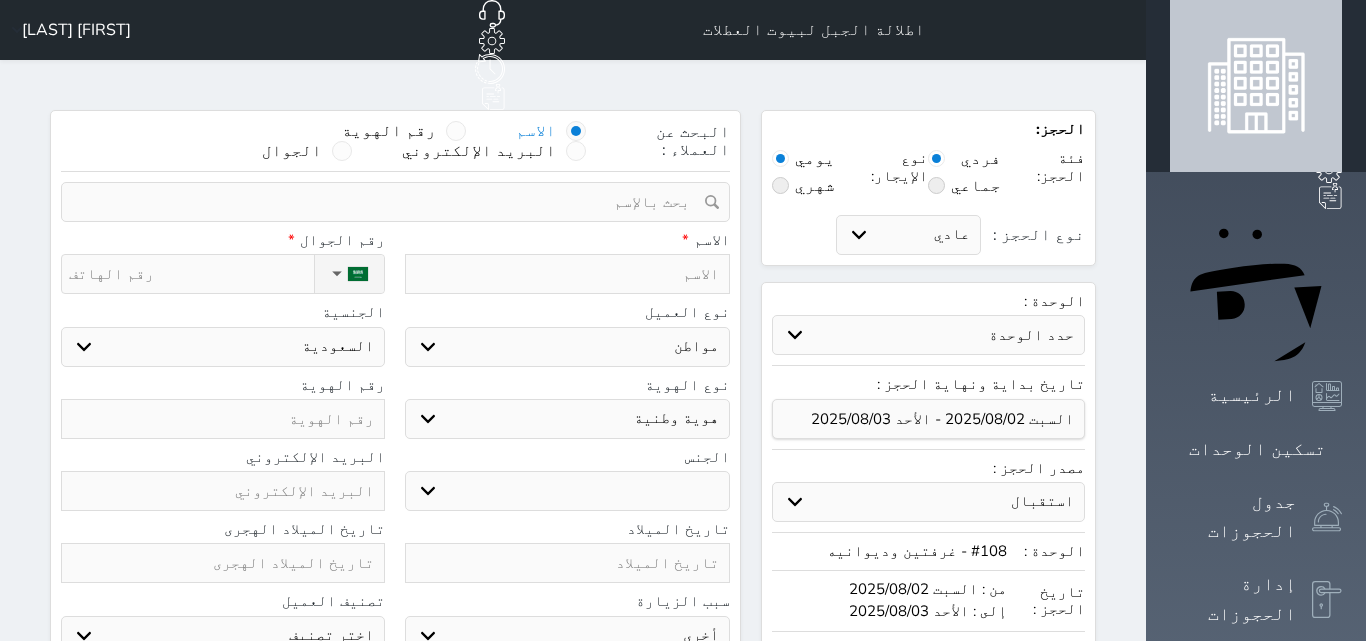type on "ع" 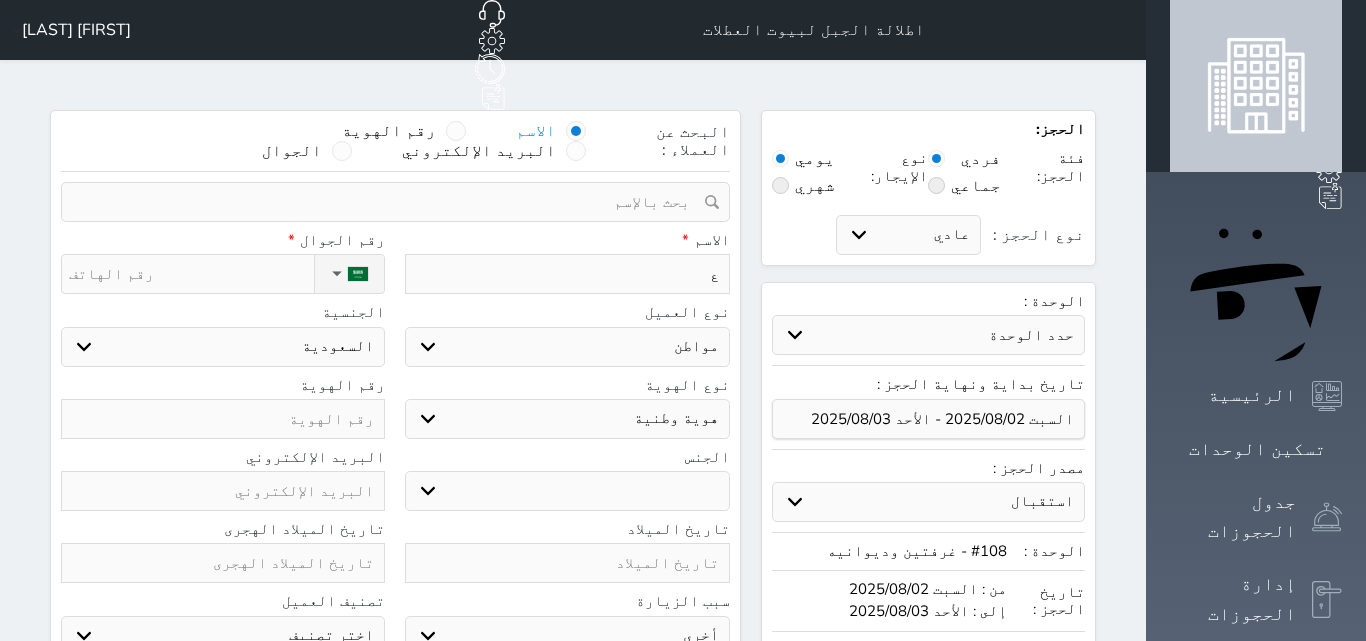 type on "عب" 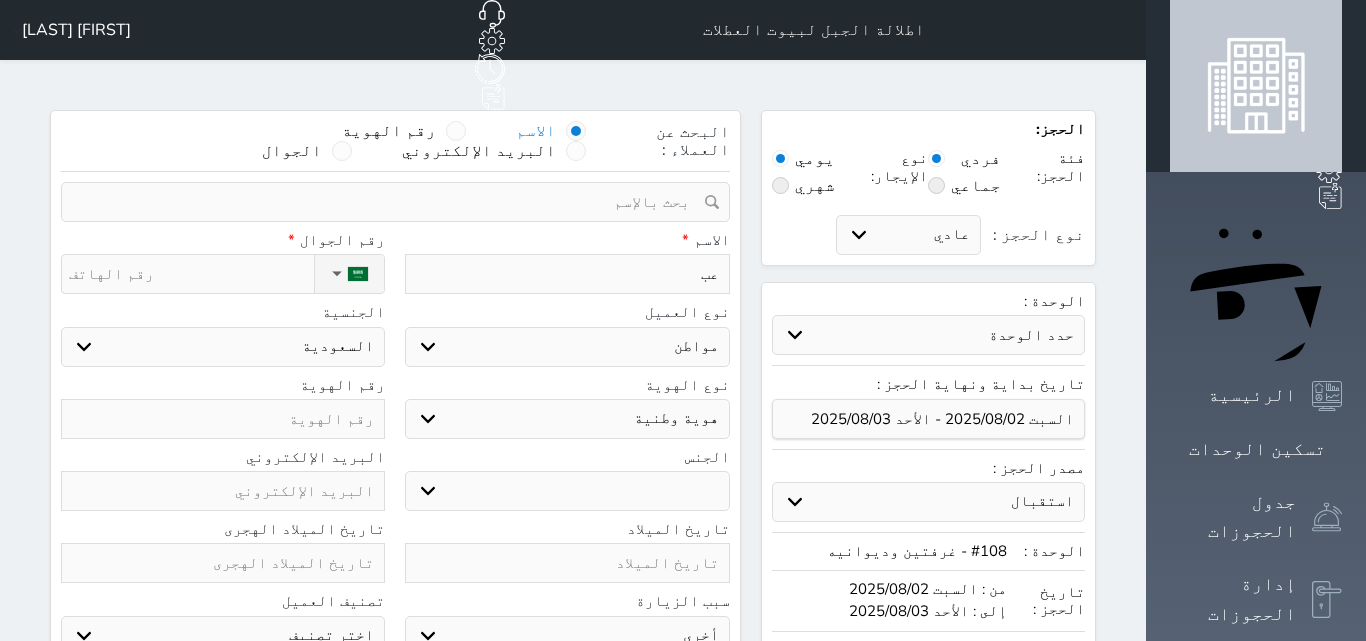 type on "عبد" 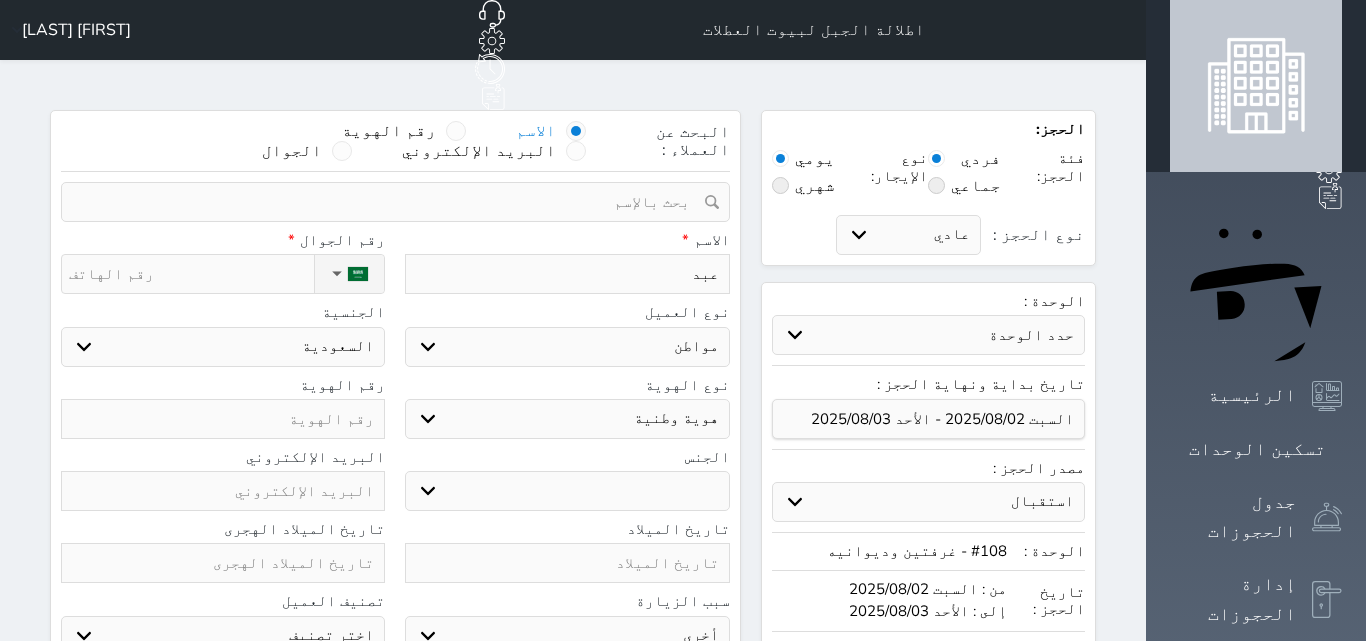 type on "عبدا" 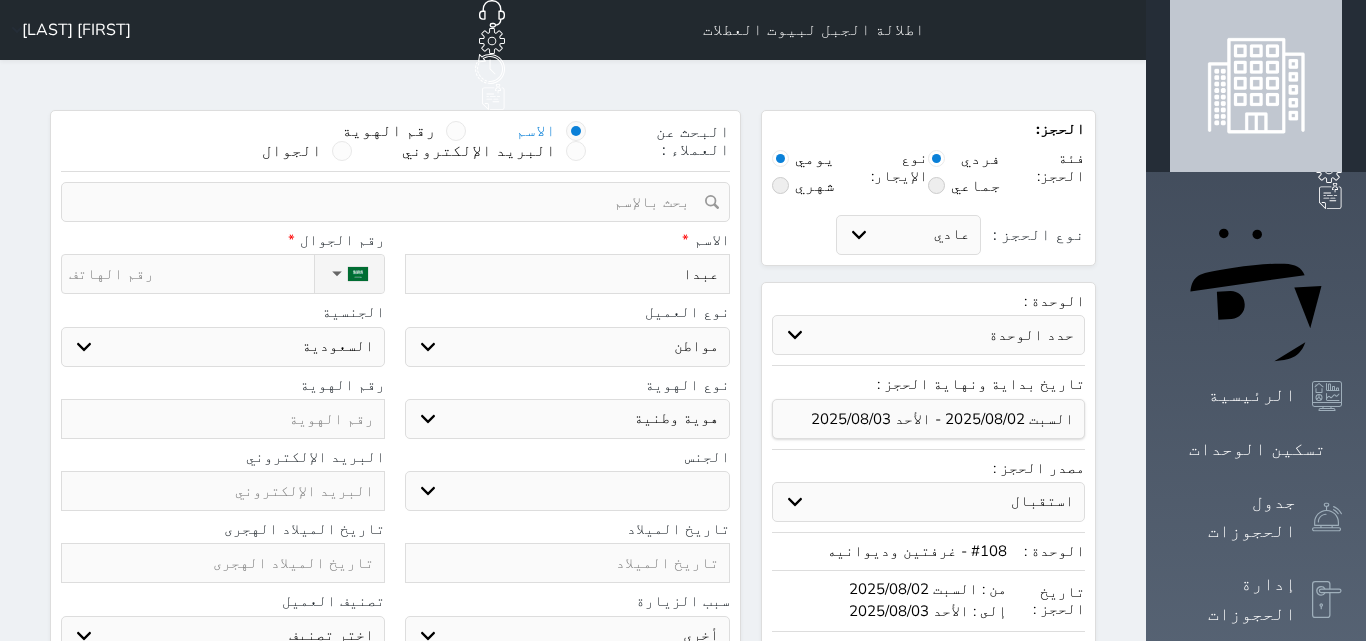 type on "عبدال" 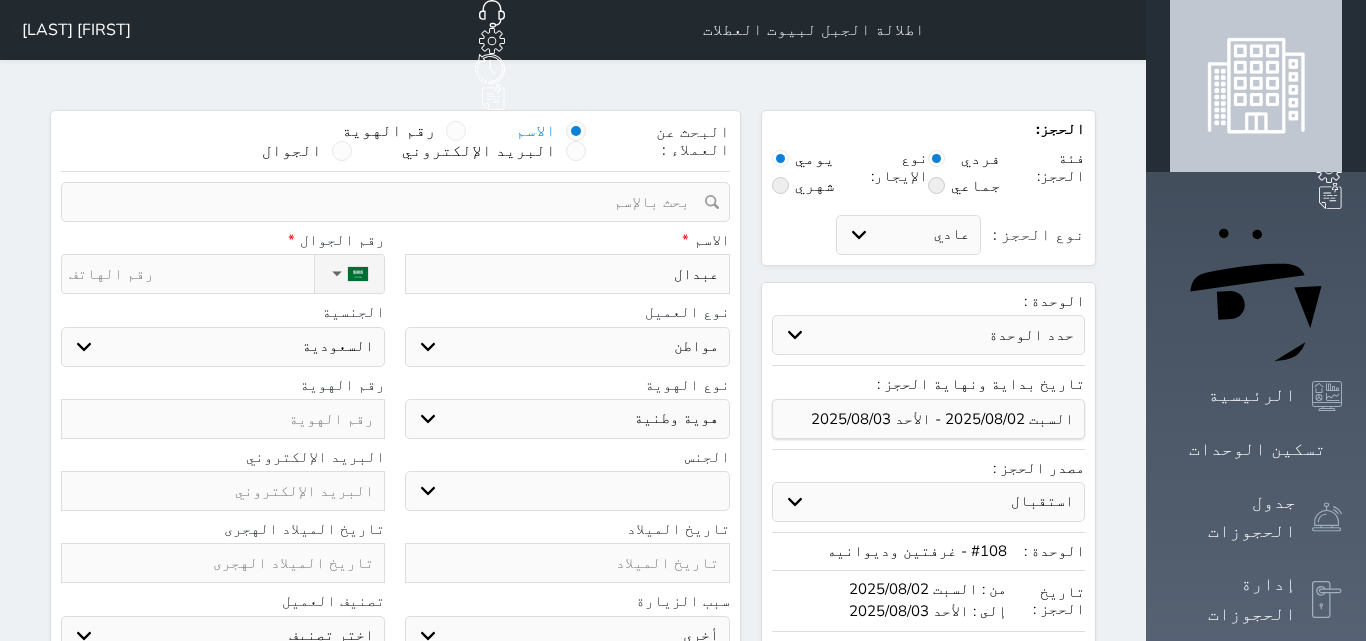 type on "عبدالم" 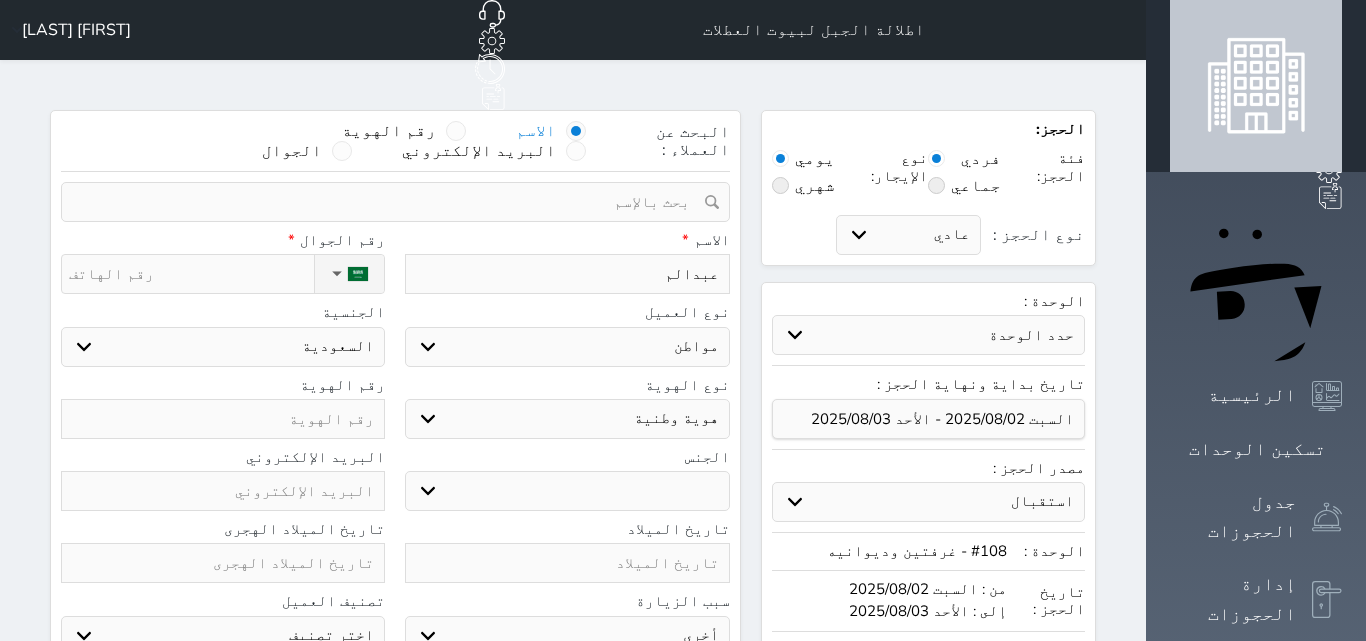 type on "عبدالمح" 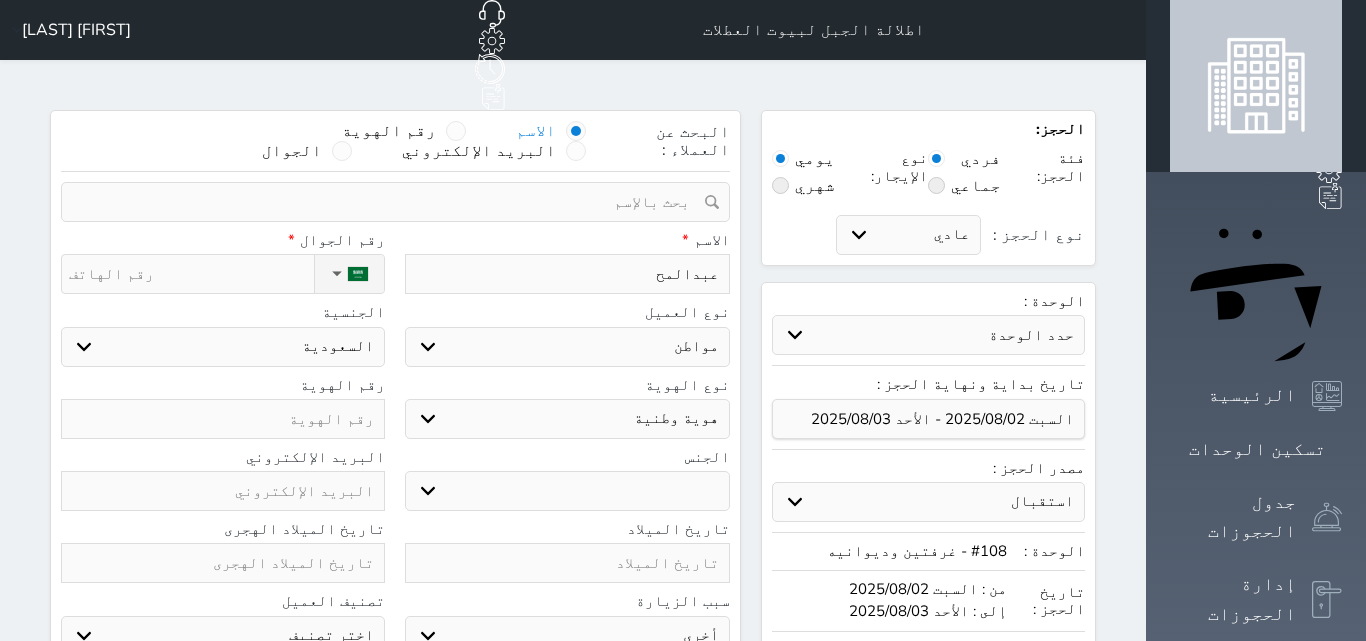 type on "عبدالمحس" 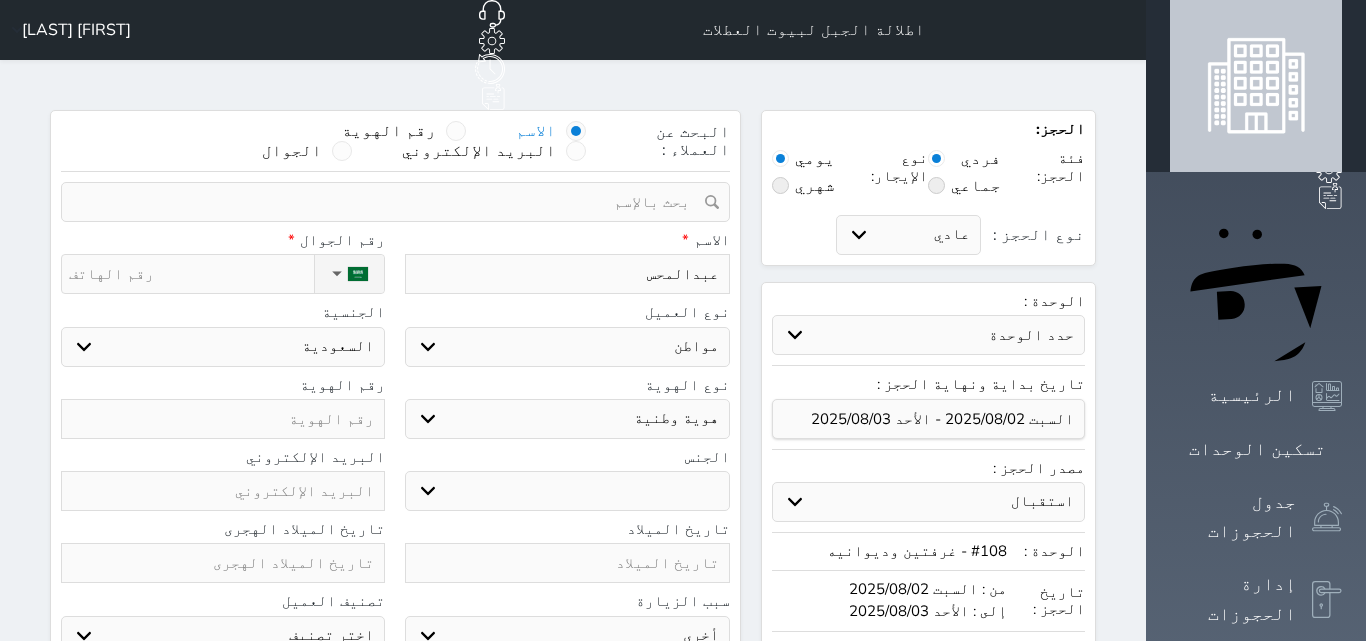 type on "[LAST]" 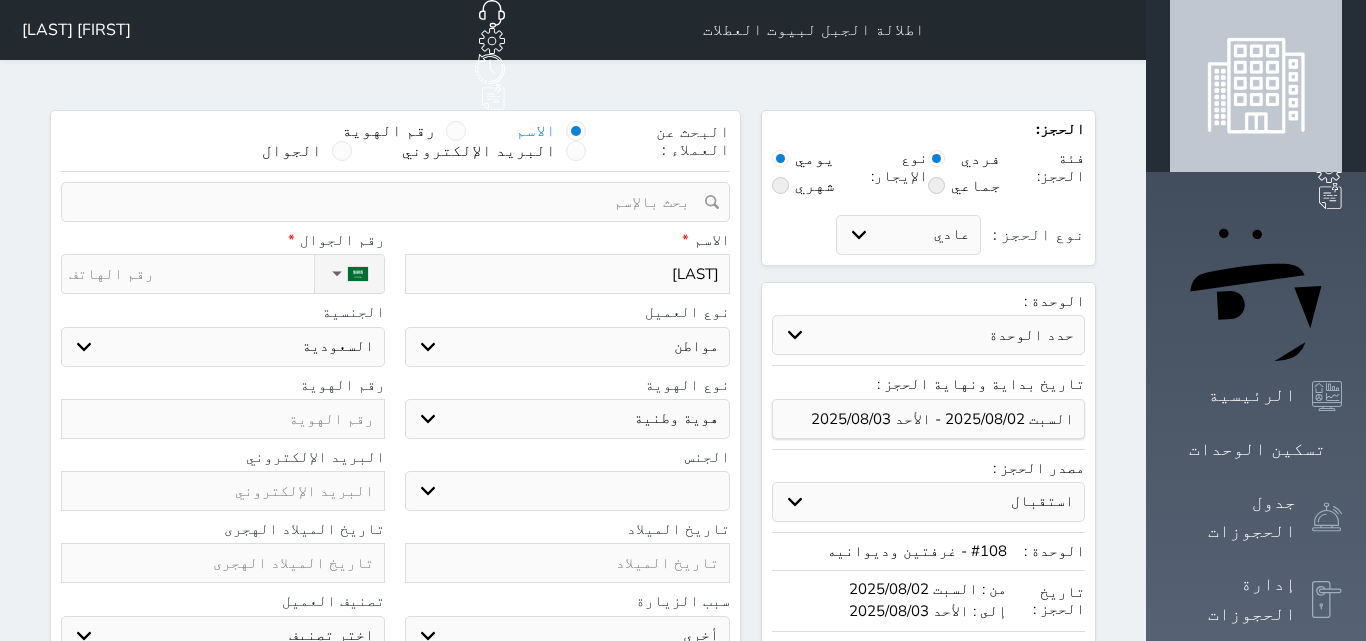 type on "[LAST]" 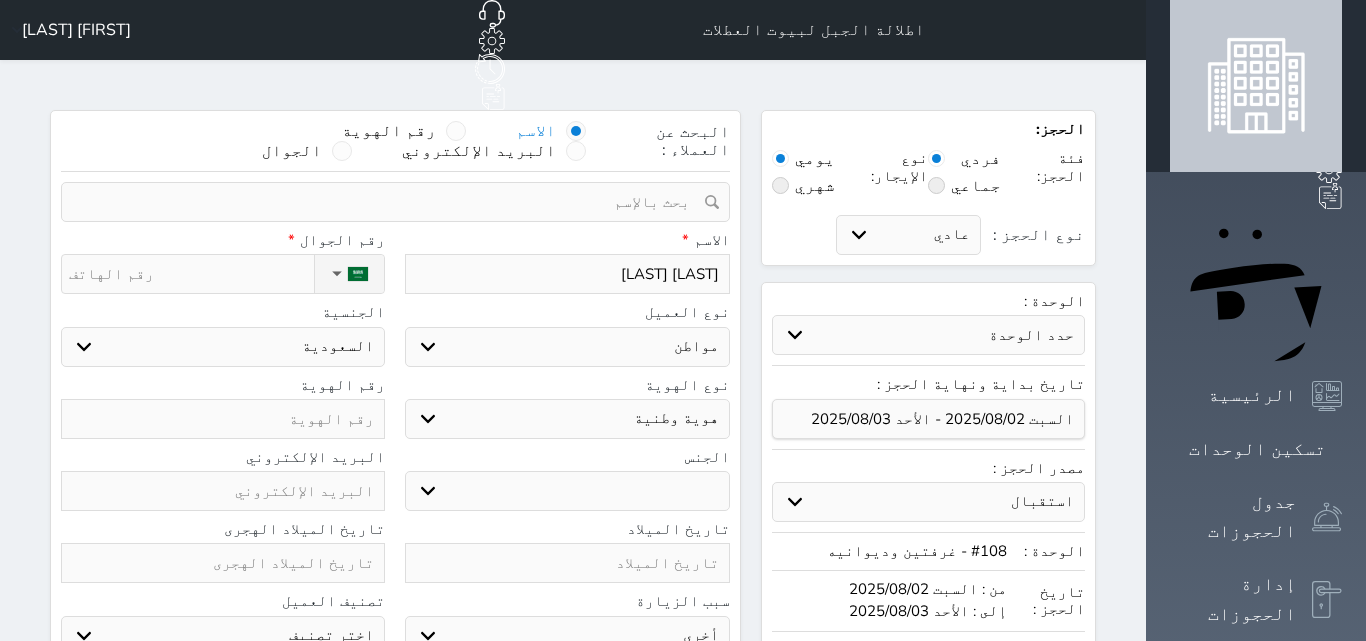 type on "[LAST] [LAST]" 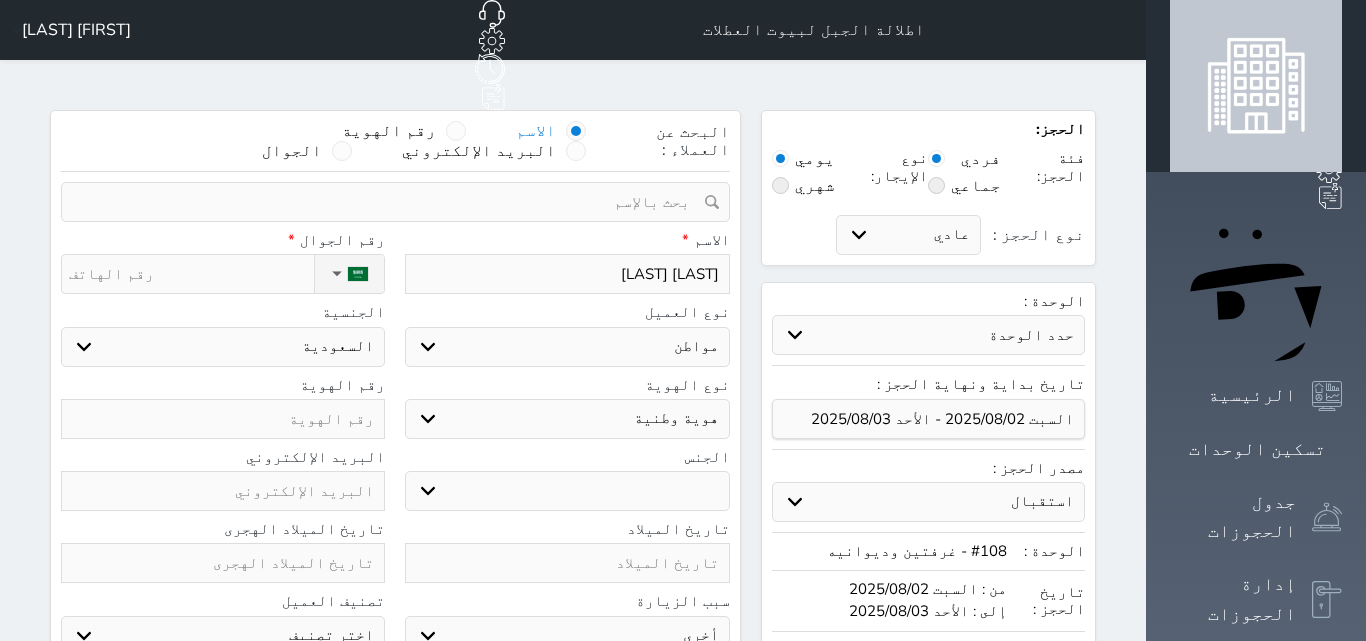 type on "[LAST] [LAST]" 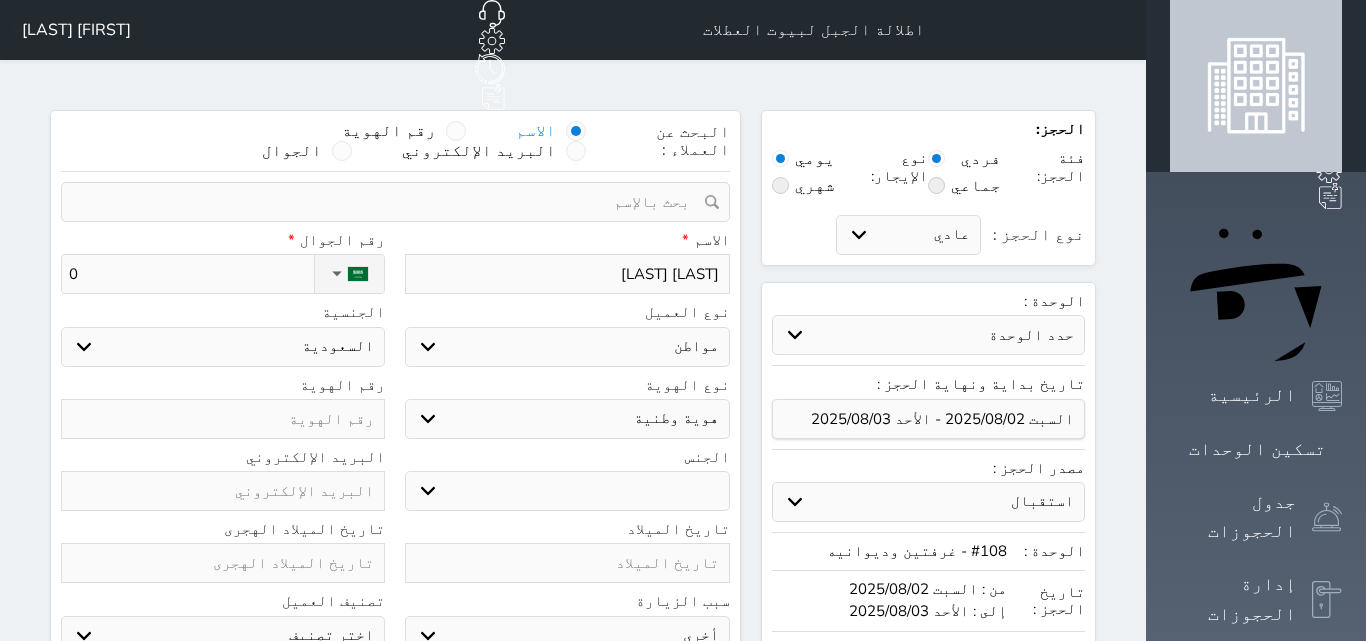 select 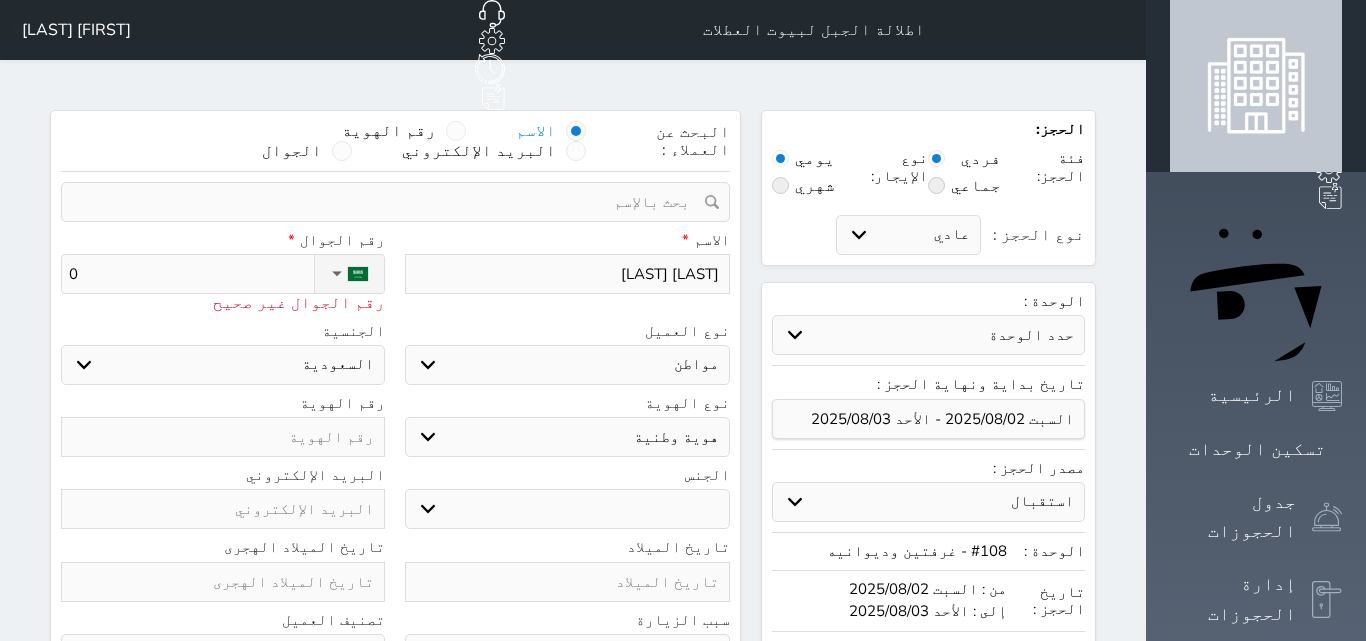 type on "05" 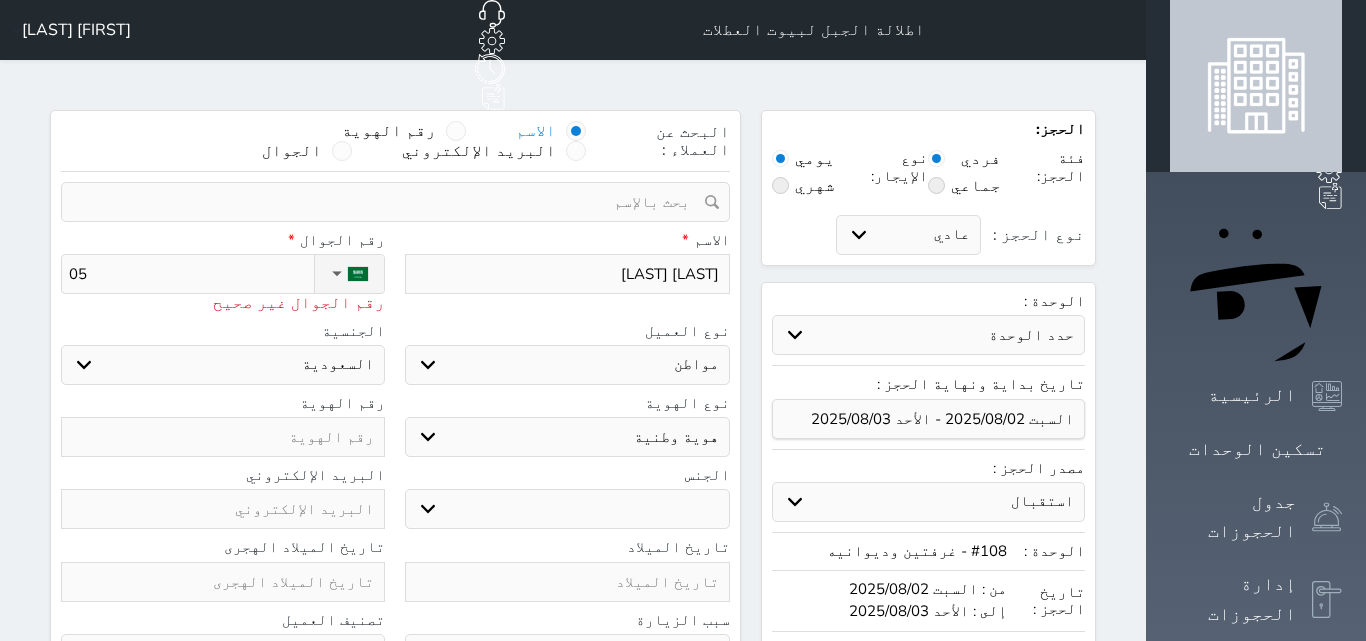 type on "050" 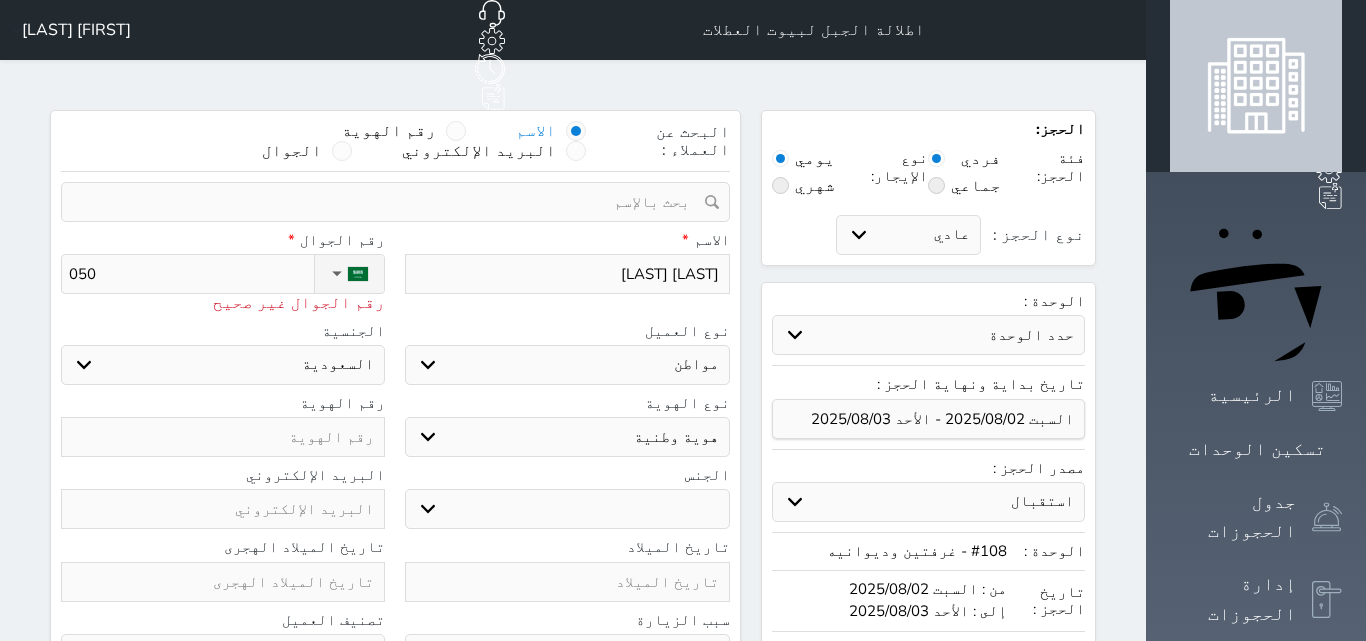 type on "0509" 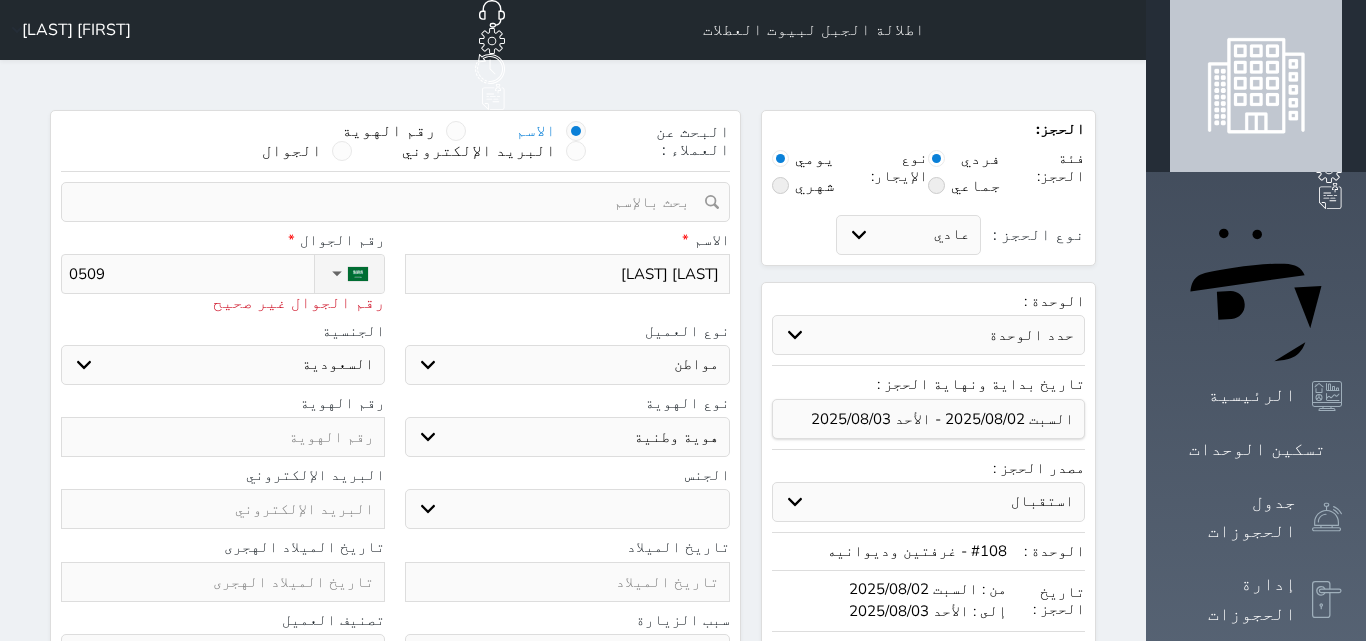 type on "05092" 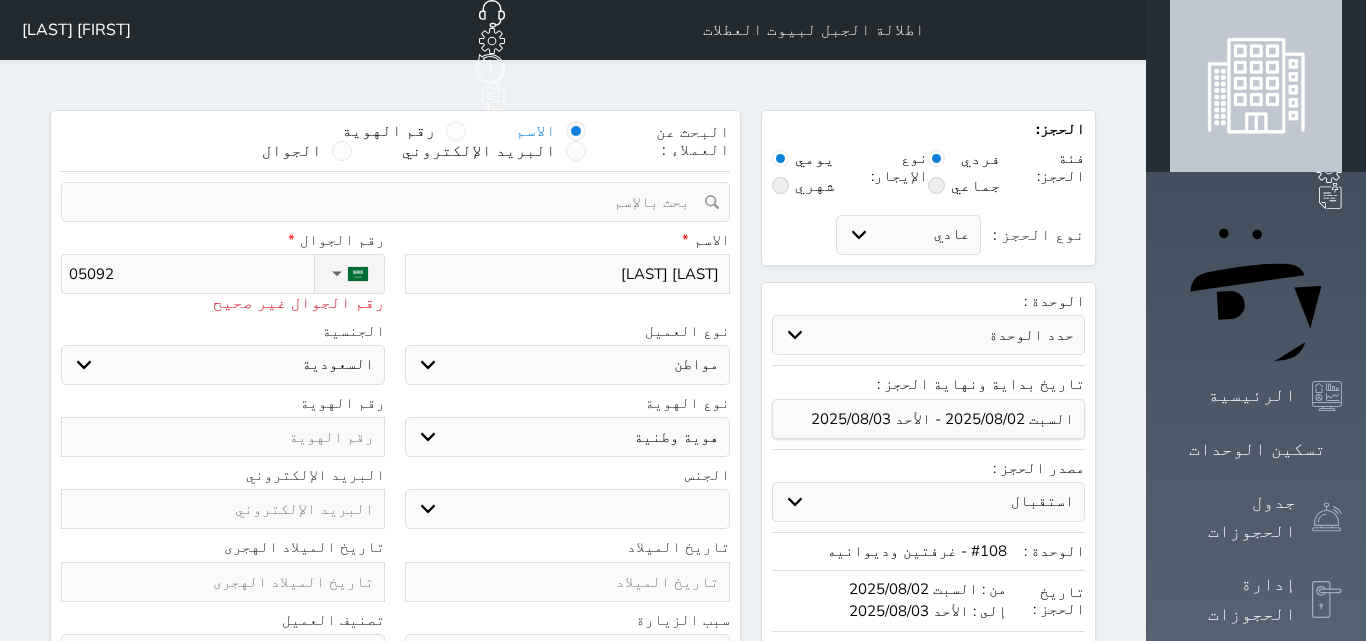 type on "050927" 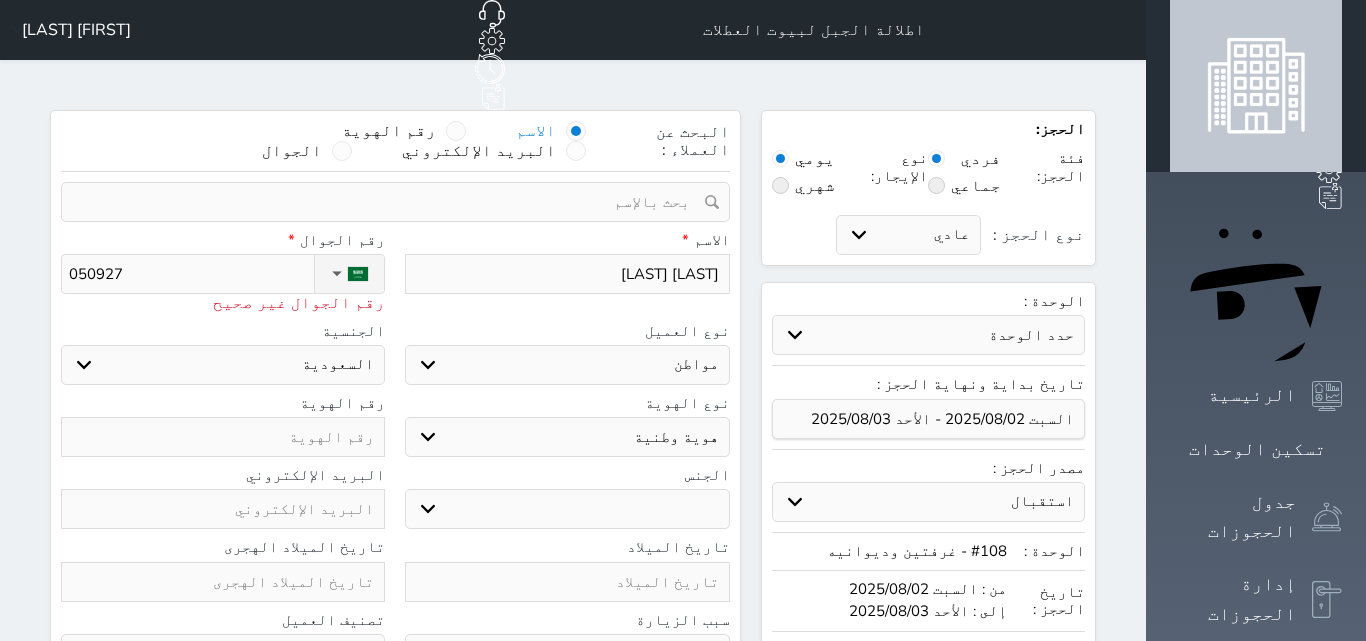 type on "[PHONE]" 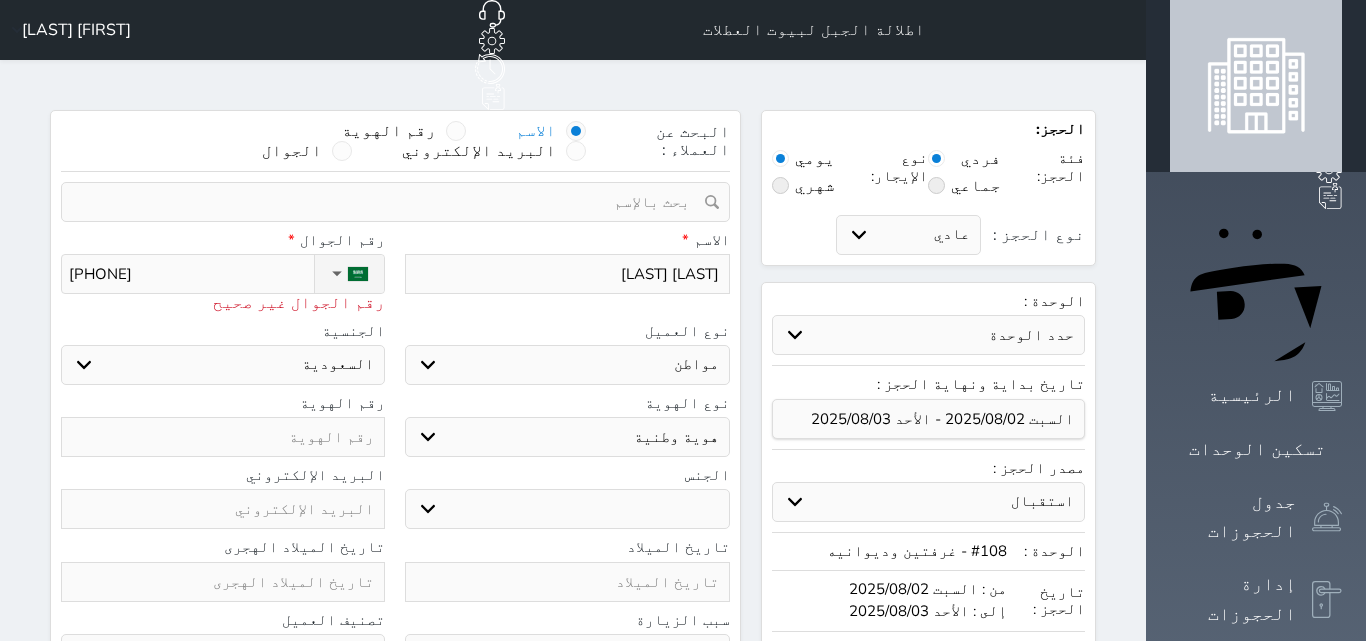 type on "[PHONE]" 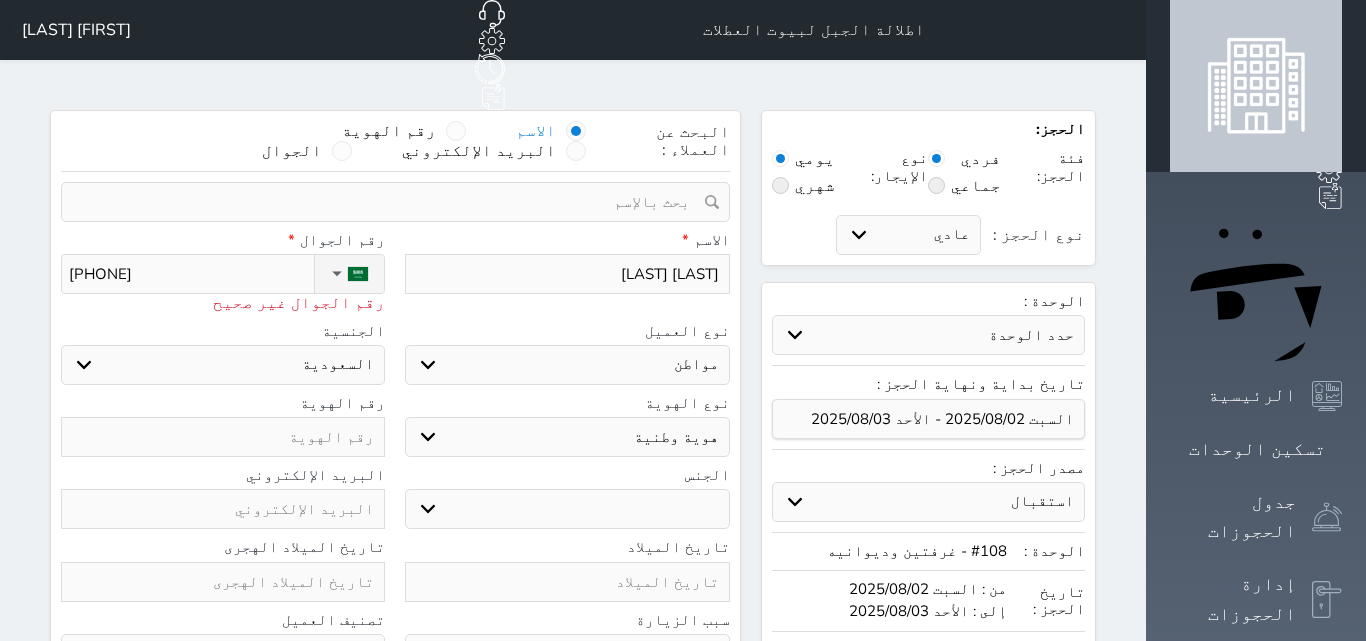 type on "[PHONE]" 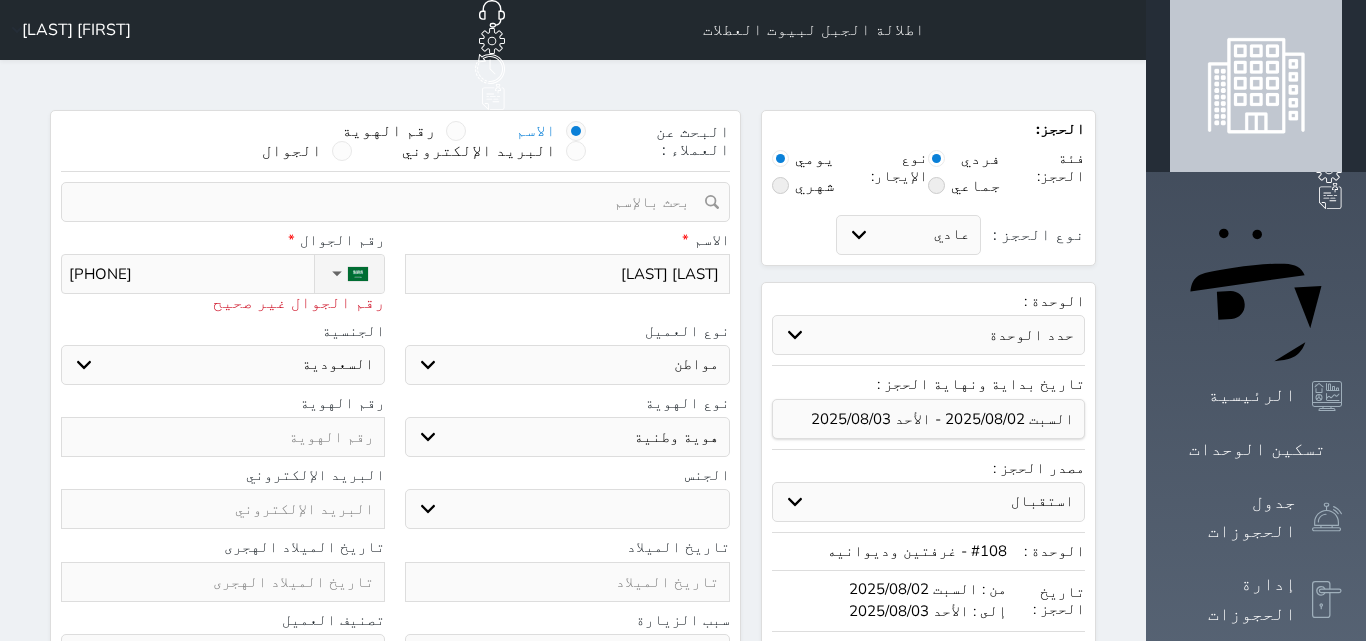 type on "[PHONE]" 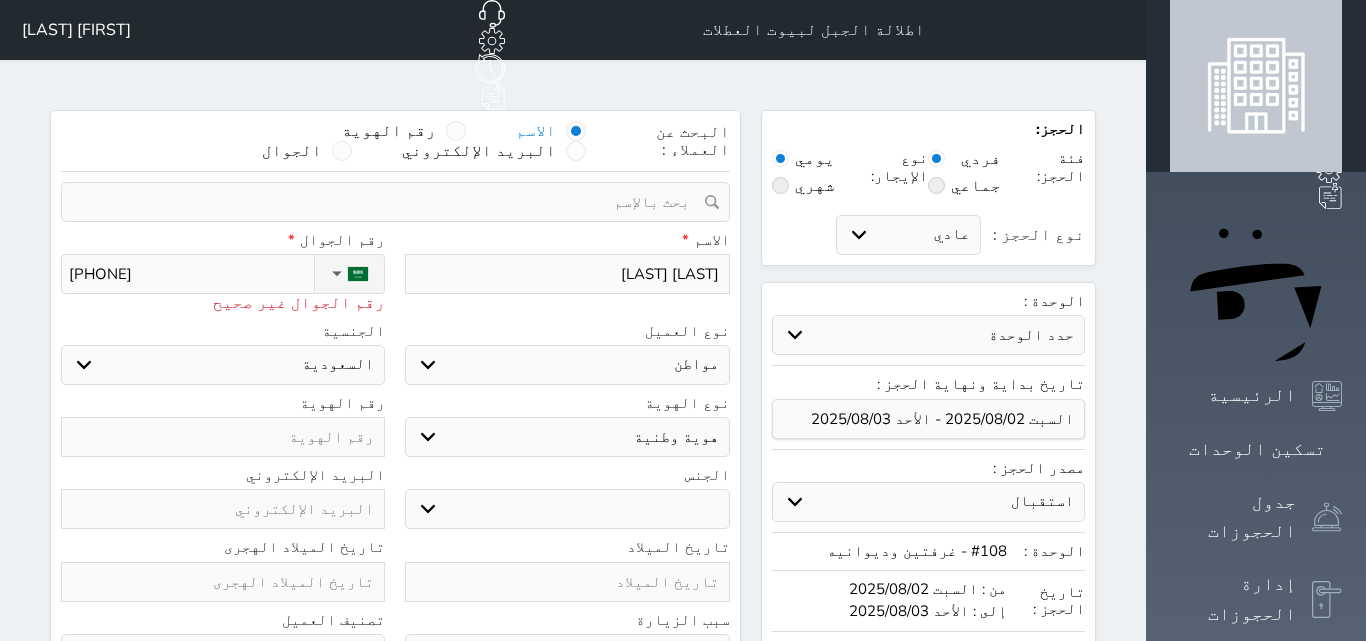select 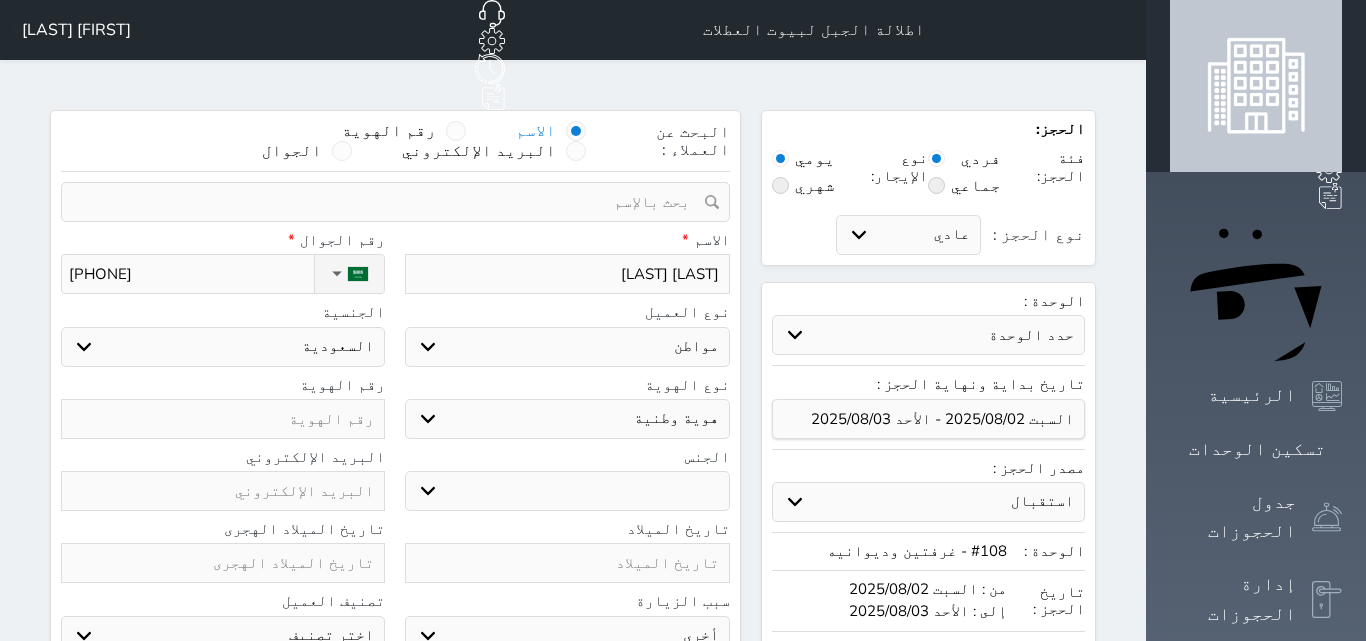 type on "[PHONE]" 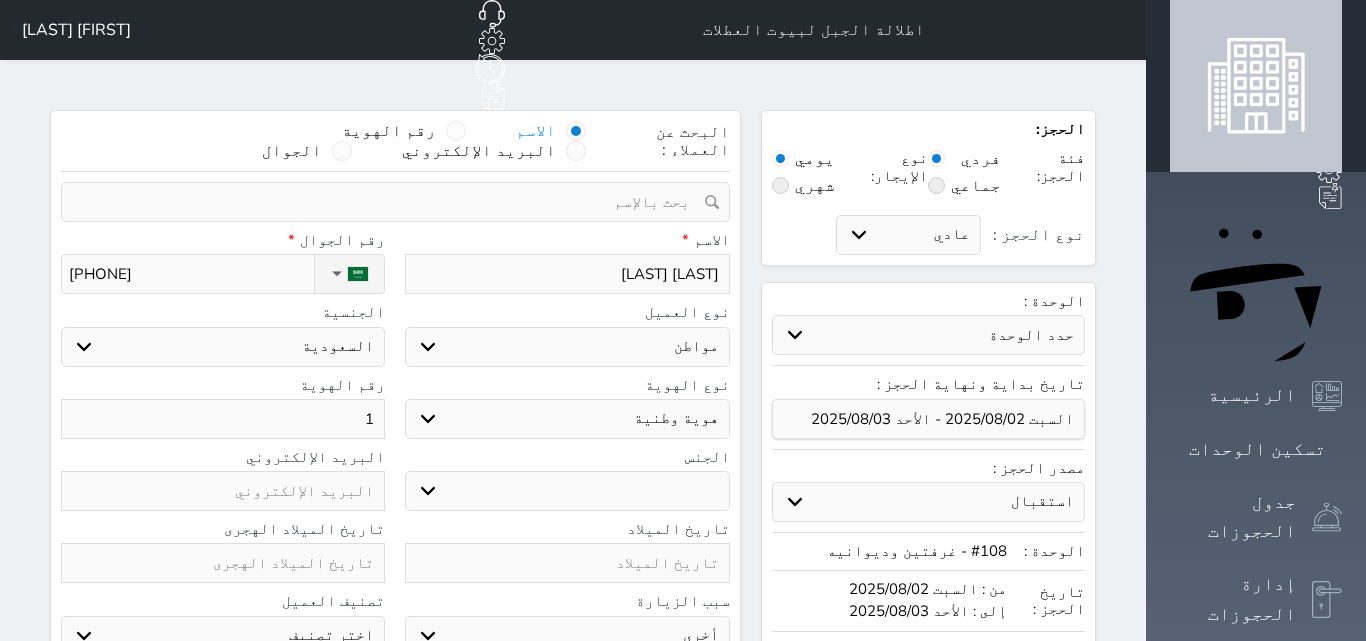 type on "10" 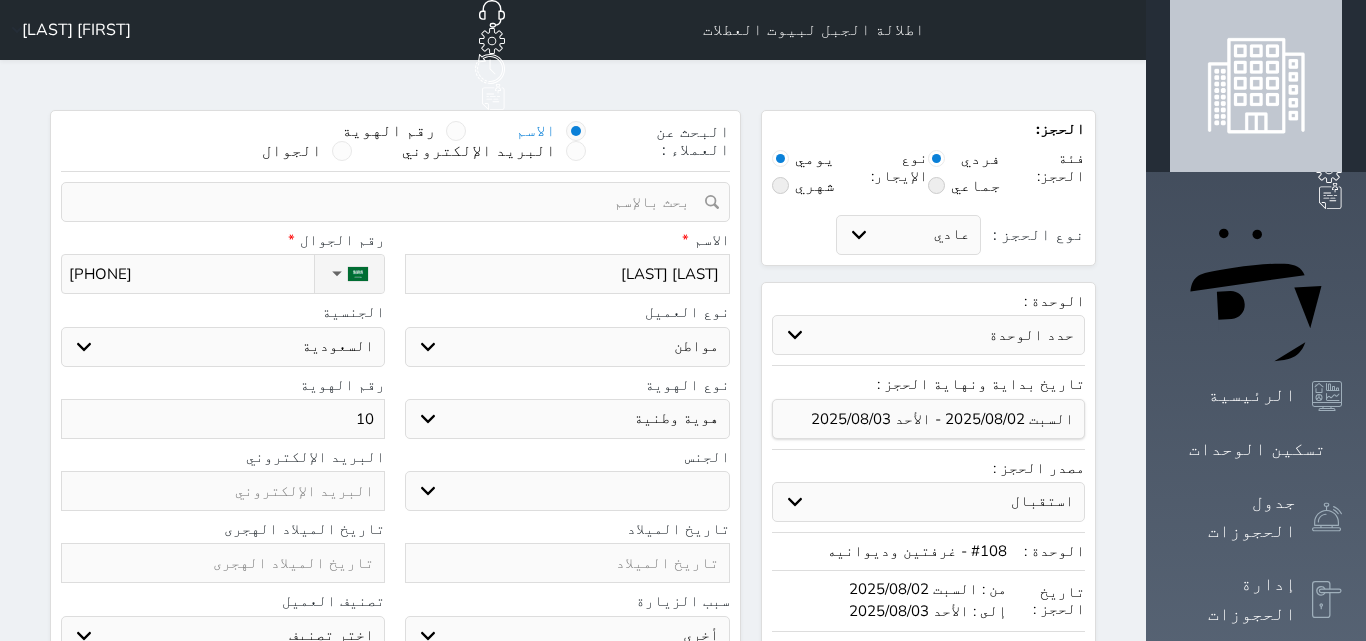 type on "107" 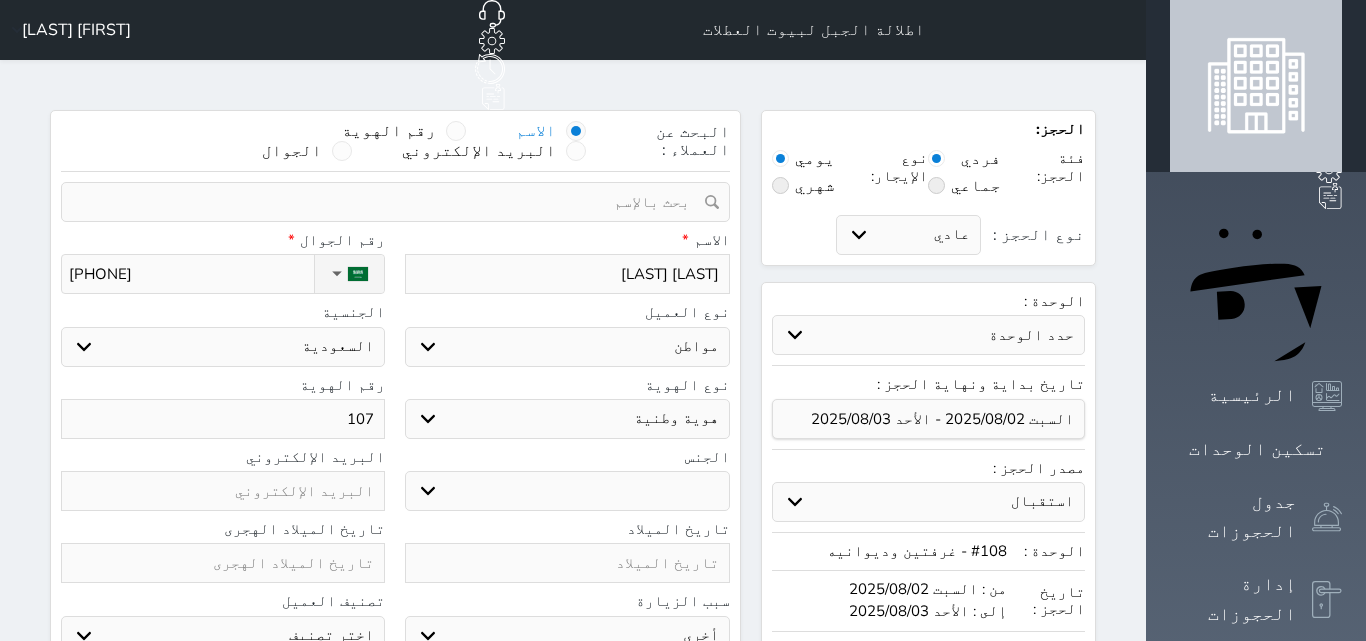 type on "1073" 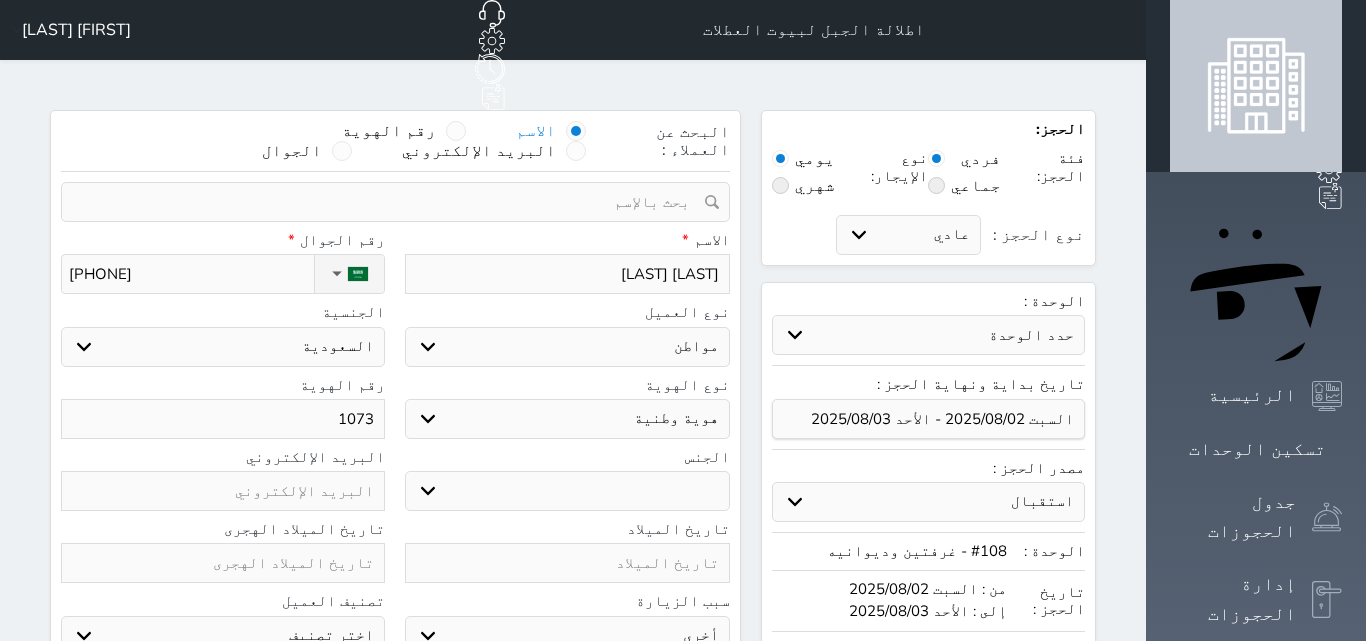select 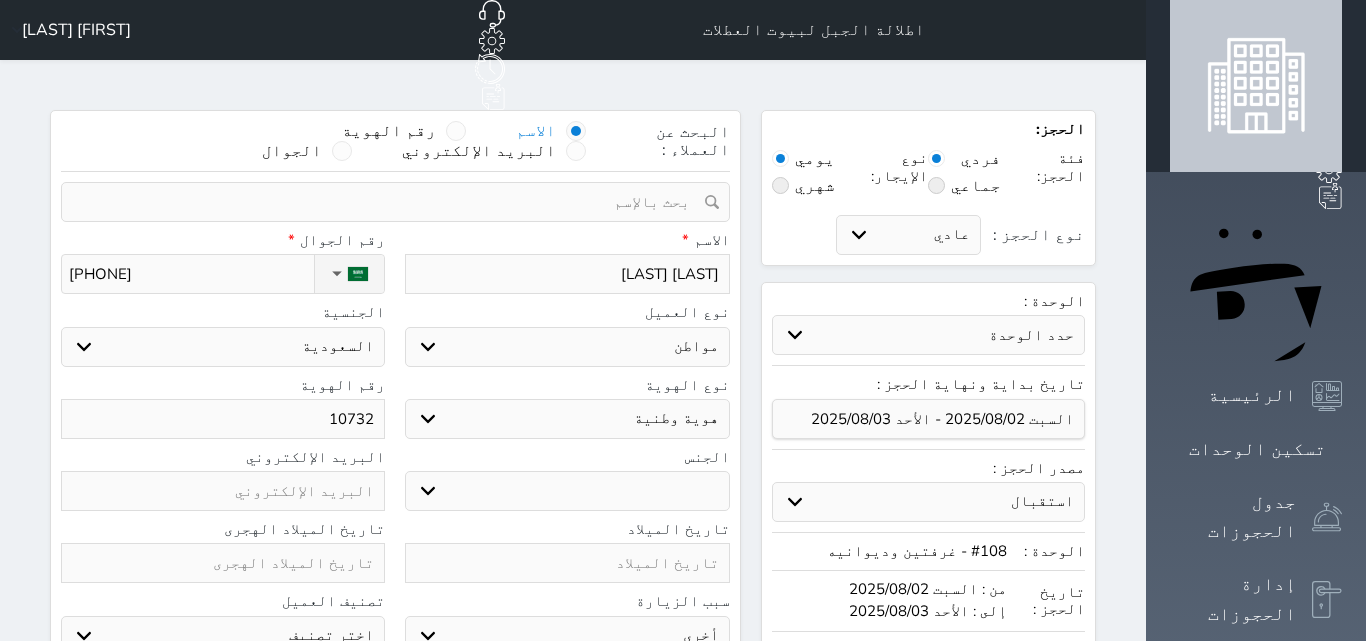 type on "[NUMBER]" 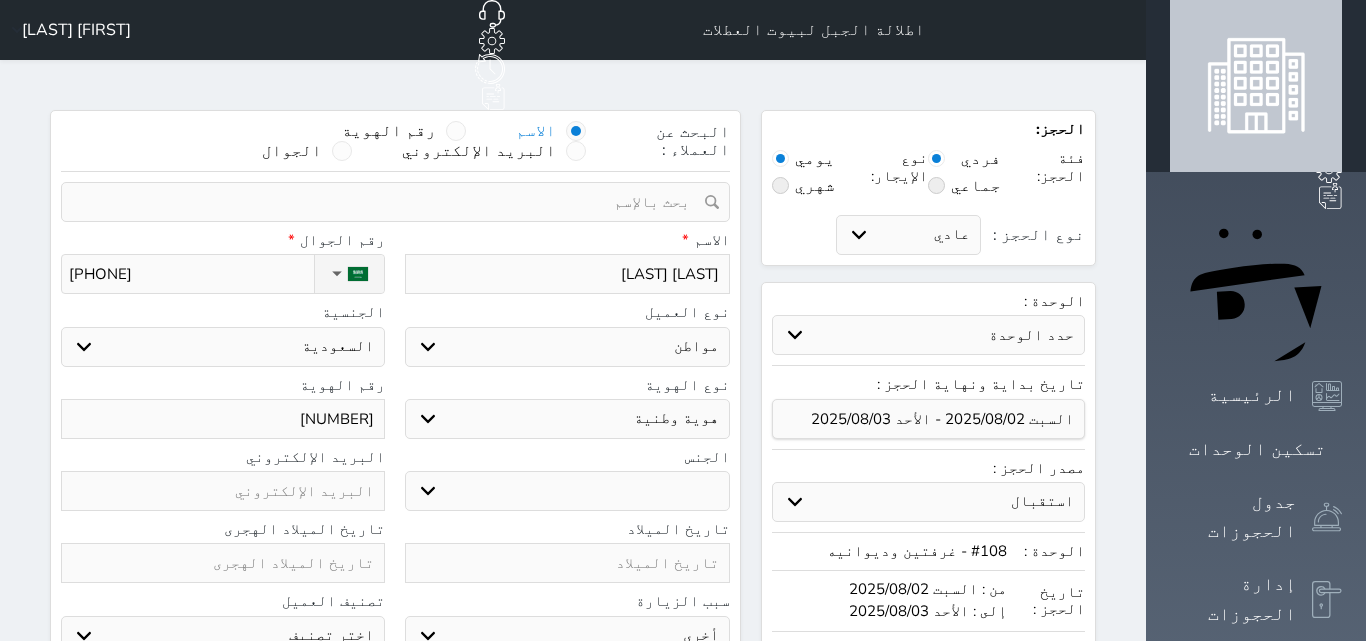 type on "[NUMBER]" 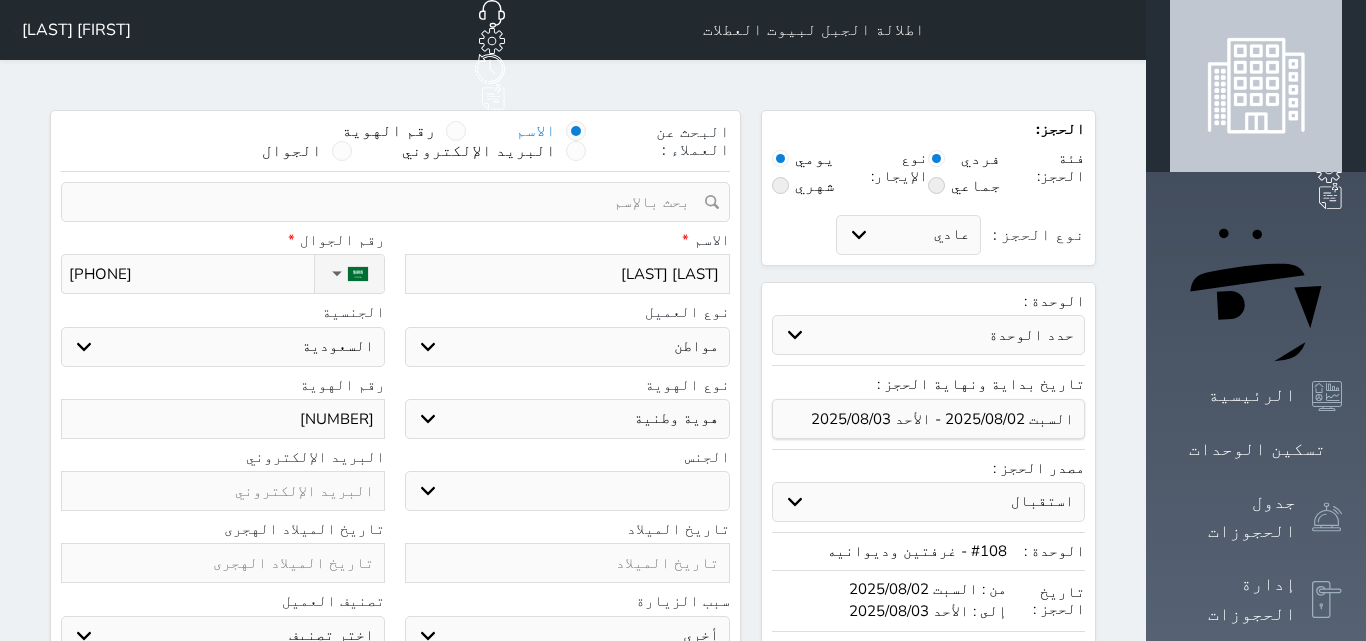 type on "[NUMBER]" 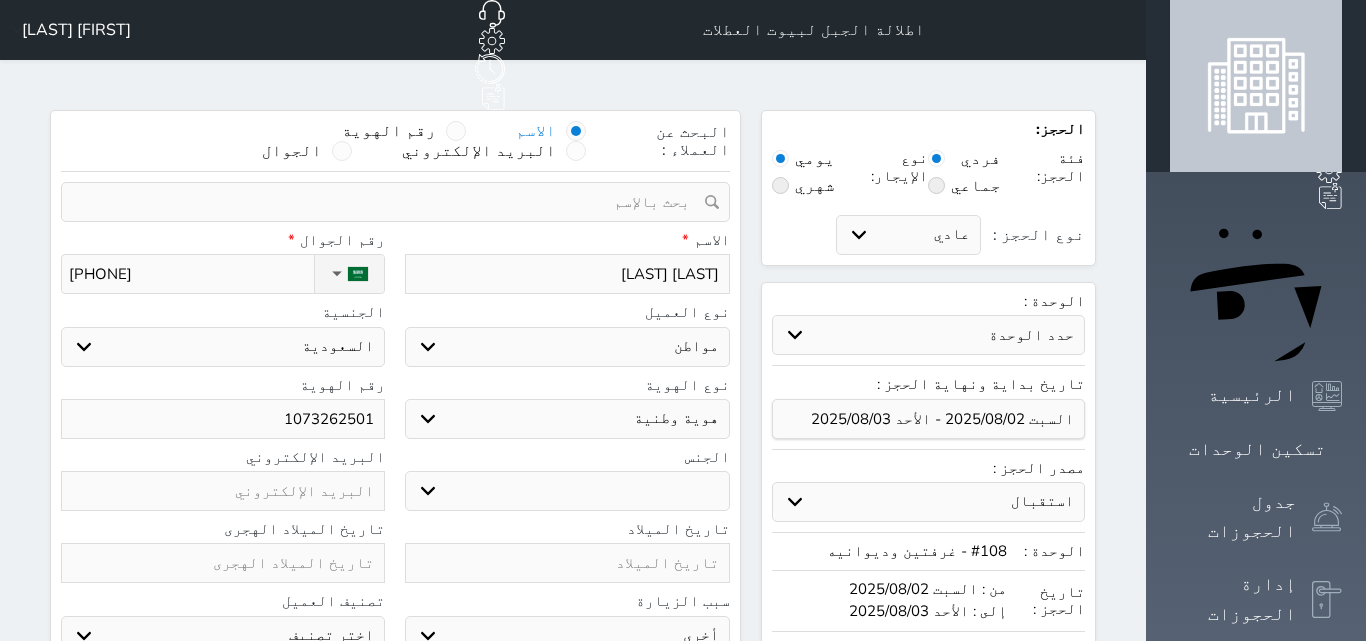 type on "1073262501" 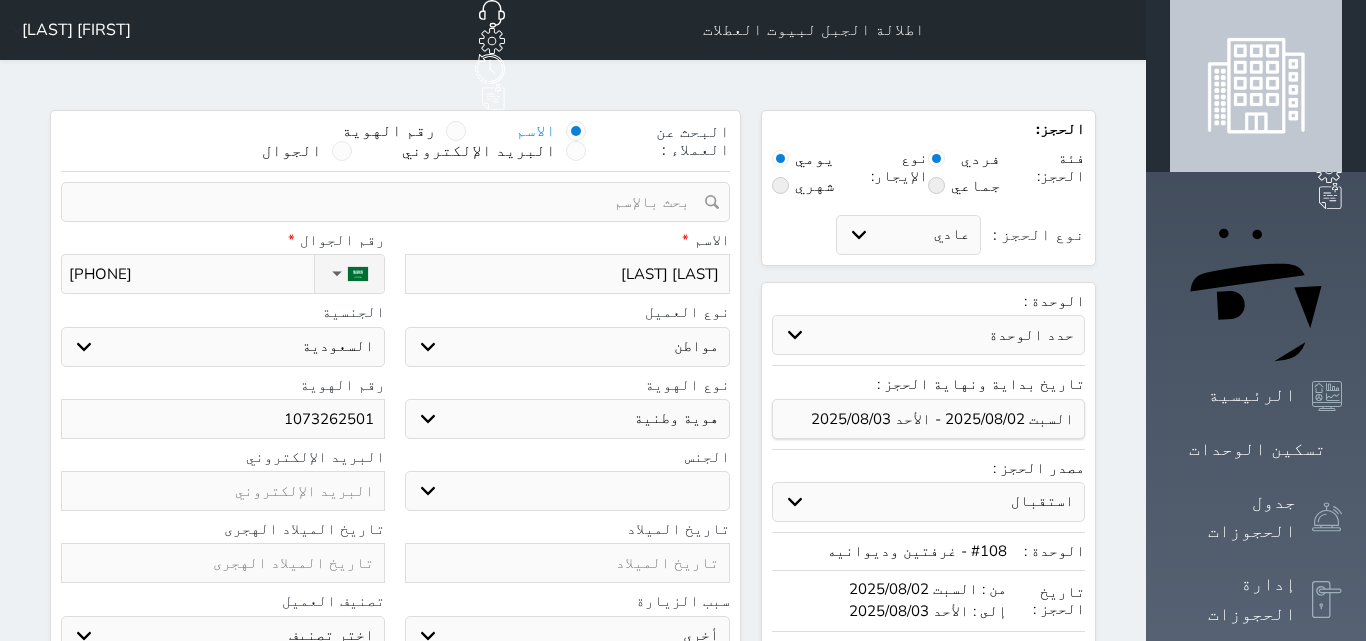 click on "ذكر   انثى" at bounding box center [567, 491] 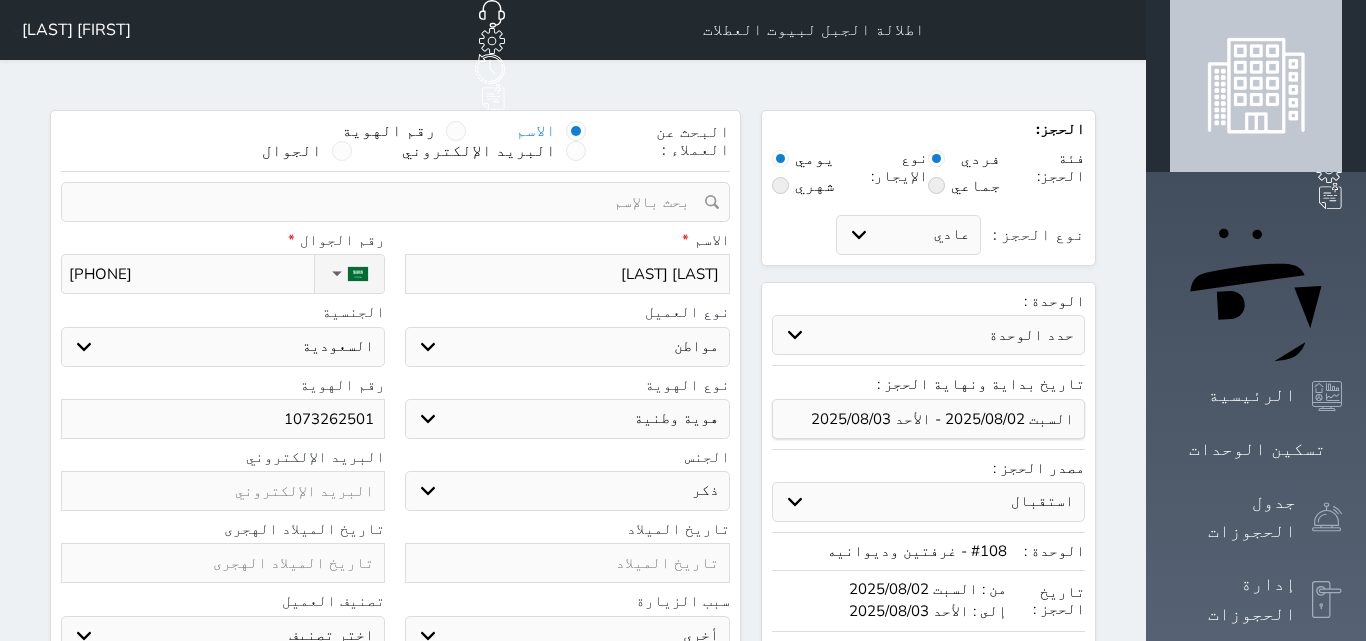 click on "ذكر   انثى" at bounding box center (567, 491) 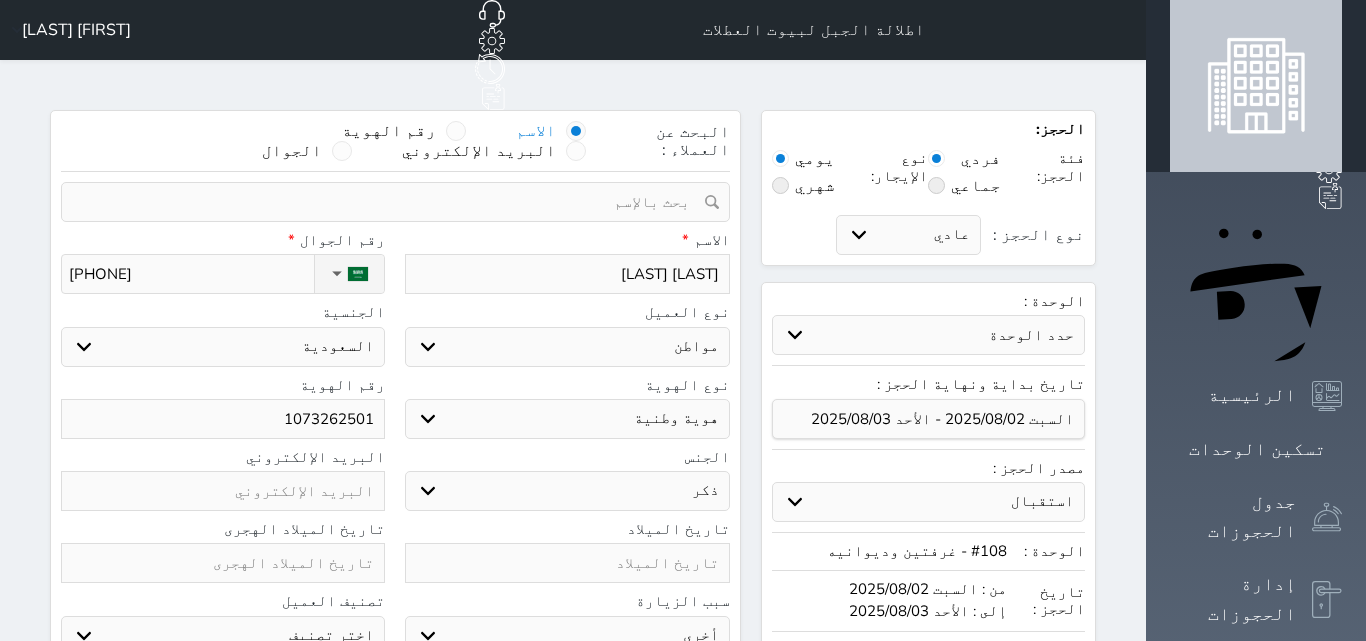 scroll, scrollTop: 345, scrollLeft: 0, axis: vertical 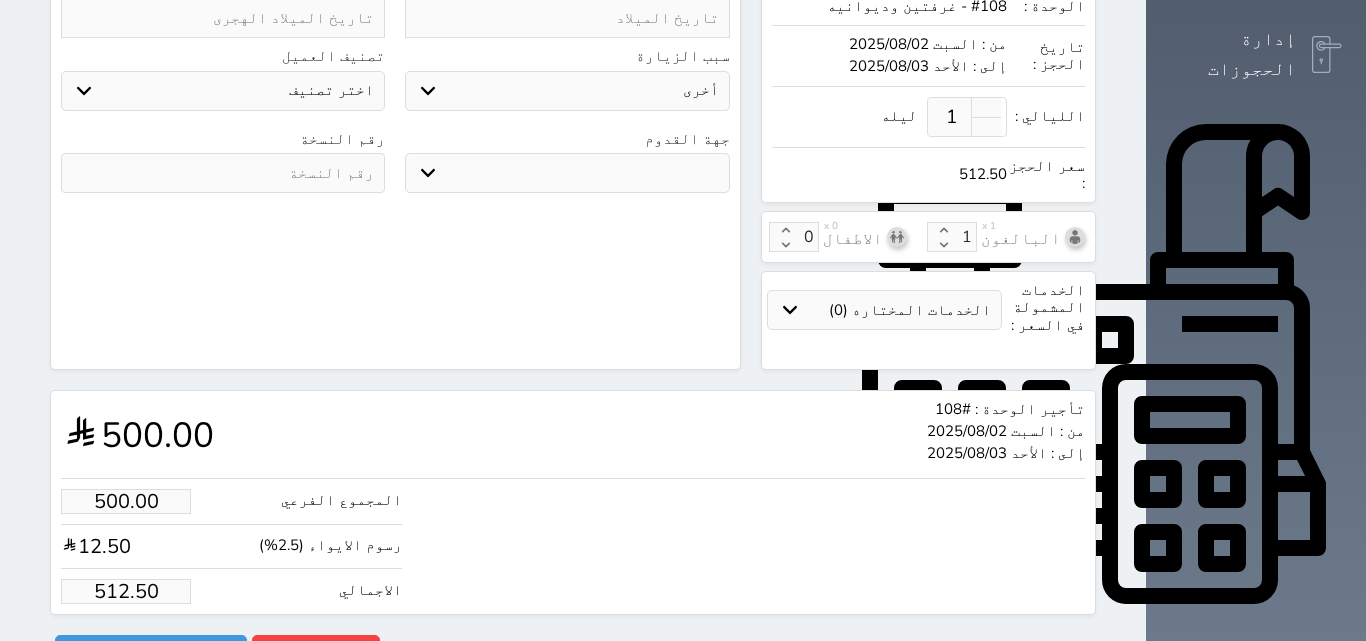 click on "512.50" at bounding box center [126, 591] 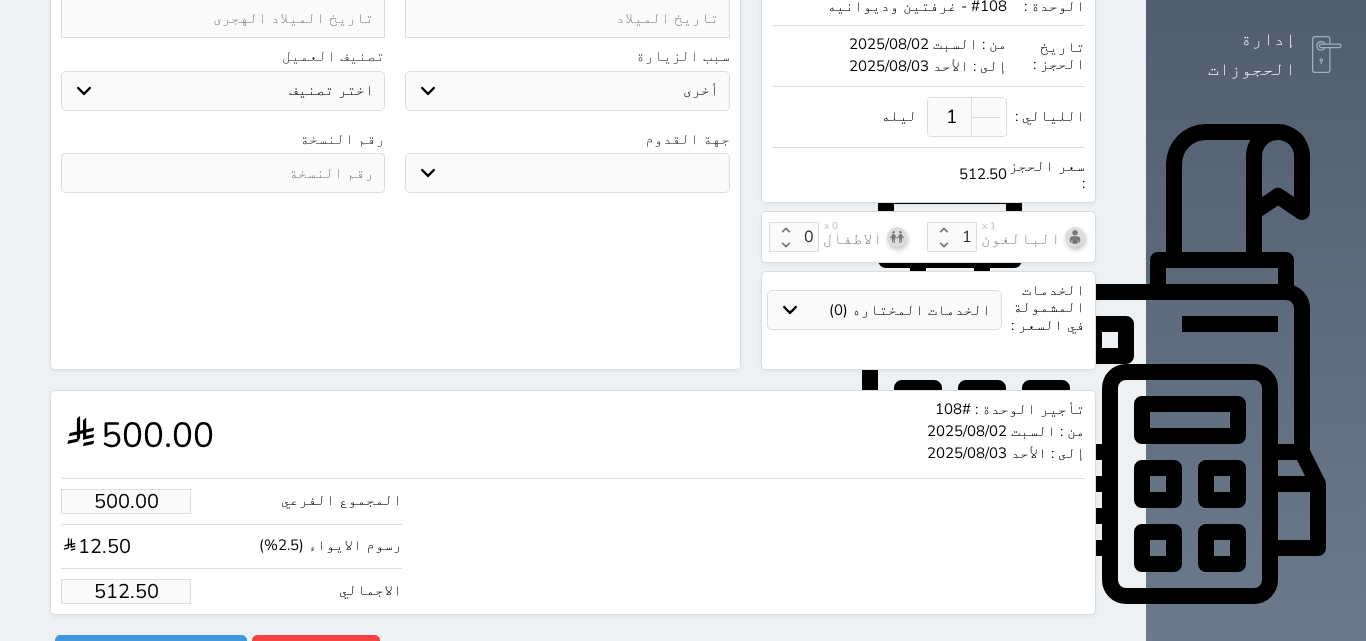 type on "1.00" 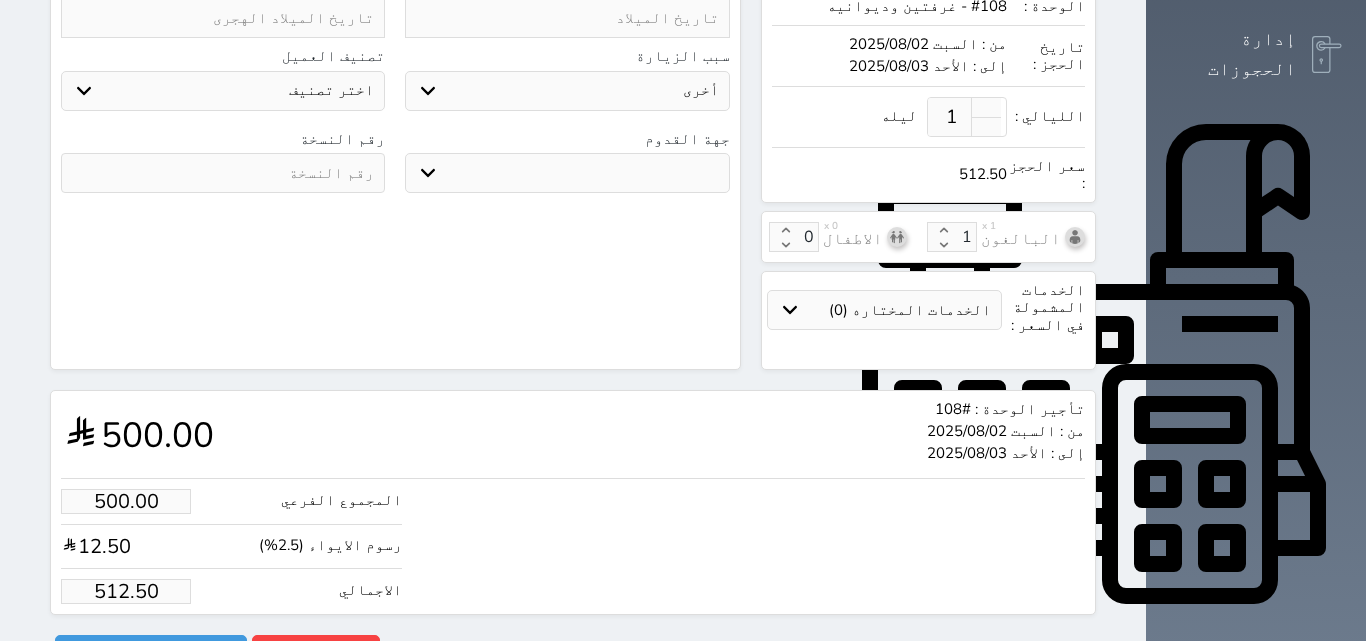 type on "1.025" 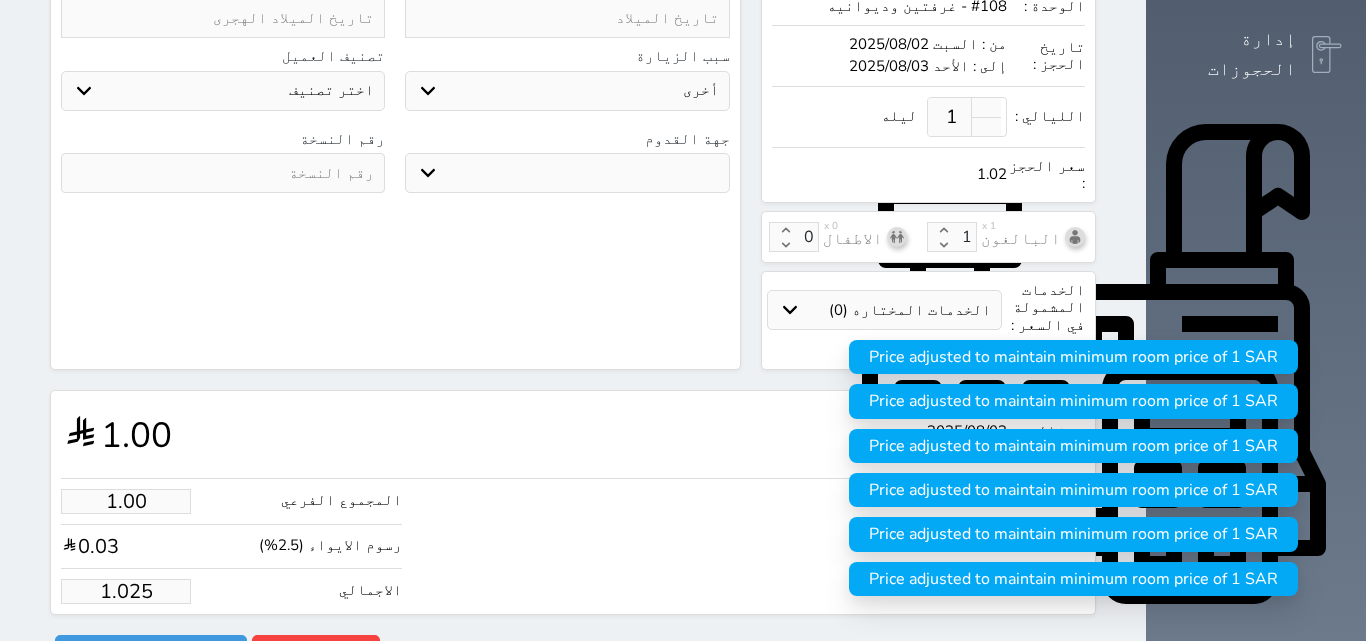 type on "1.02" 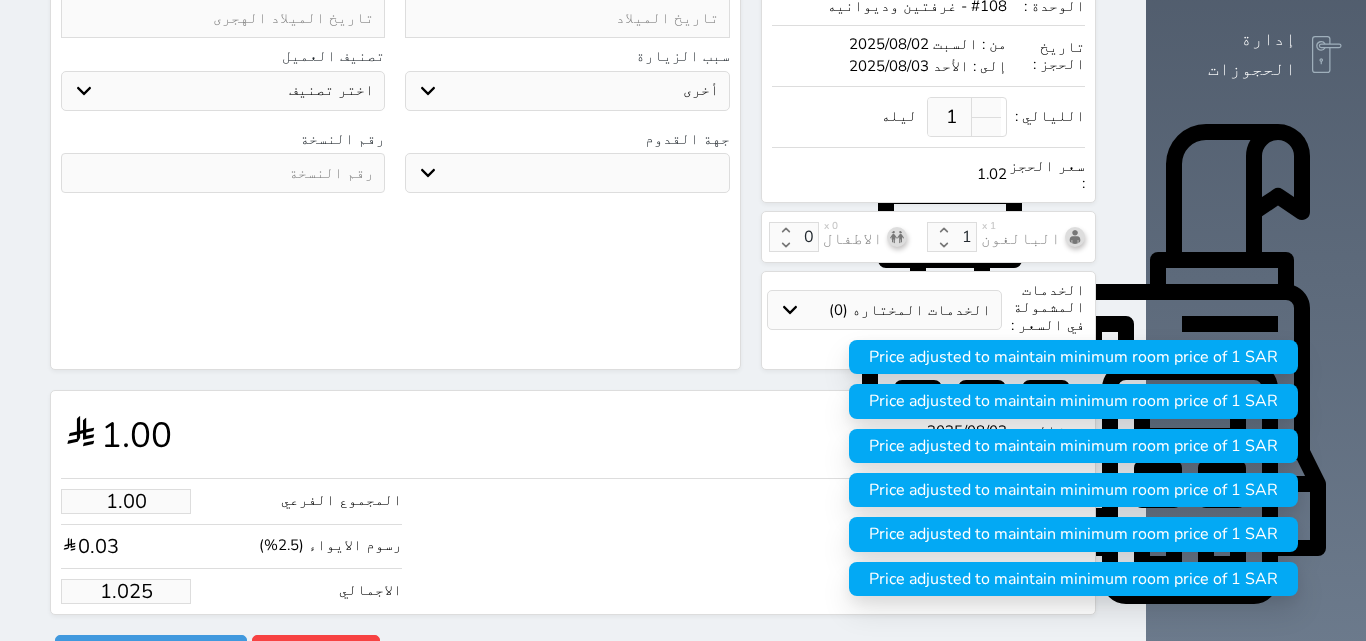 select 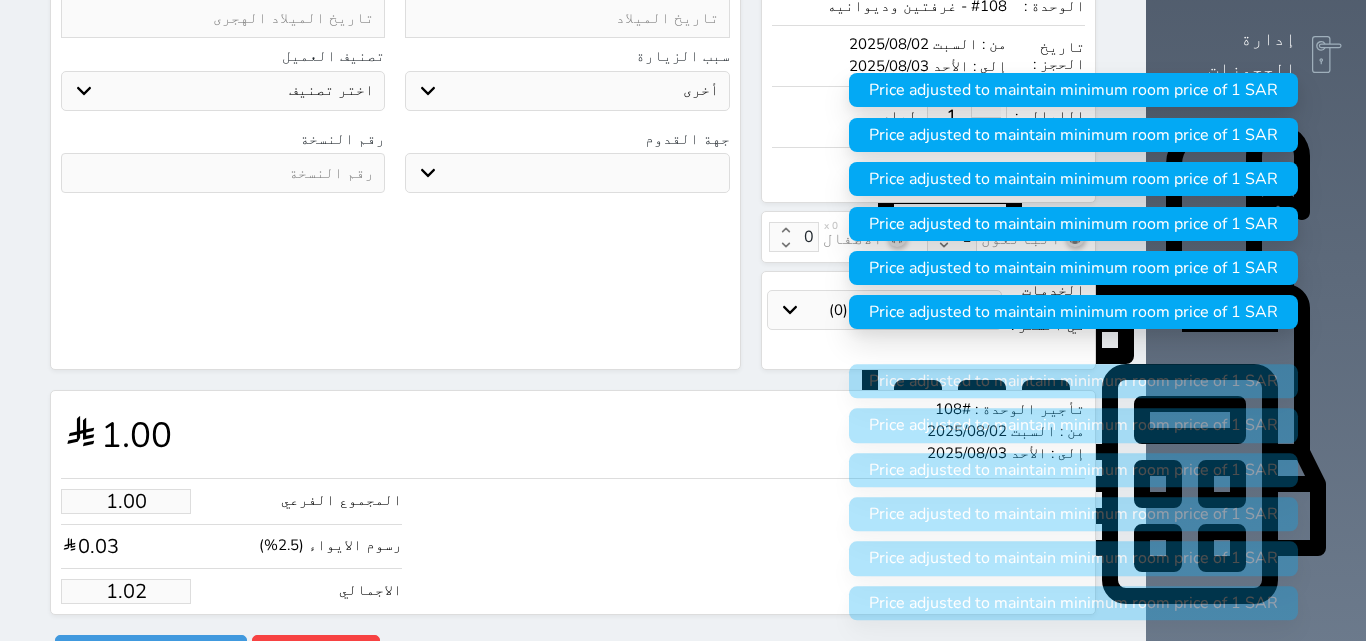 type on "1.0" 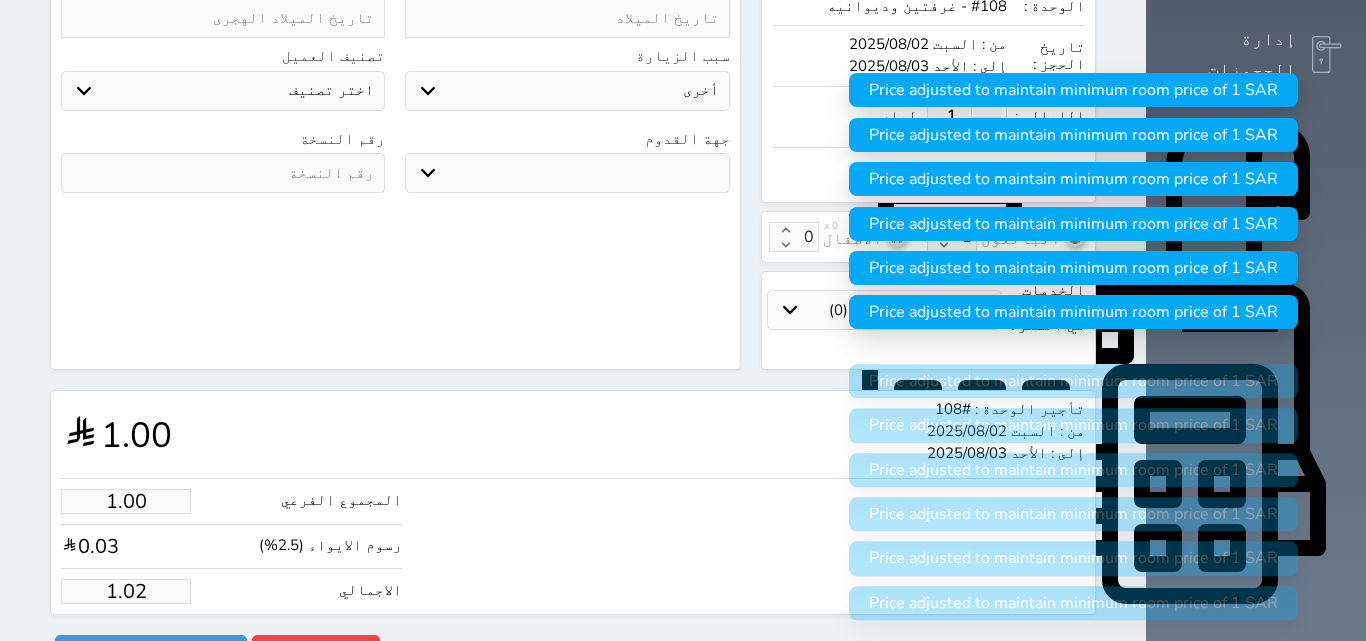 select 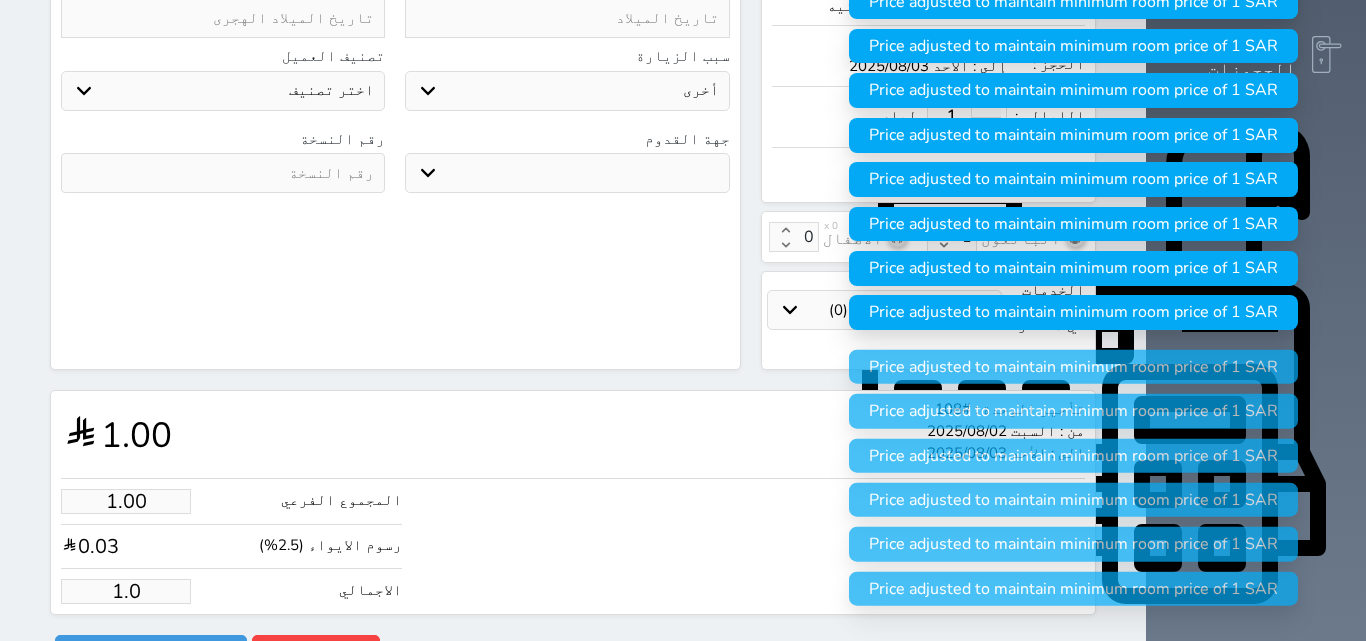 type on "1." 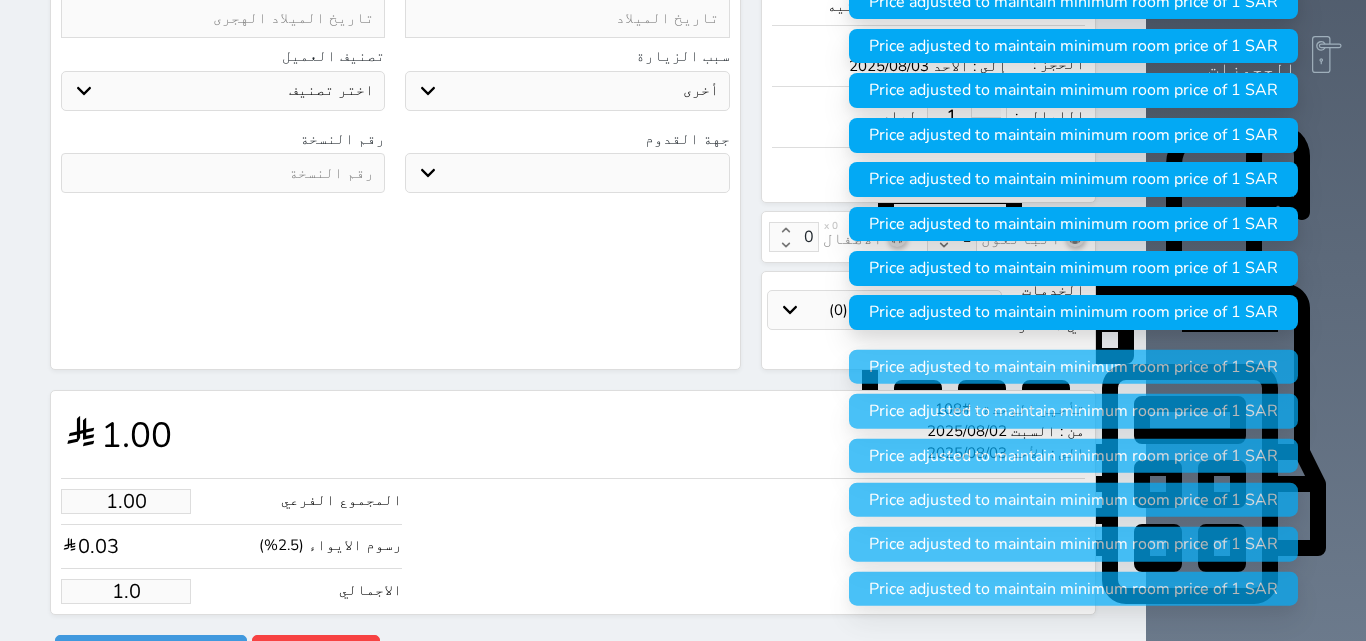 select 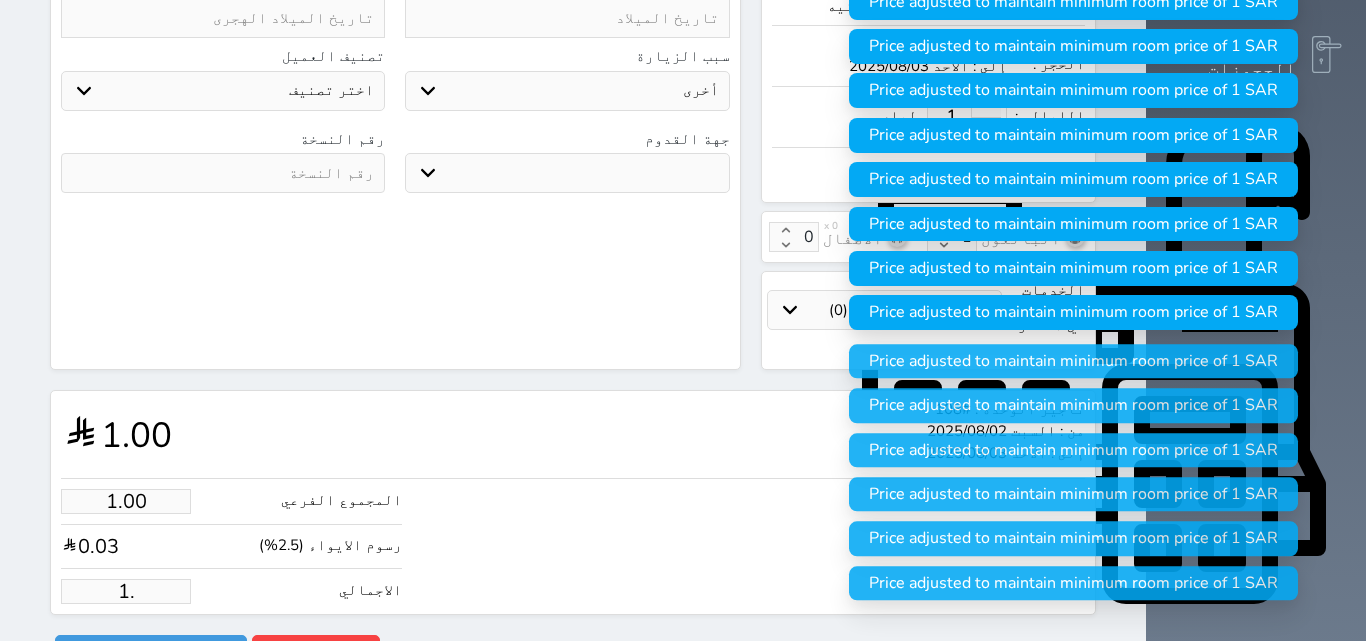type on "1" 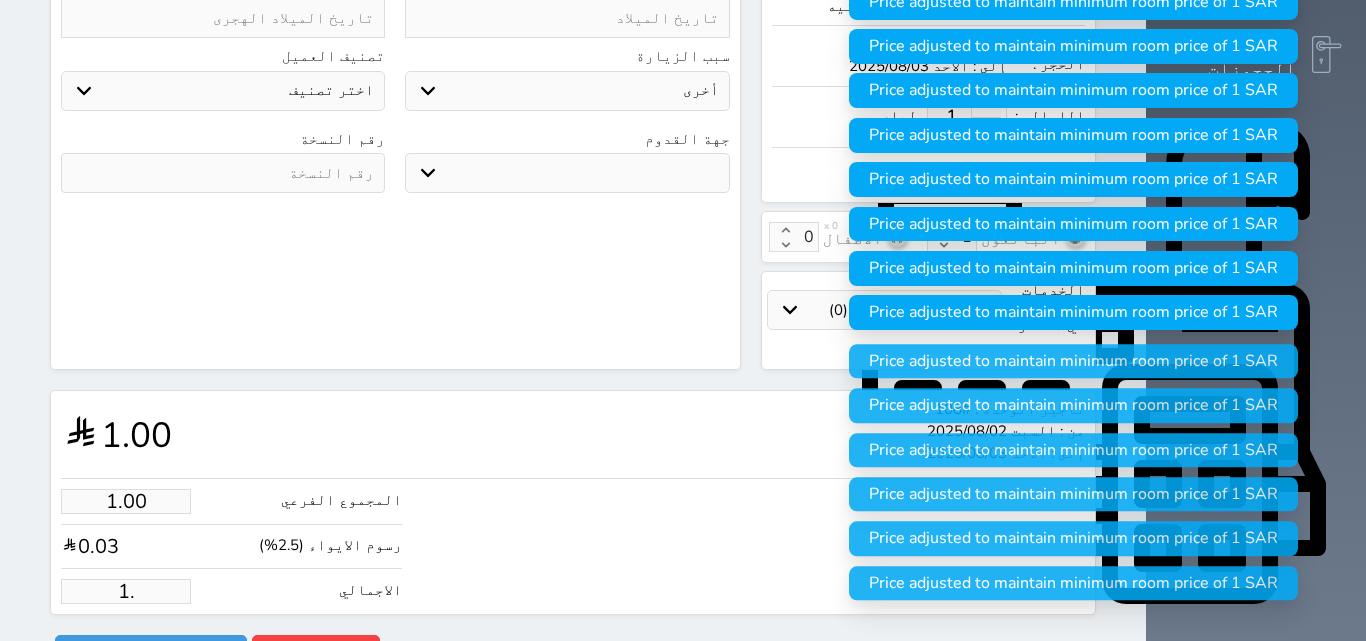 select 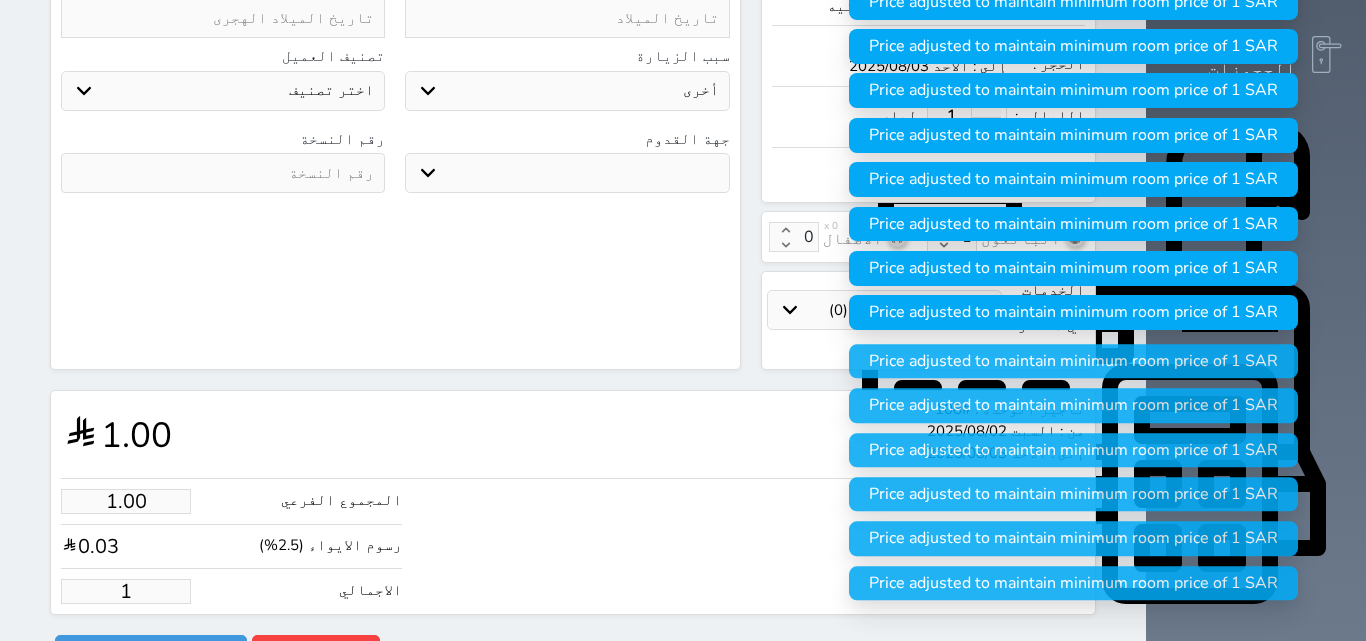 type 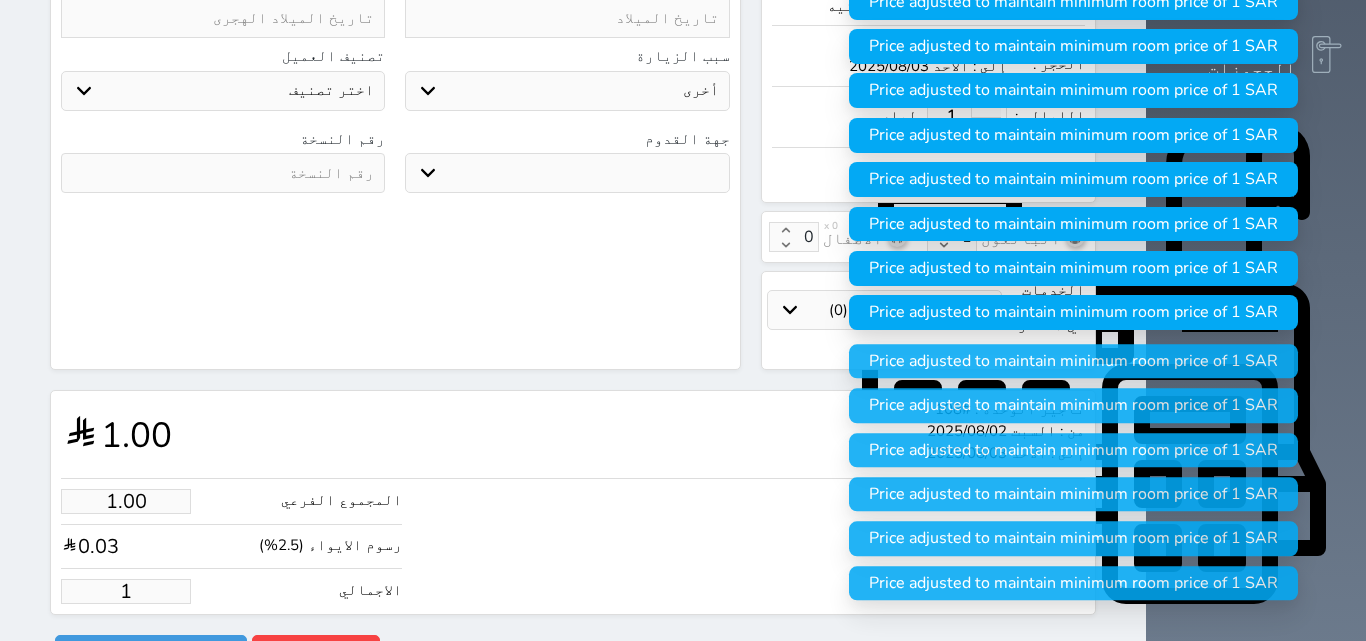 select 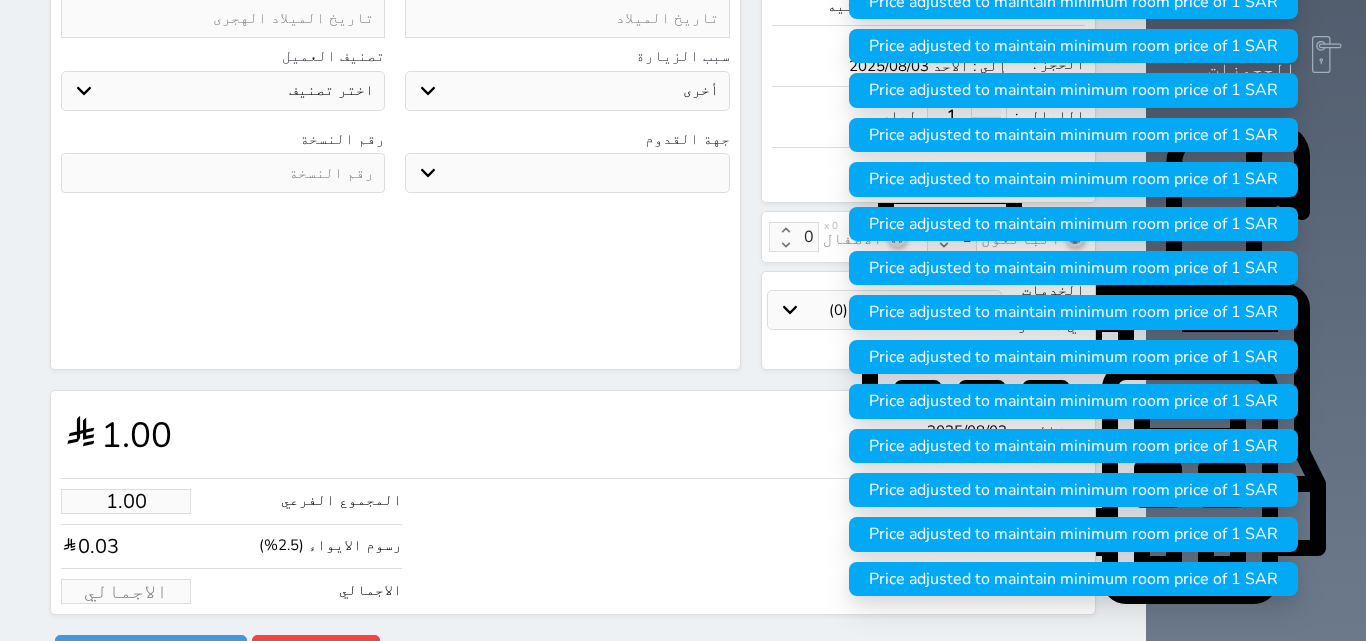 type on "1" 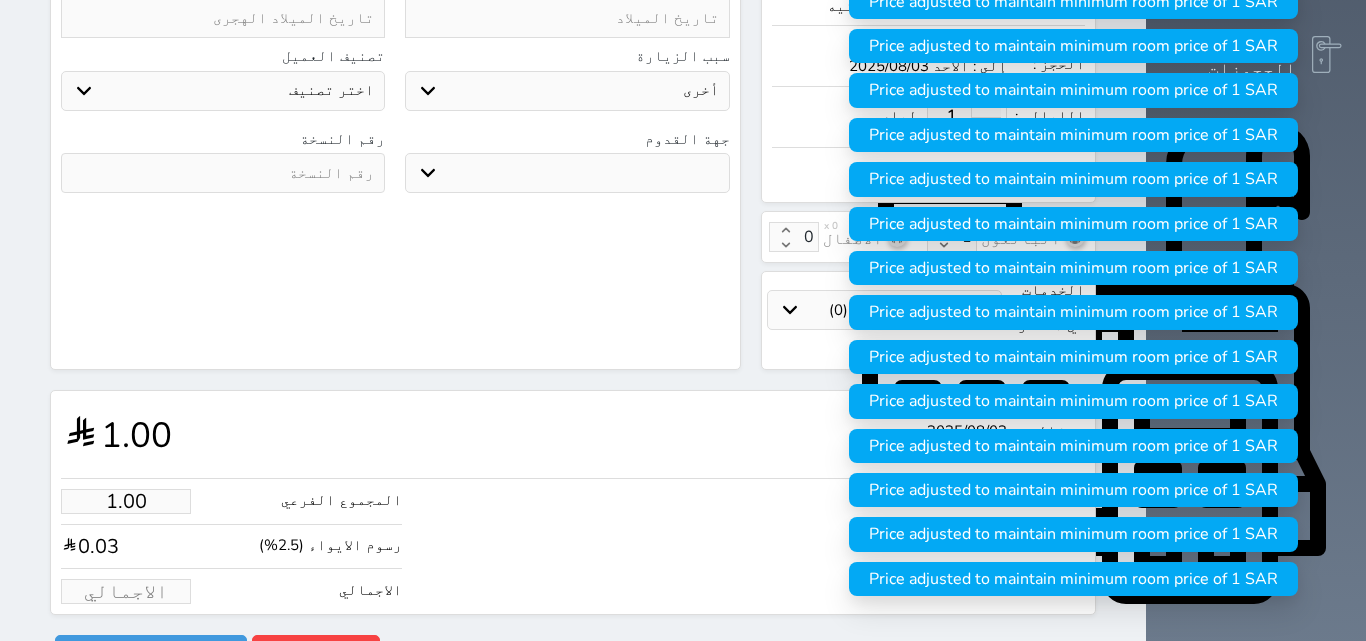 select 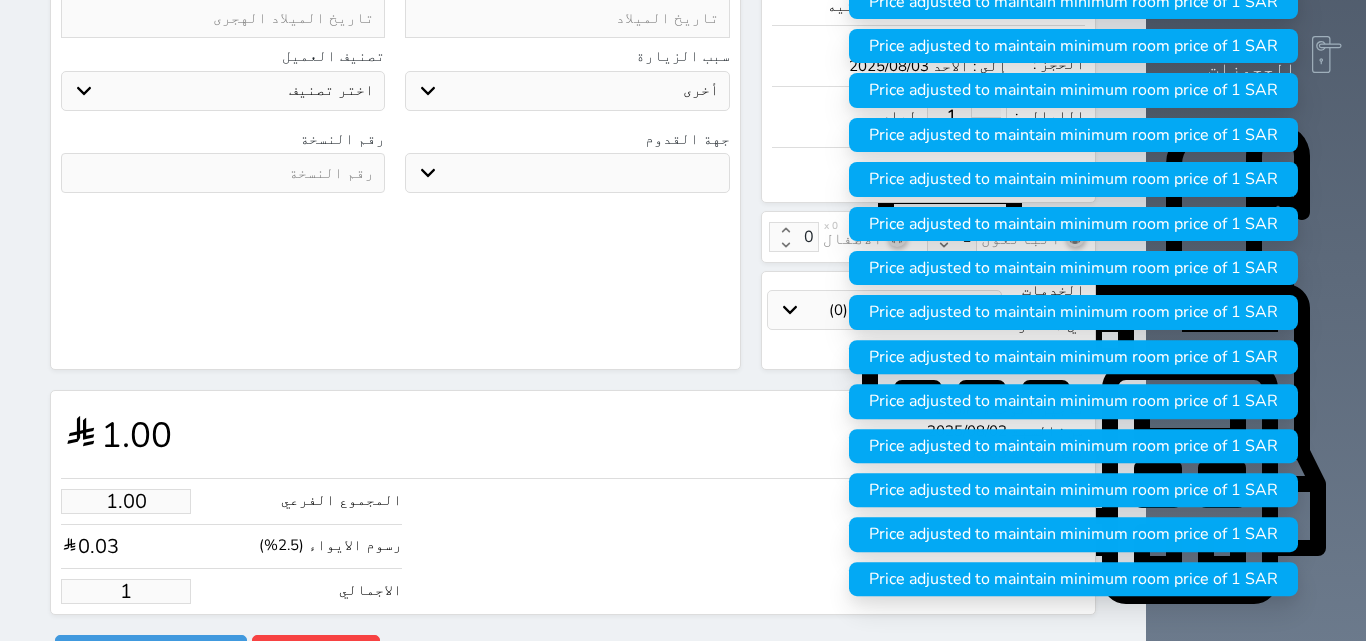 type on "14.63" 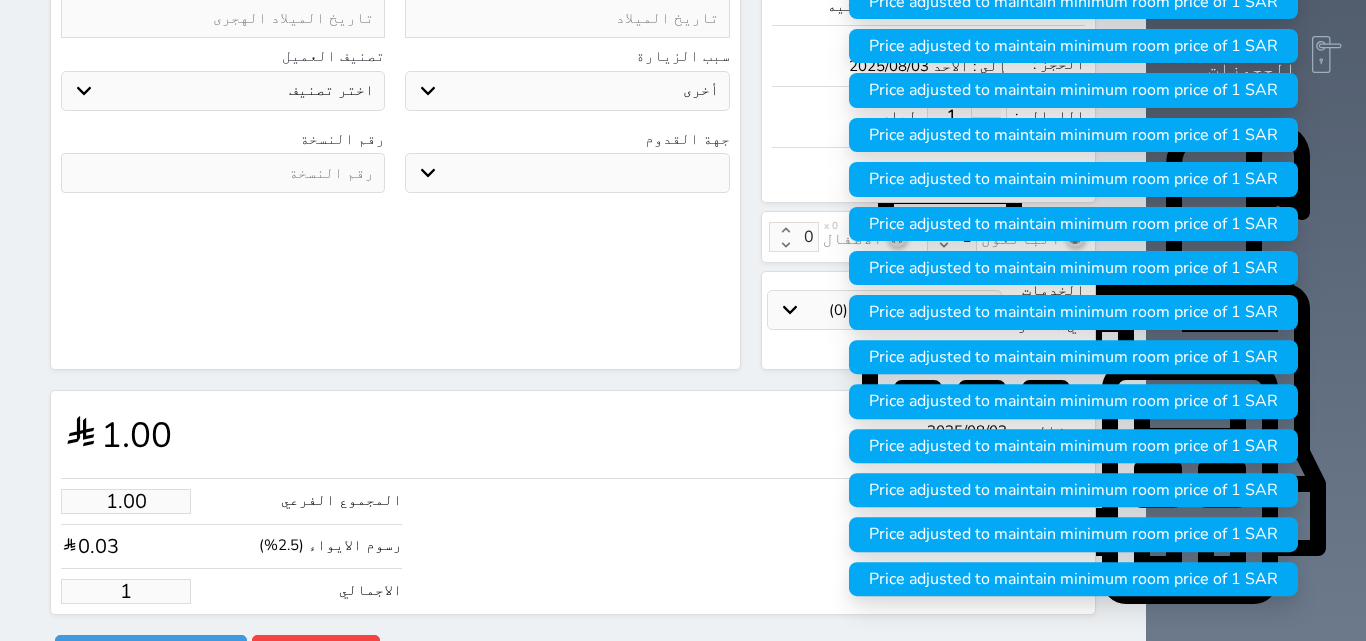 type on "15" 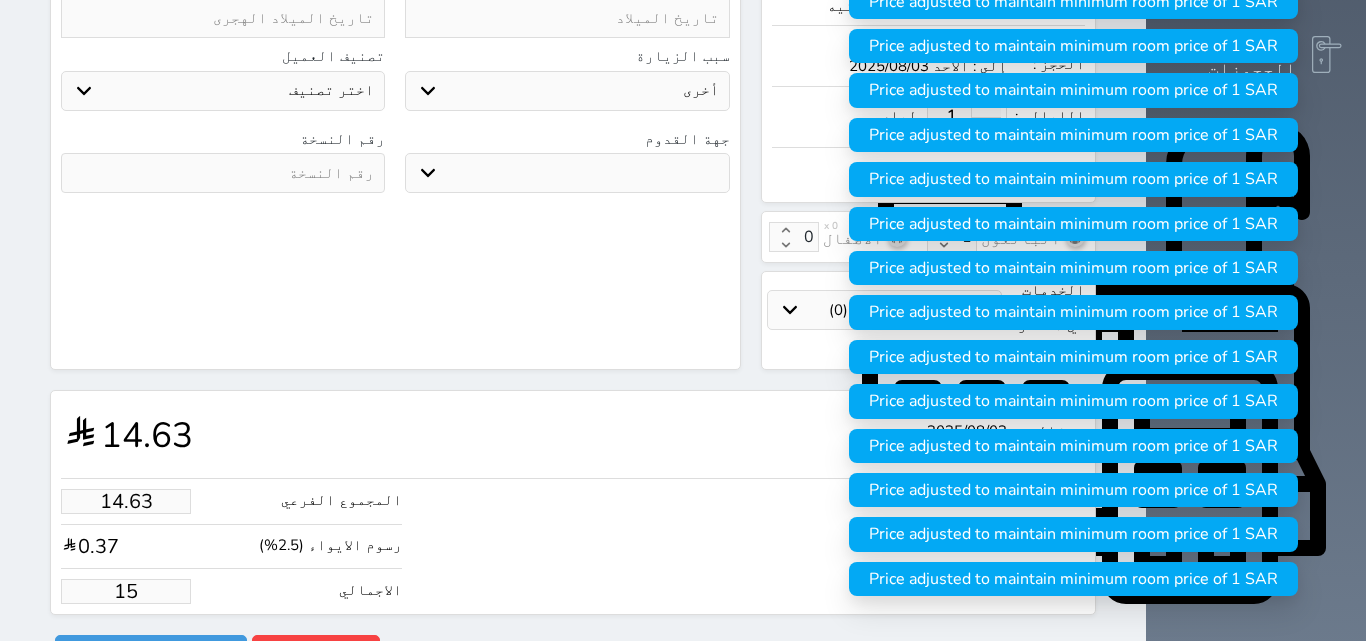 type on "146.34" 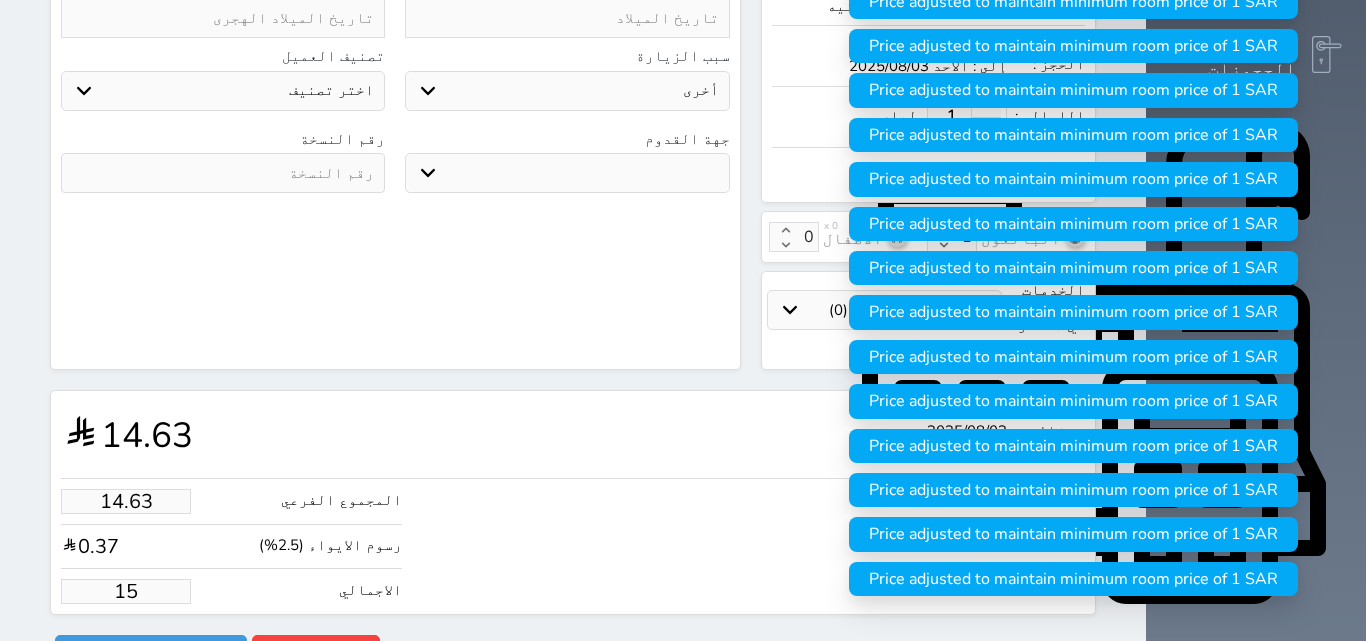 type on "150" 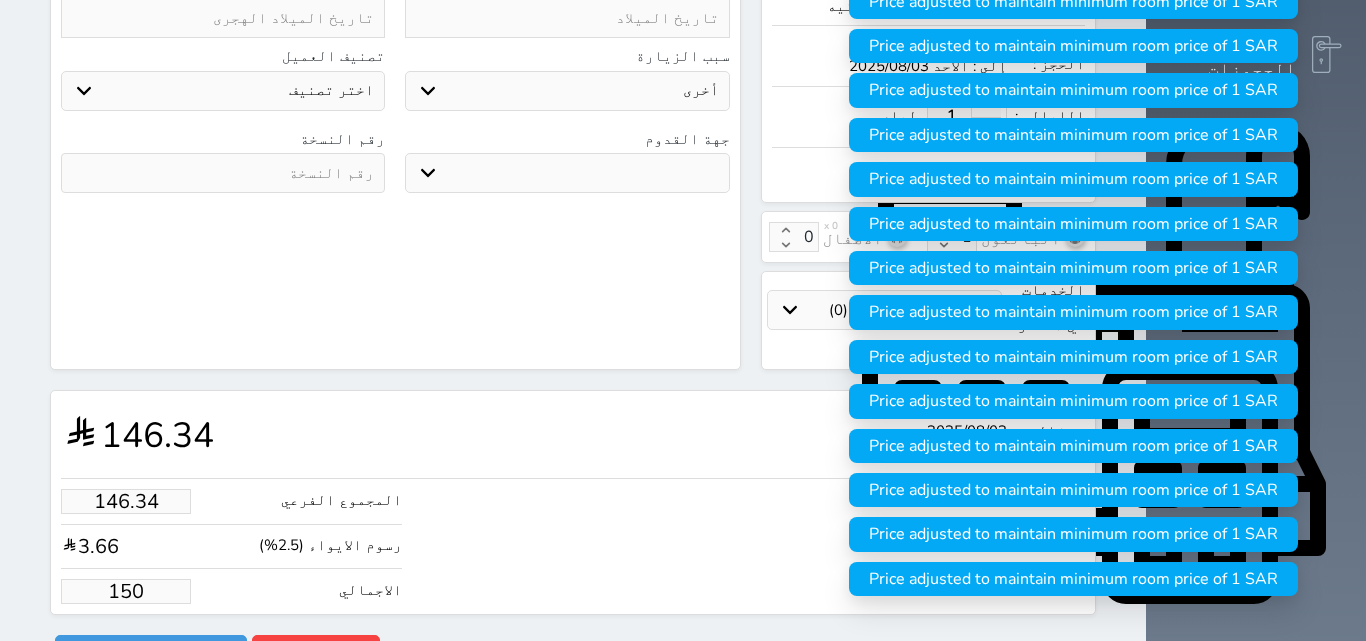 type on "1463.41" 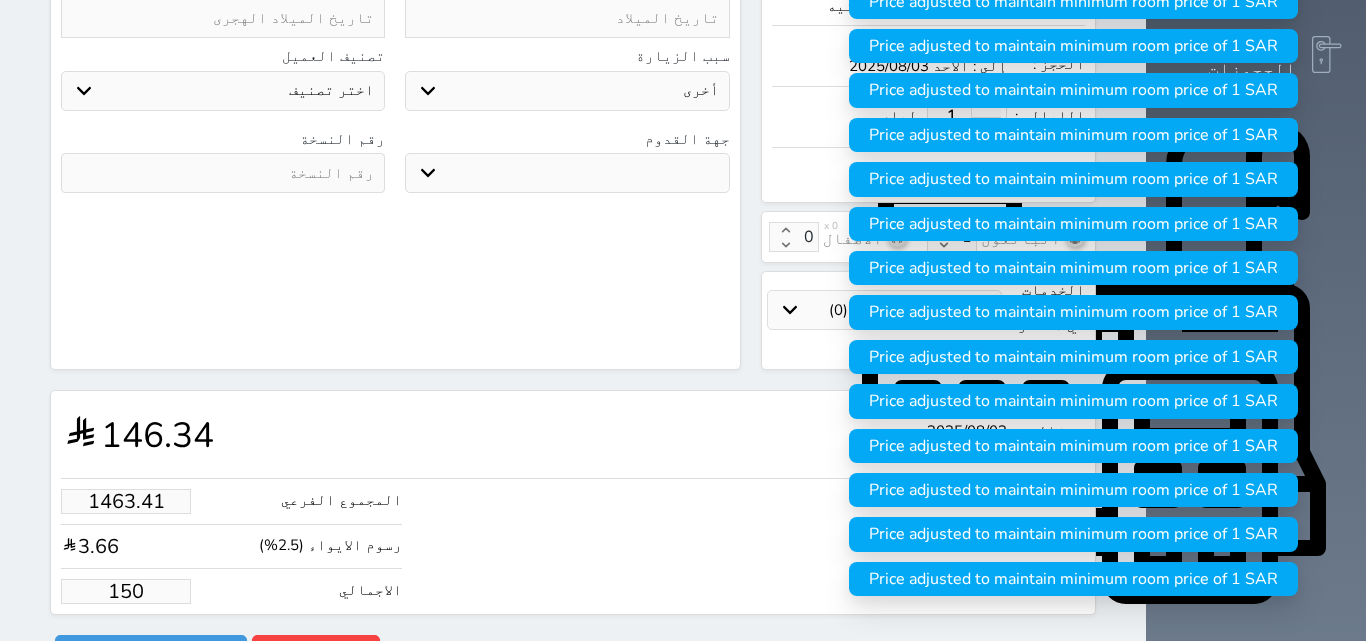 type on "1500" 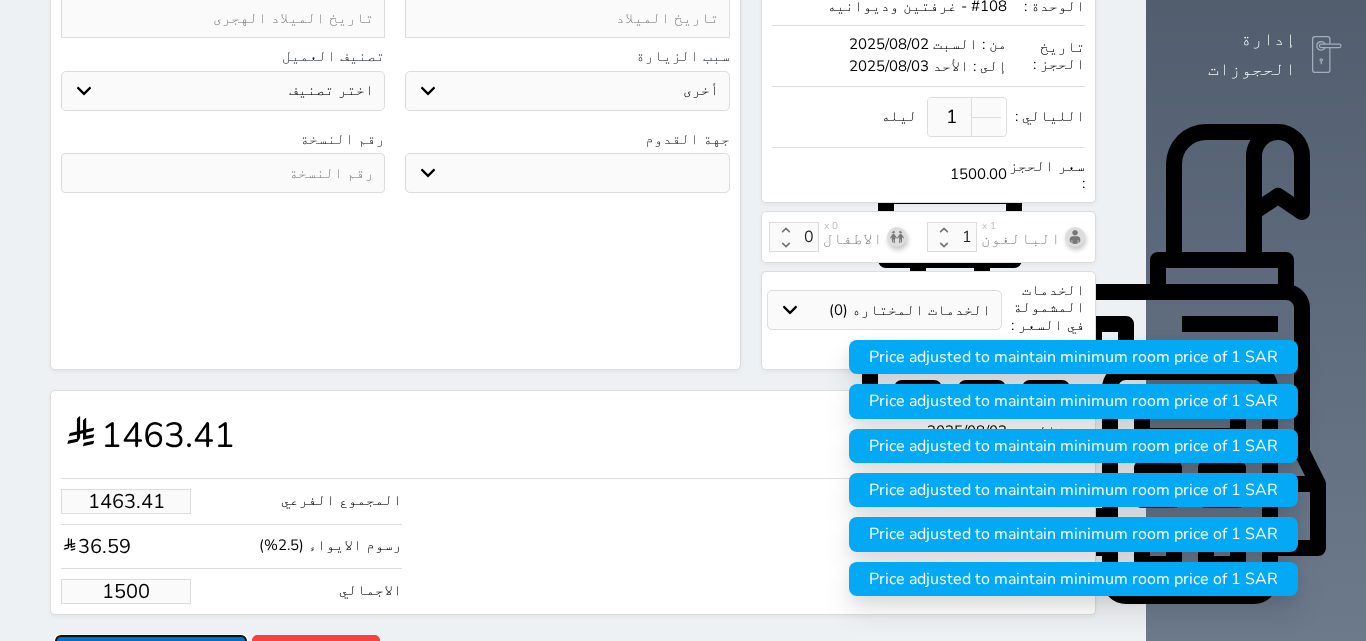 type on "1500.00" 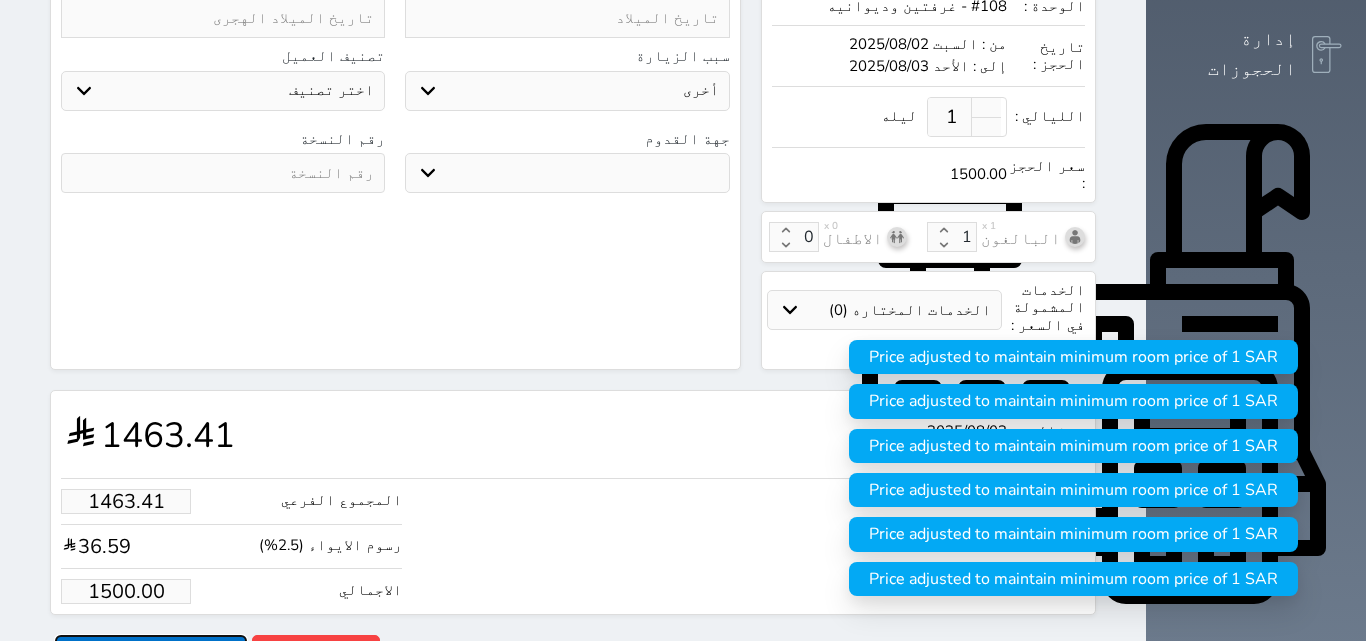 click on "حجز" at bounding box center [151, 652] 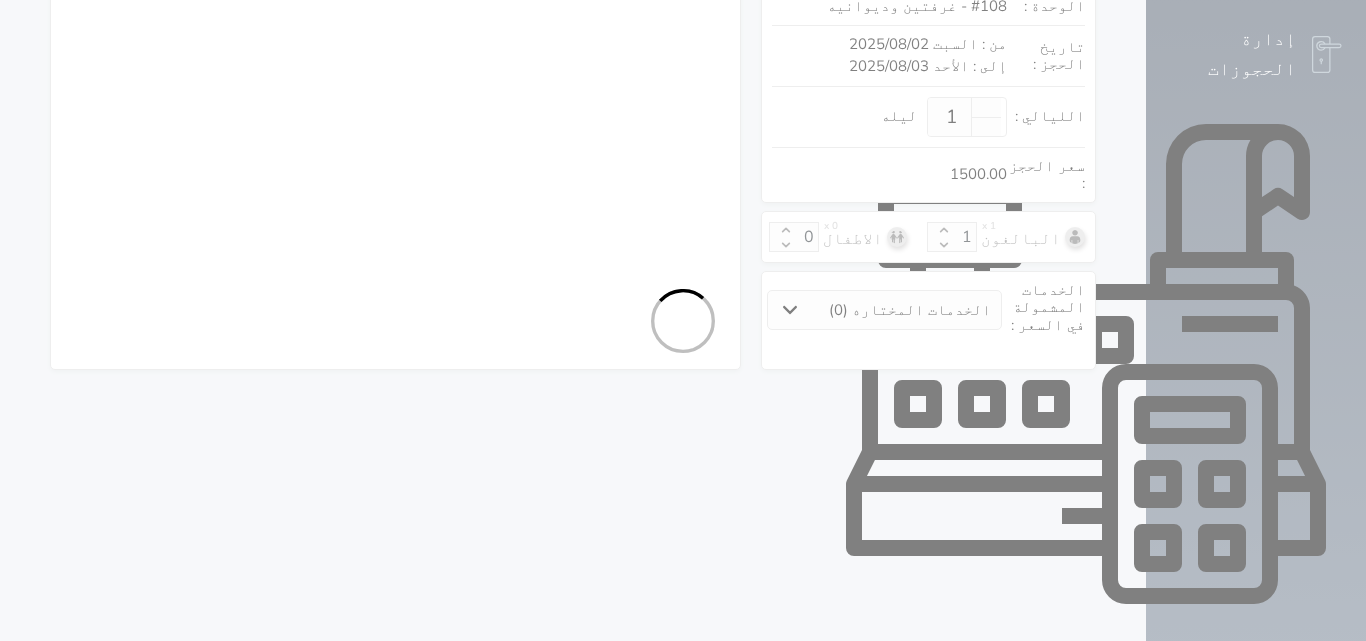 select on "1" 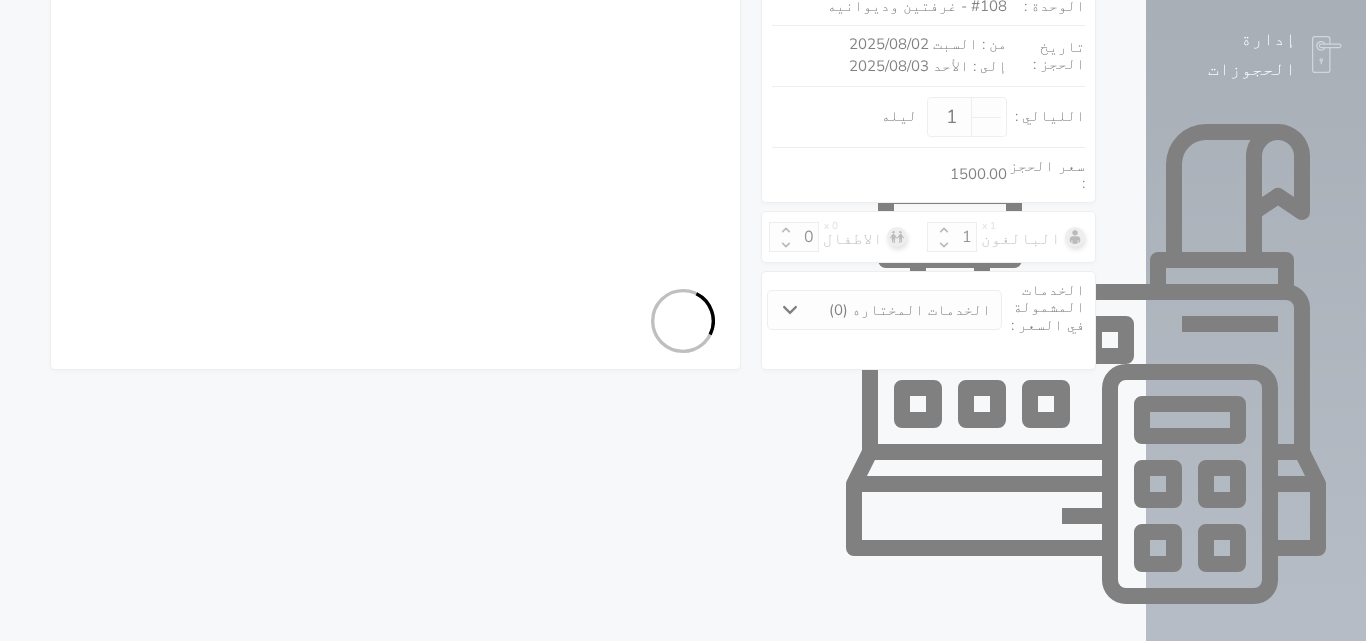 select on "113" 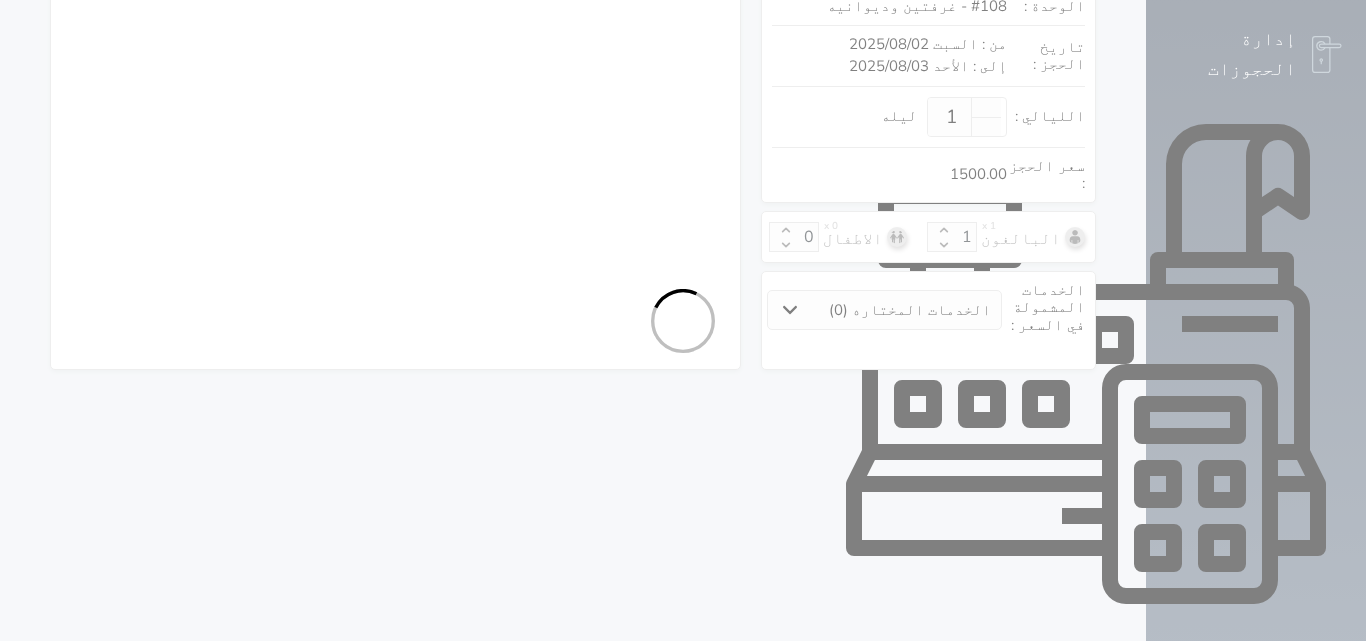 select on "1" 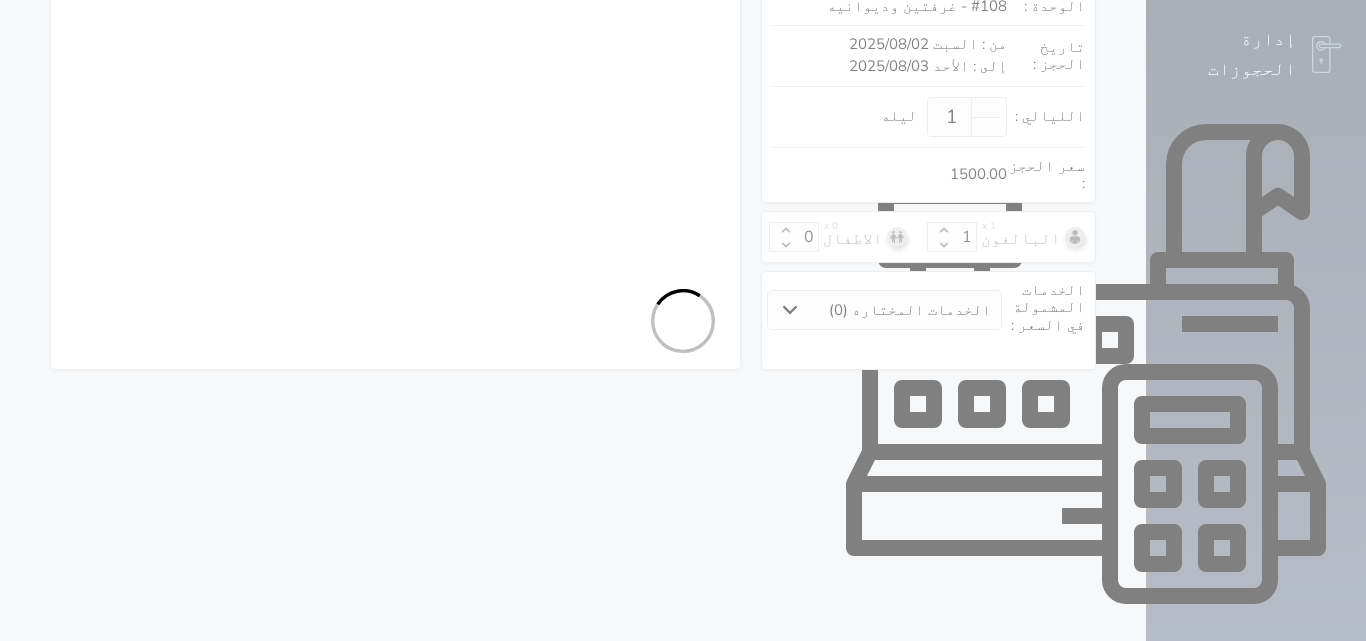 select on "7" 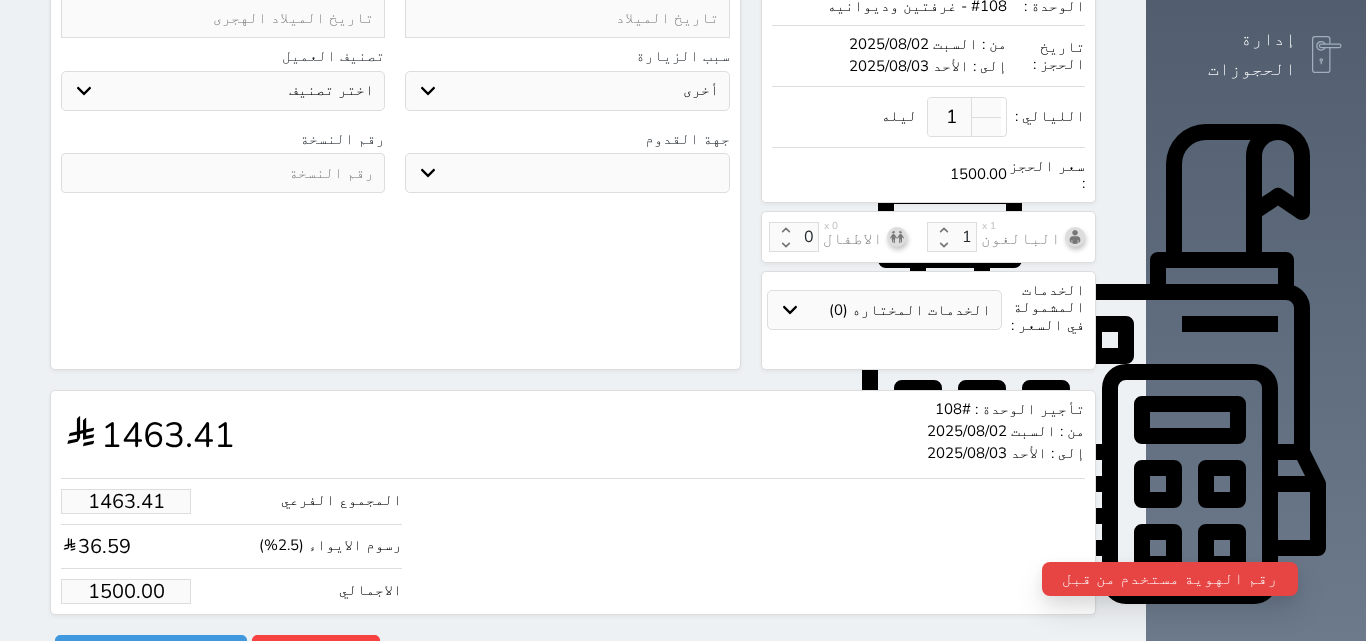 scroll, scrollTop: 0, scrollLeft: 0, axis: both 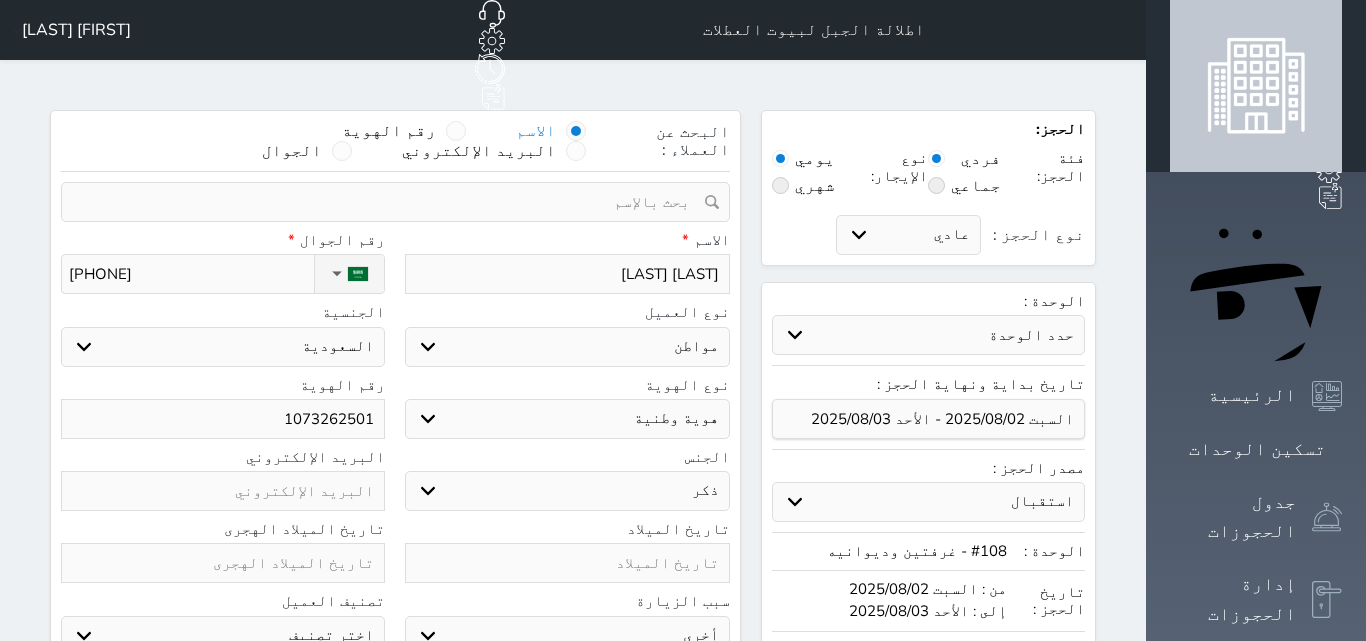 click on "1073262501" at bounding box center [223, 419] 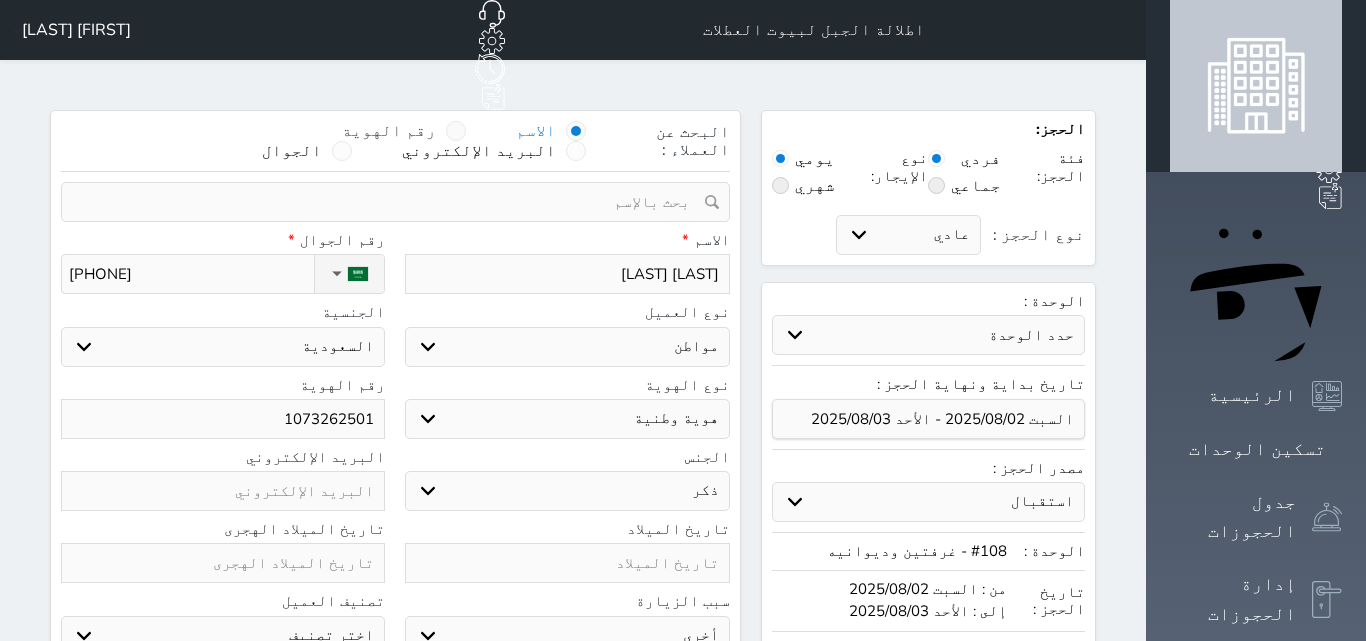 click on "رقم الهوية" at bounding box center [389, 131] 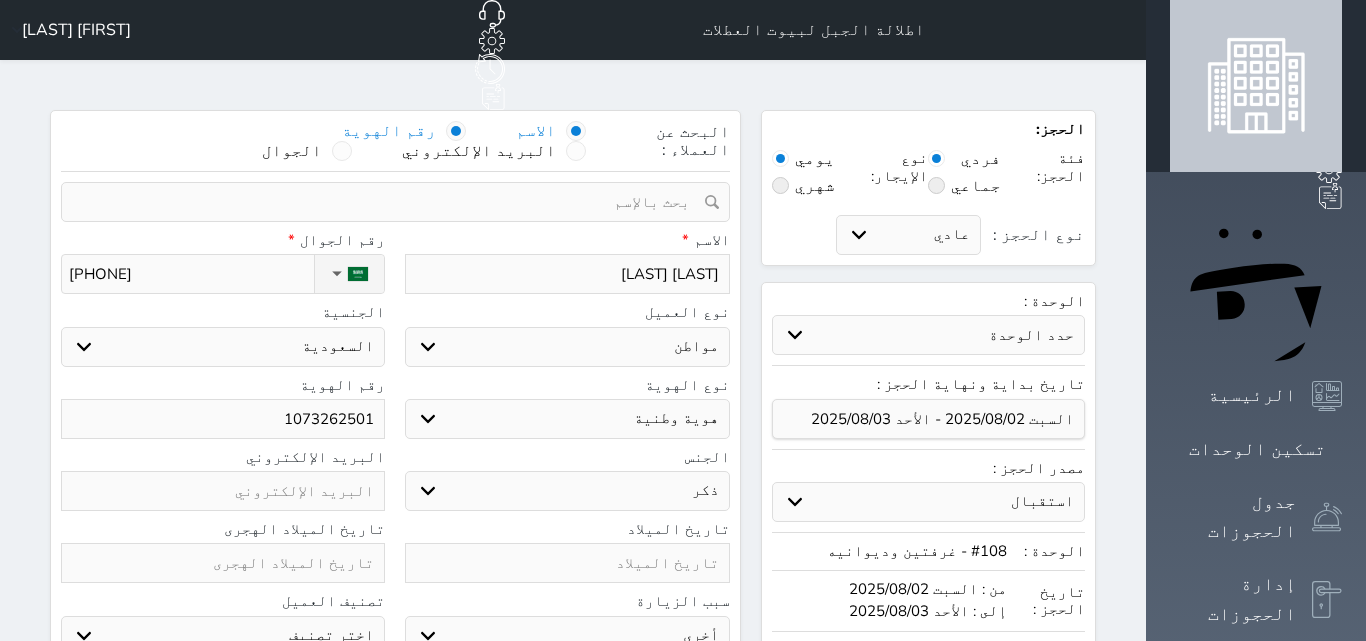select 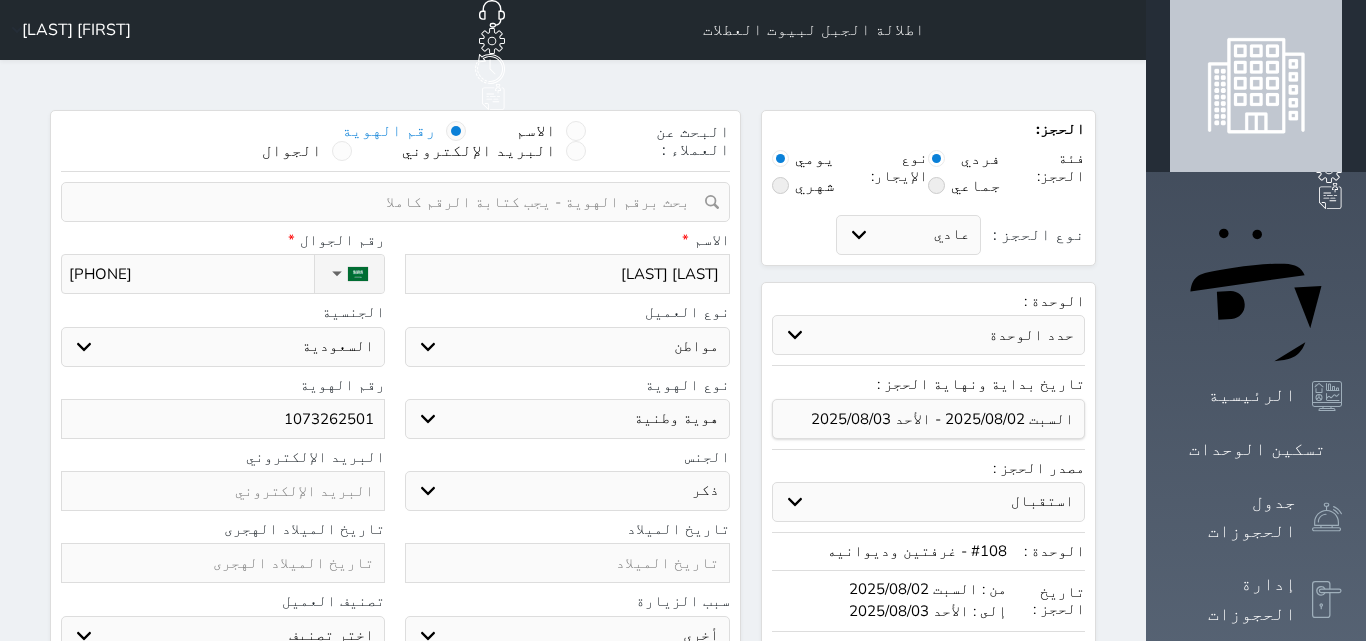 click at bounding box center [388, 202] 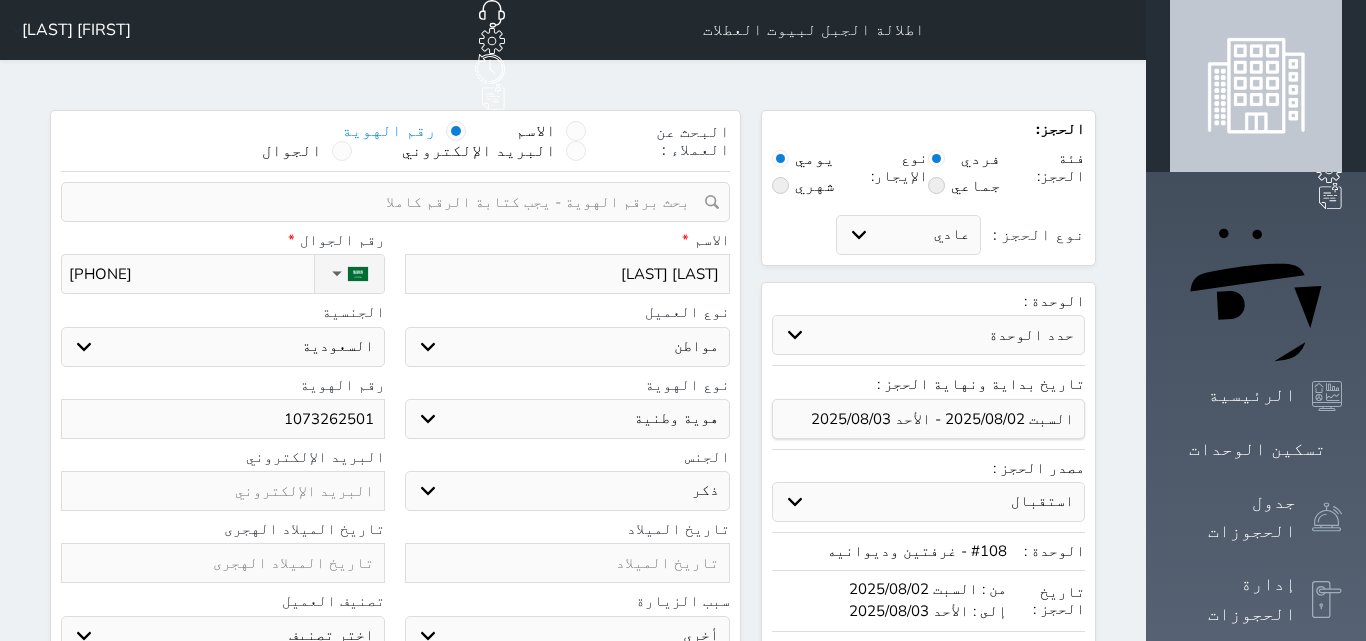 paste on "1073262501" 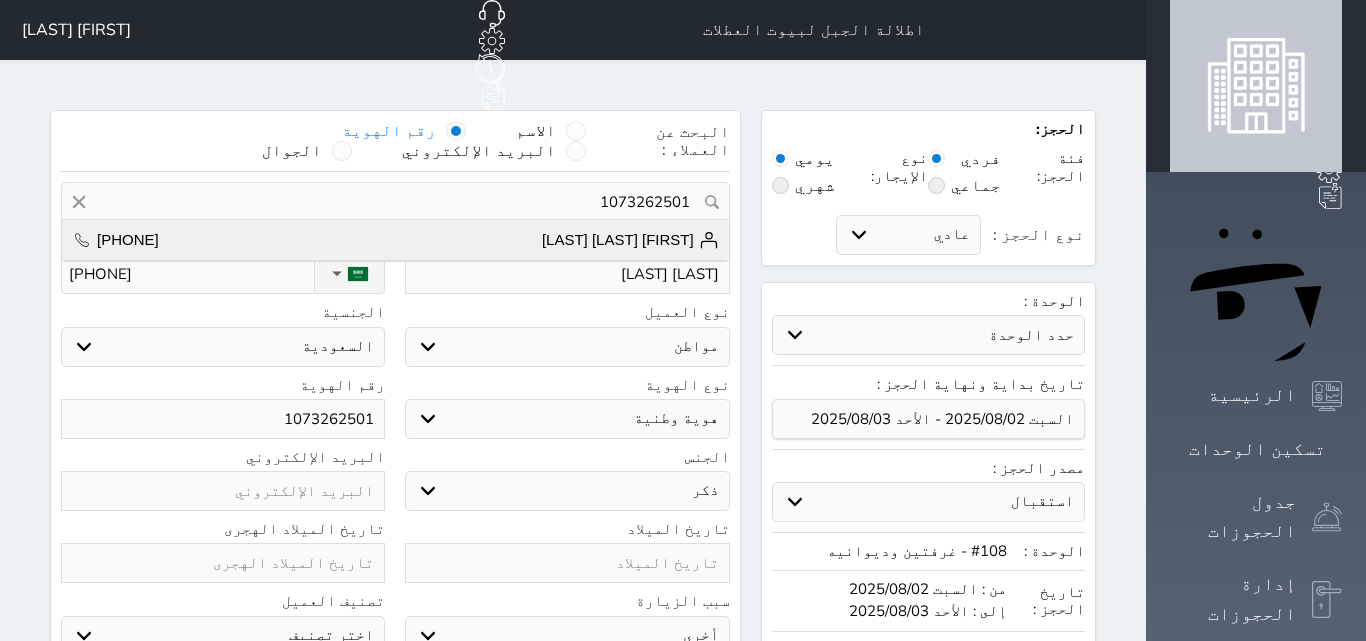 click on "[FIRST] [LAST] [LAST]" at bounding box center [630, 240] 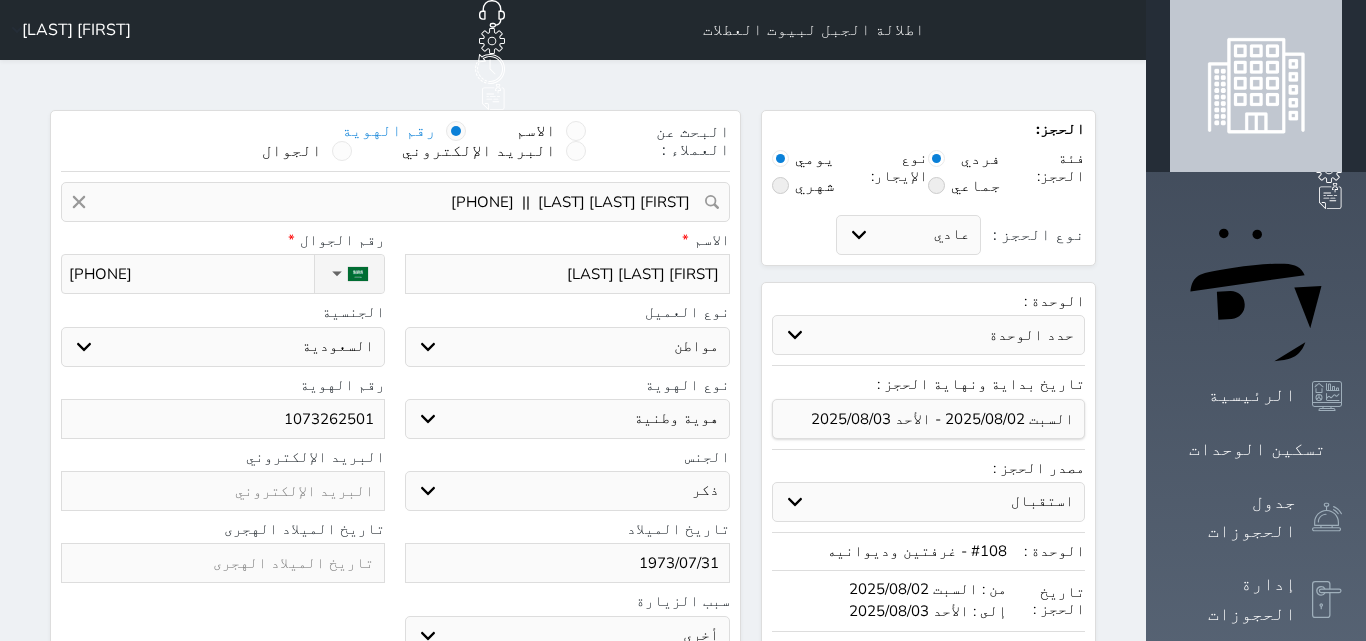 select 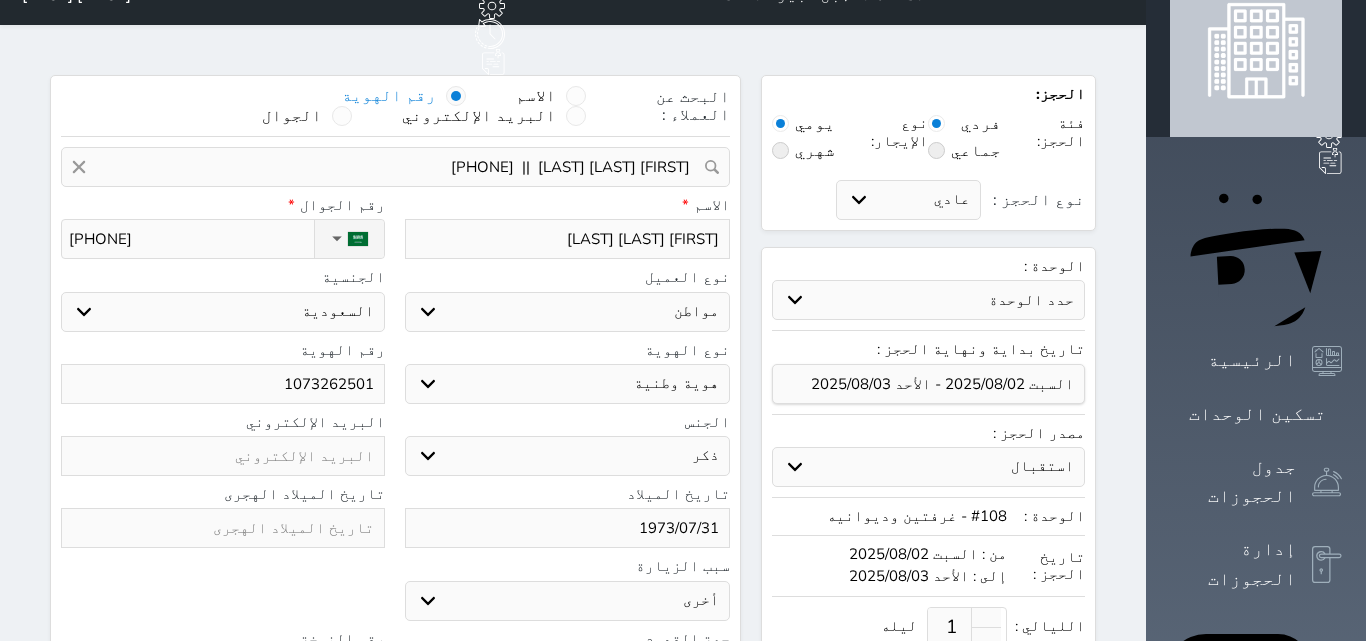 scroll, scrollTop: 545, scrollLeft: 0, axis: vertical 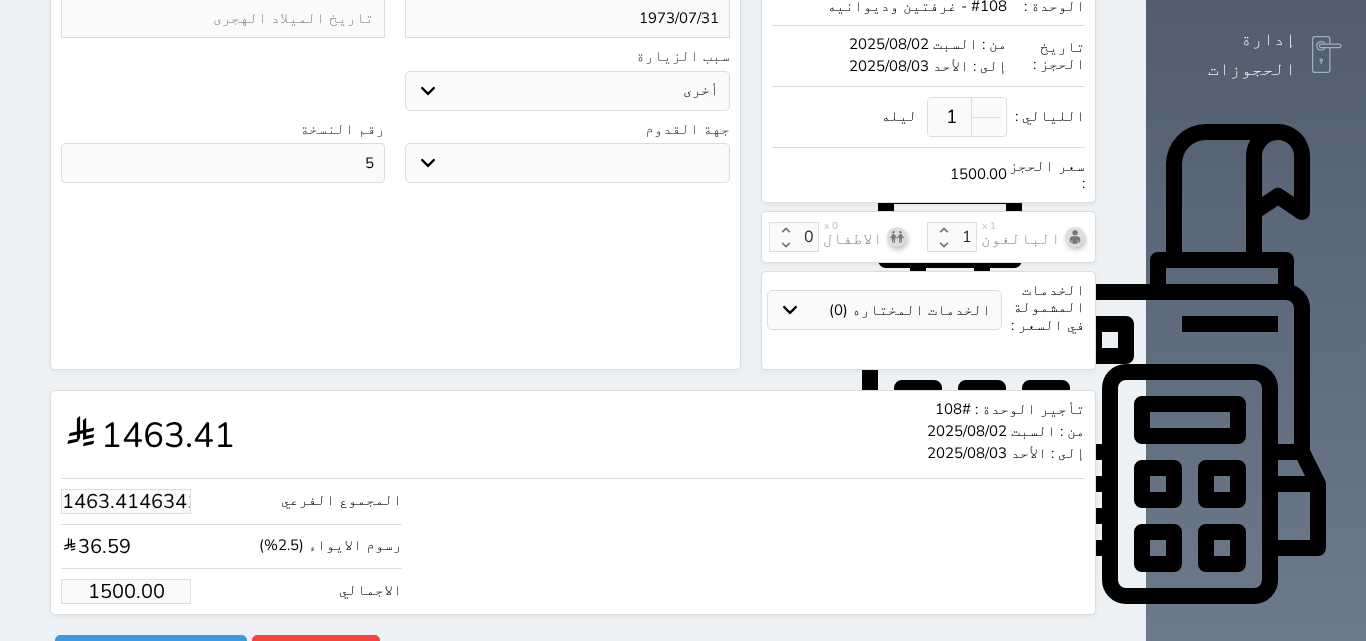 type on "1463.41" 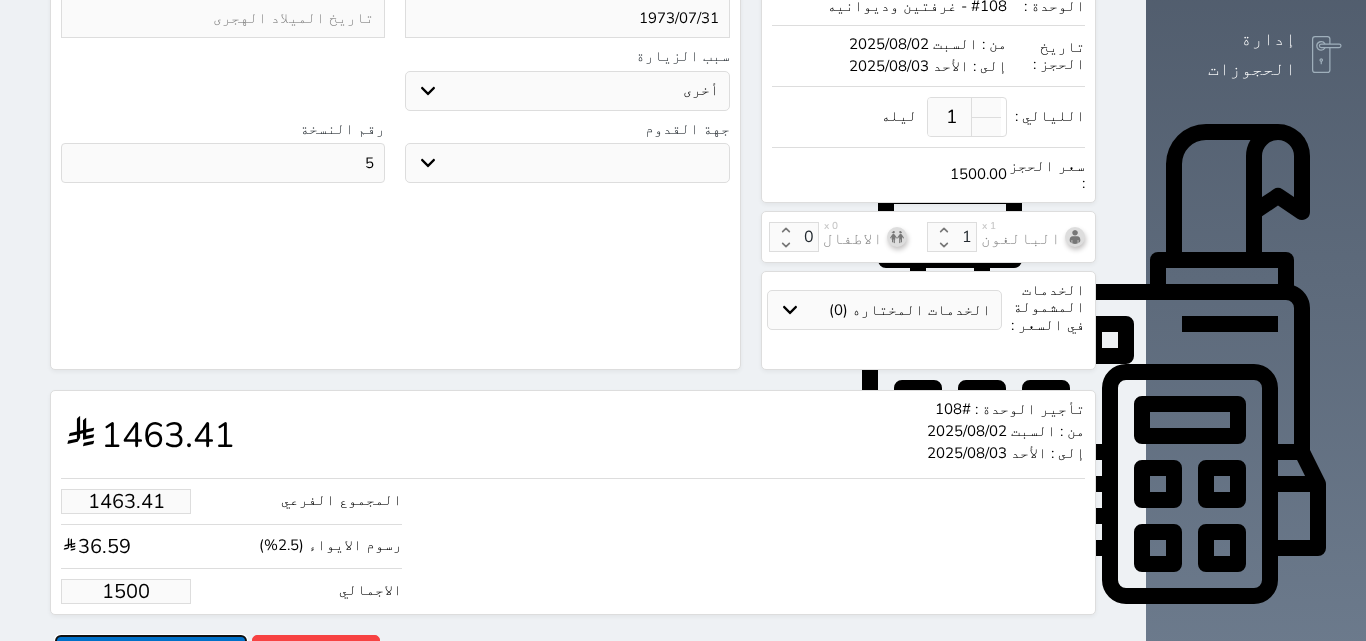 type on "1500.00" 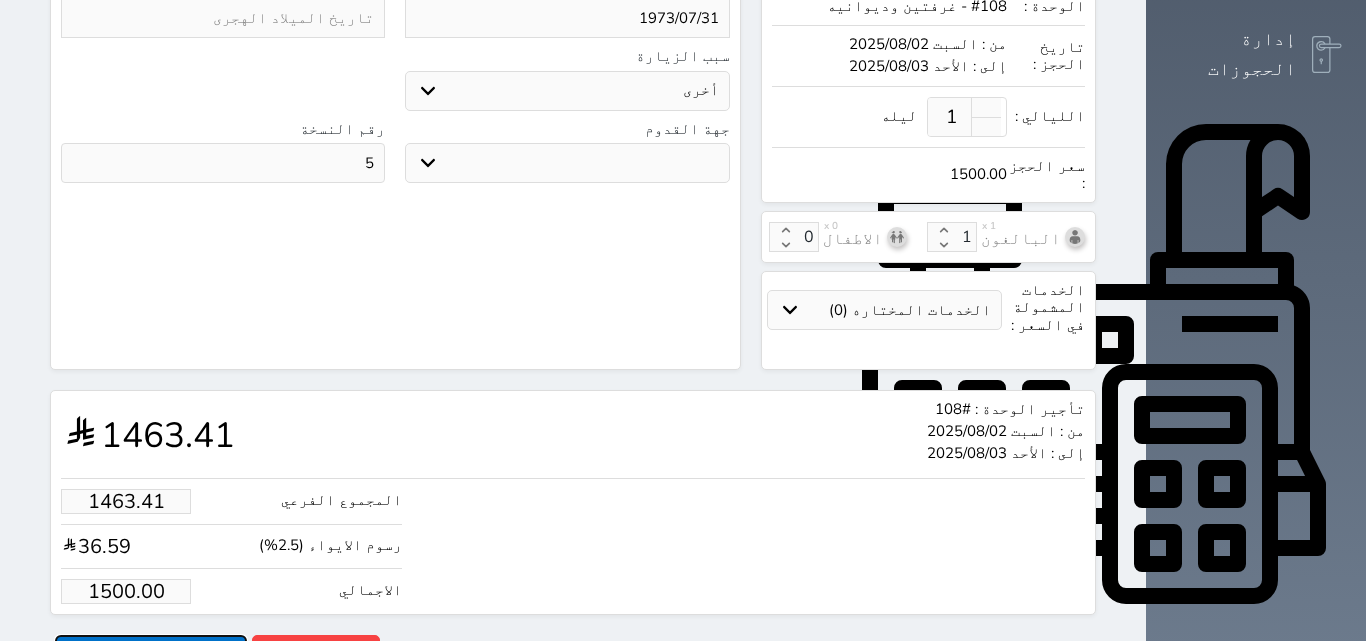 click on "حجز" at bounding box center (151, 652) 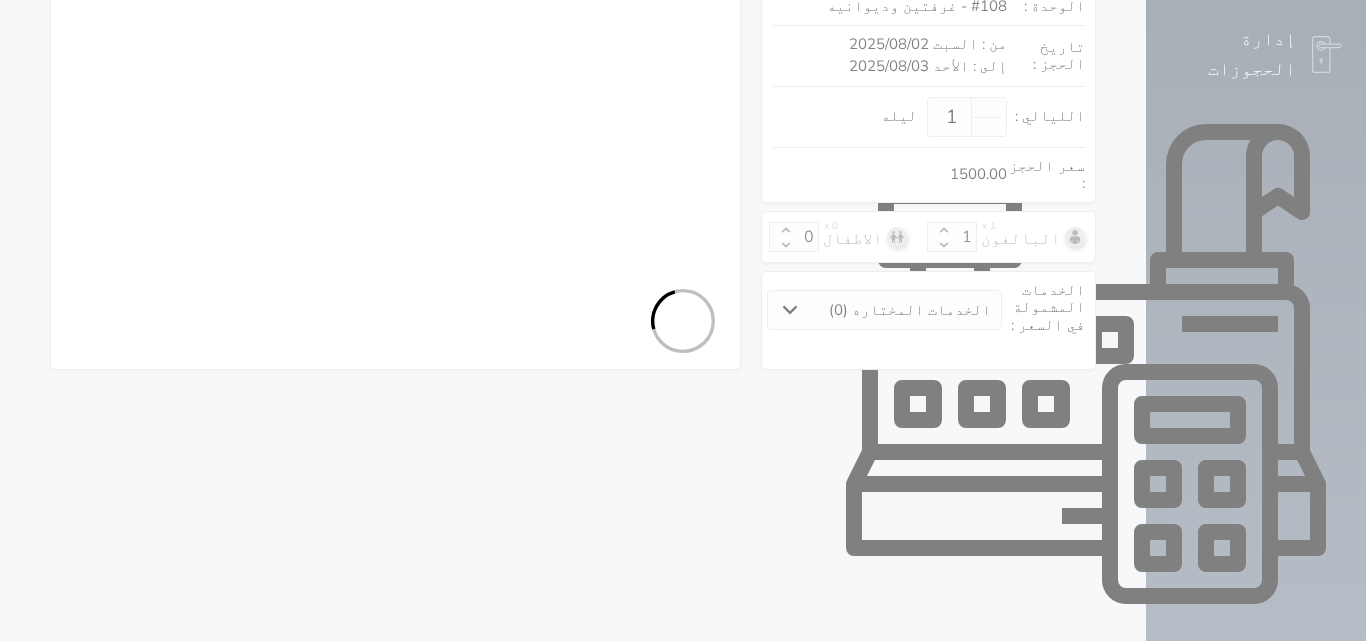select on "1" 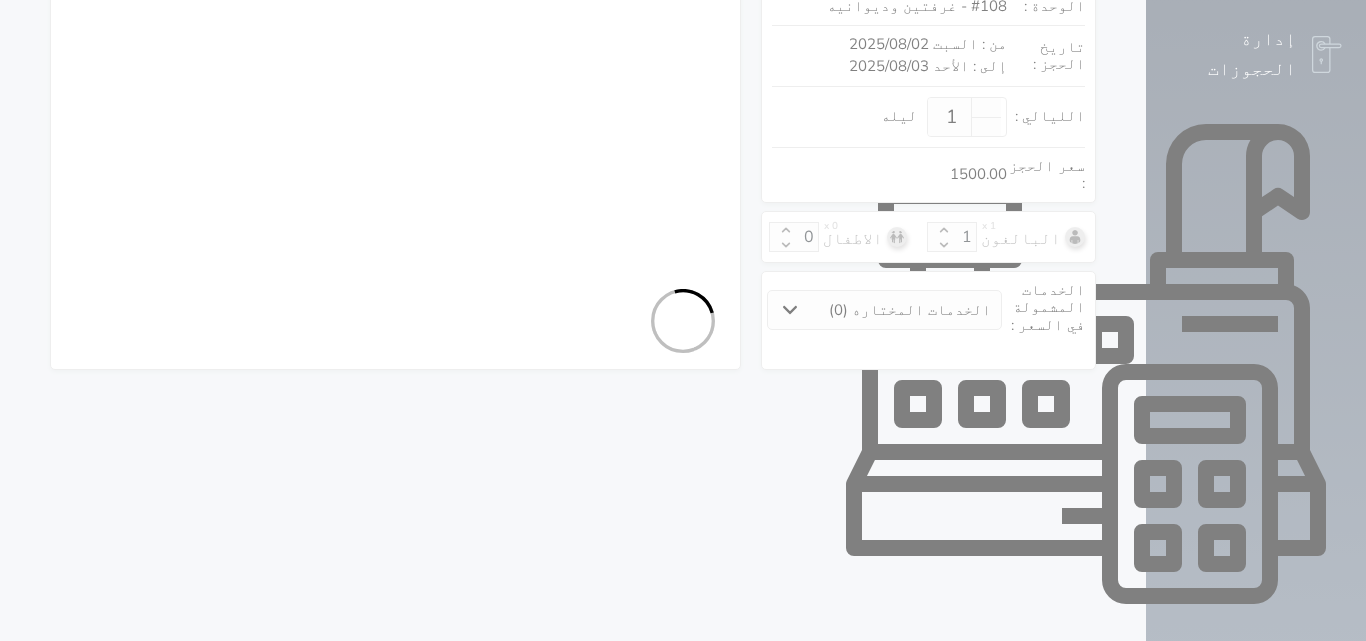 select on "113" 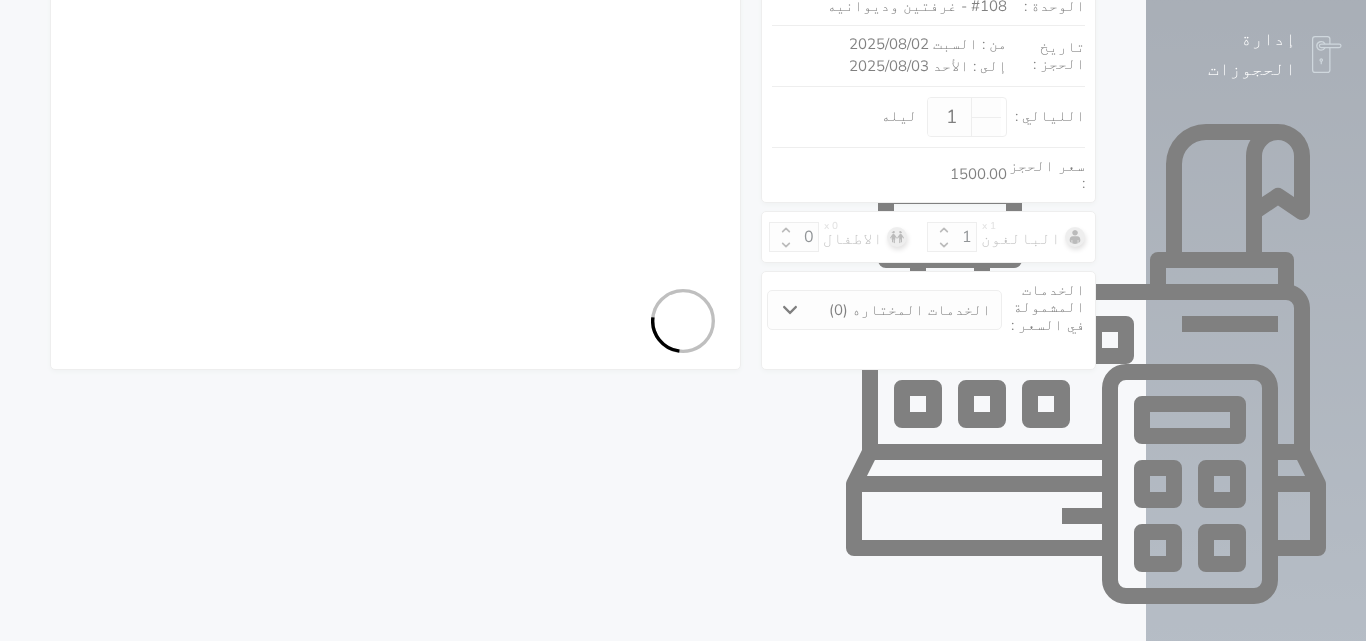 select on "1" 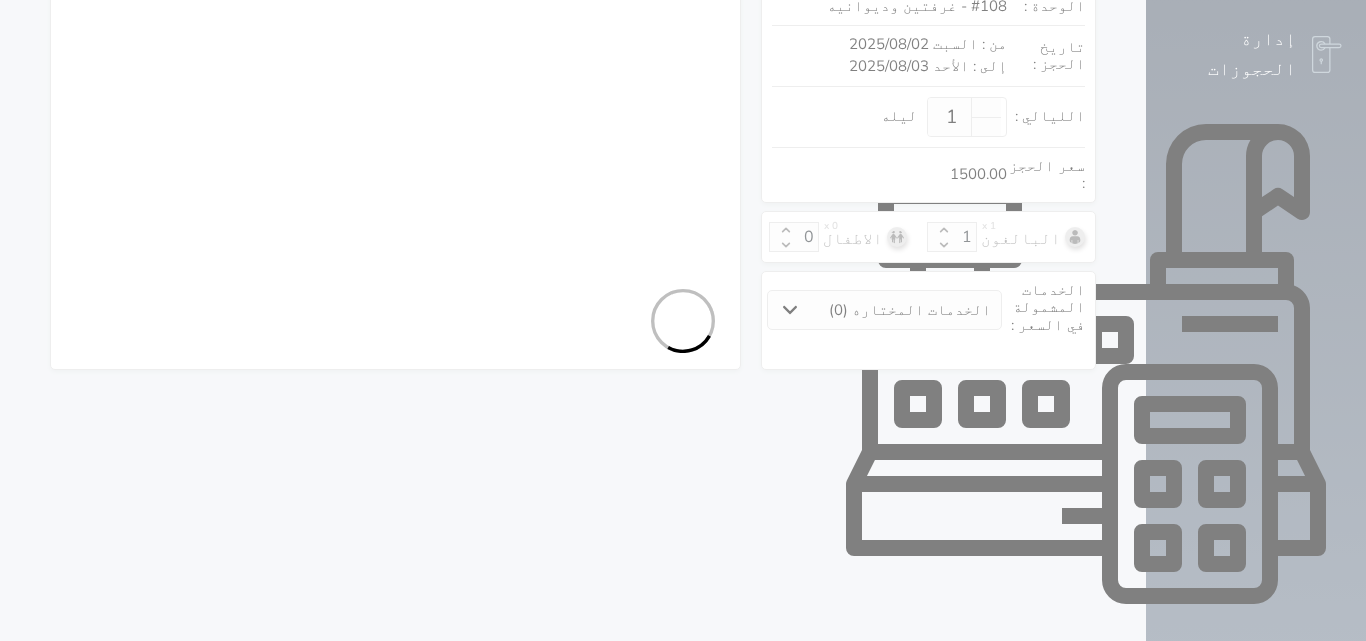 select on "7" 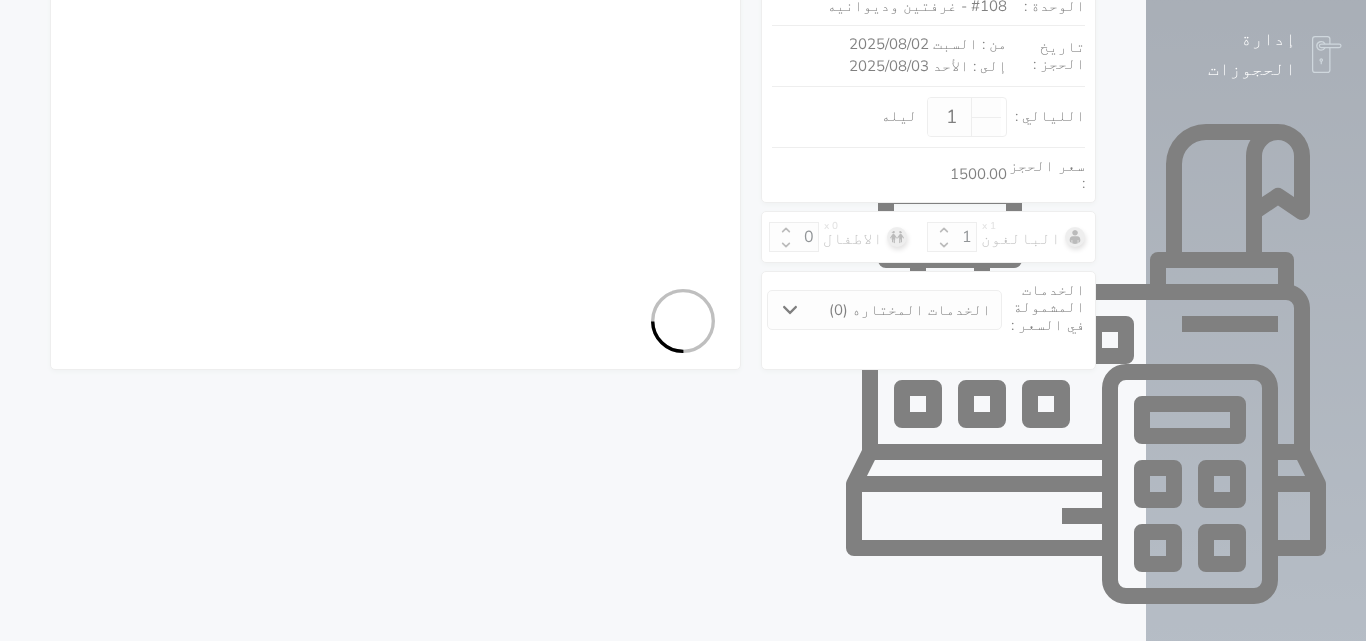 select 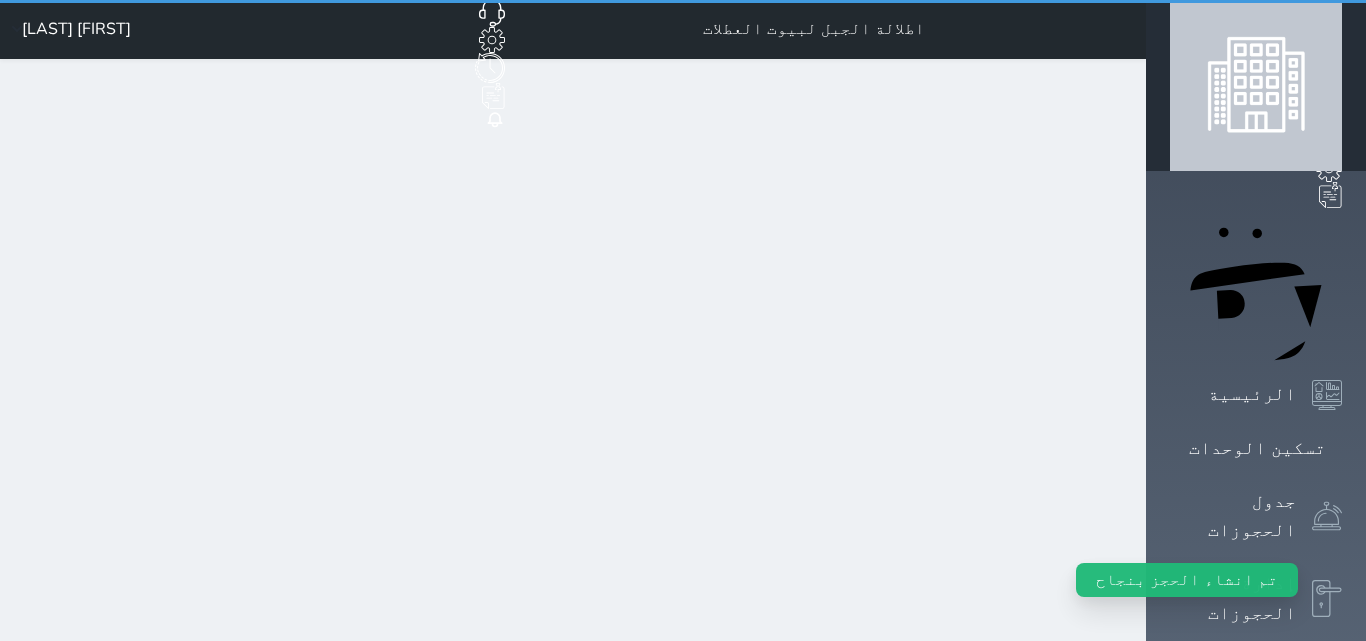 scroll, scrollTop: 0, scrollLeft: 0, axis: both 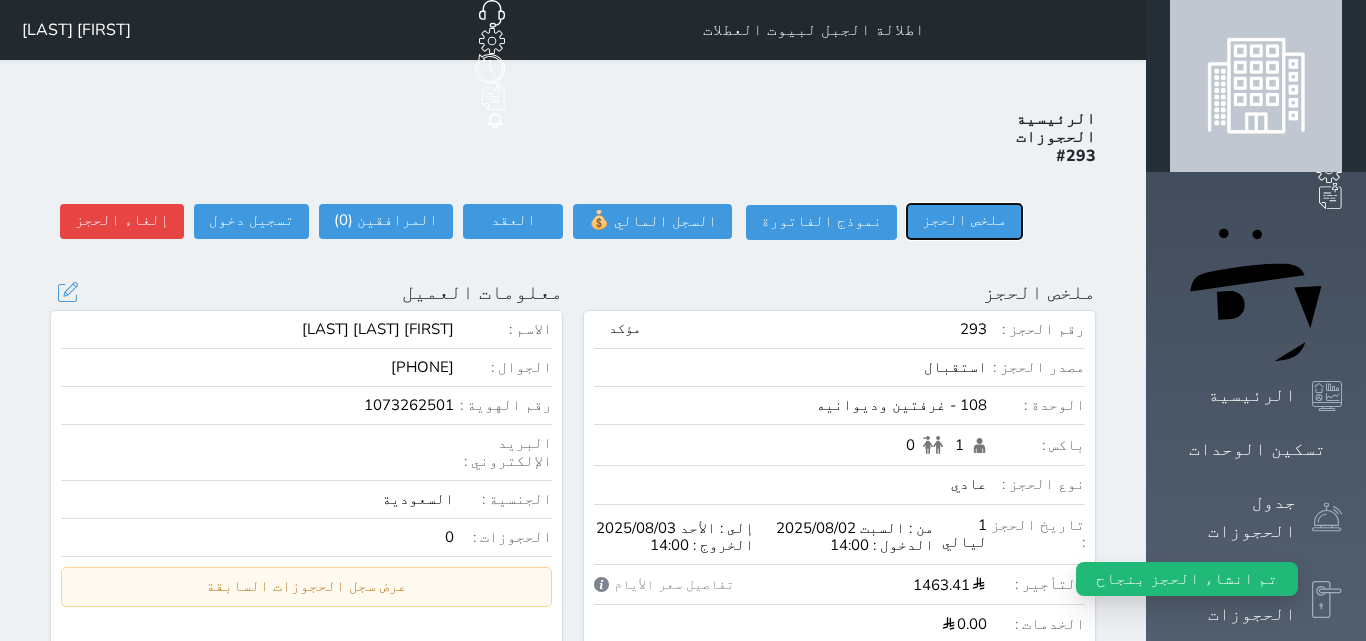 type 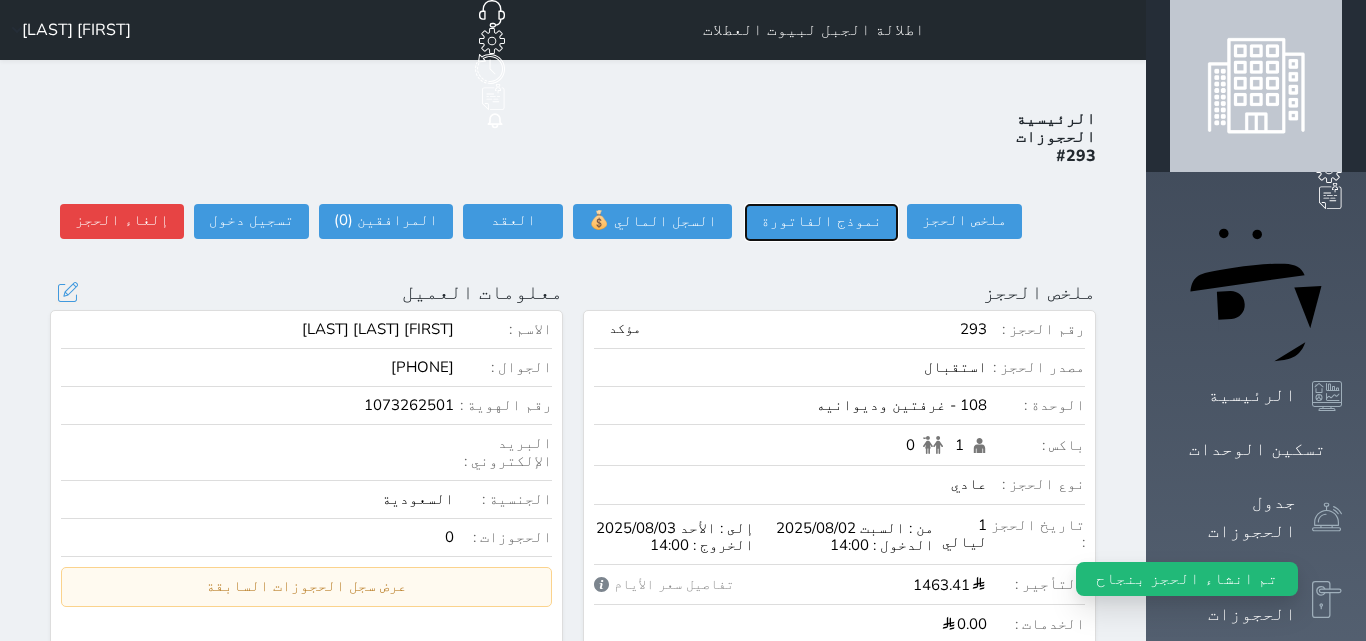 type 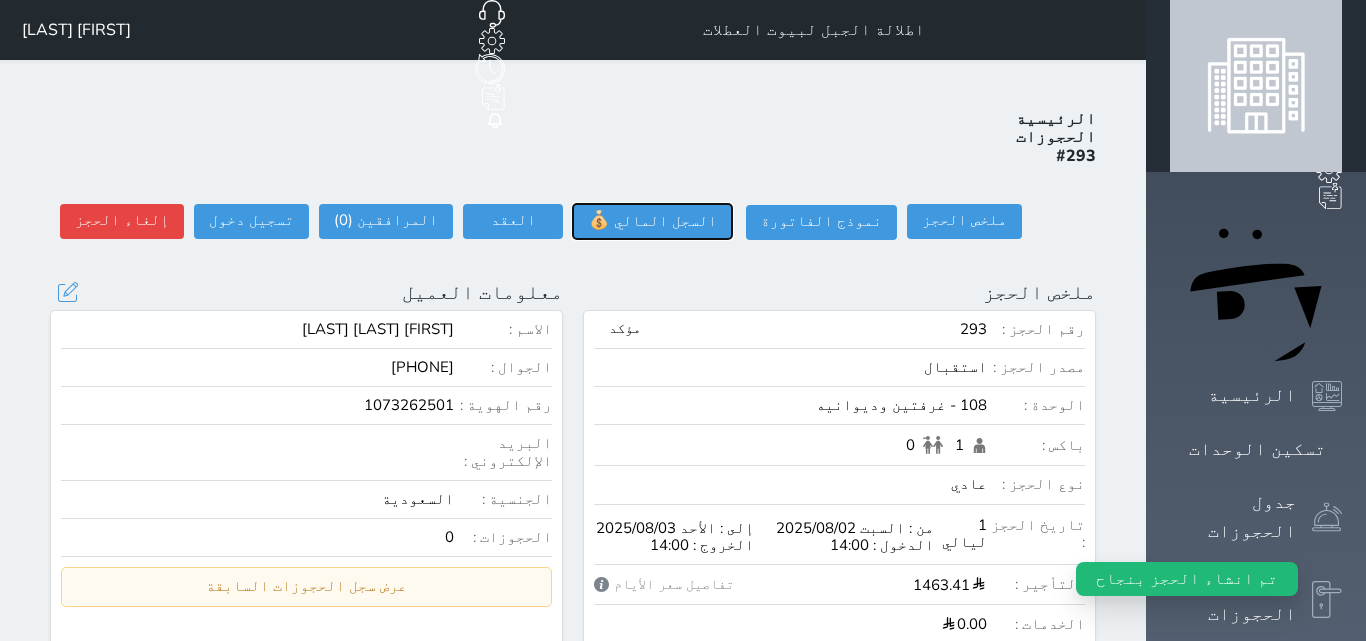 type 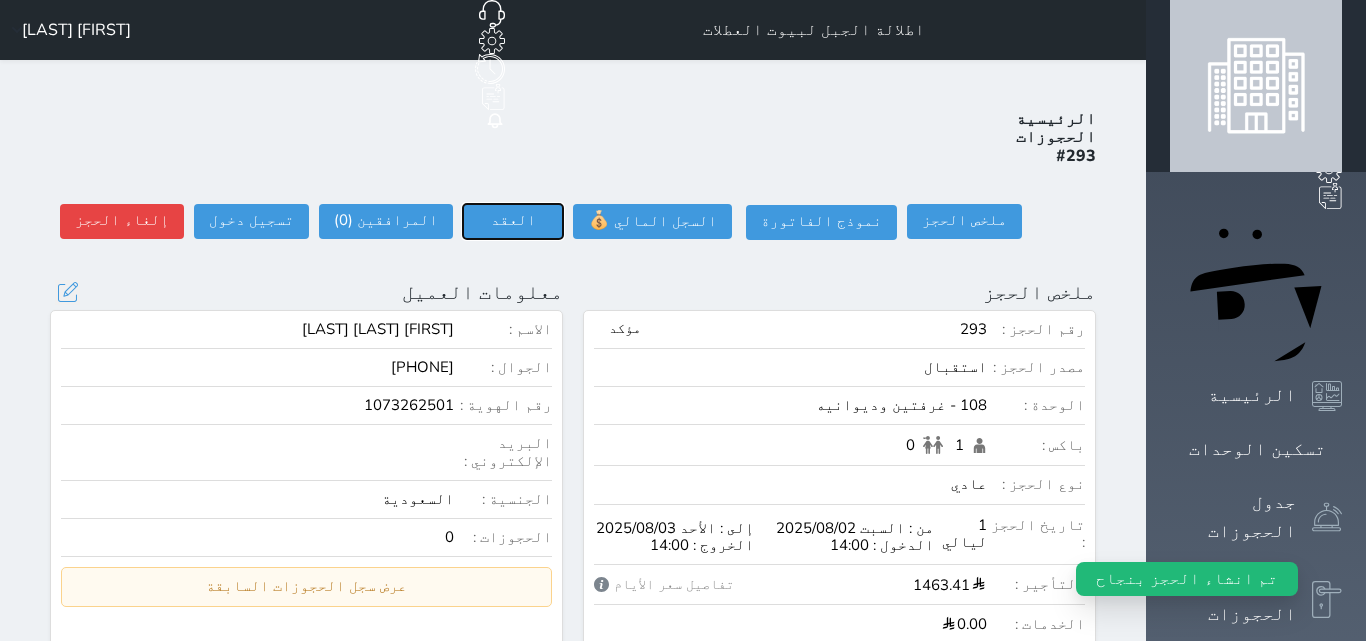 type 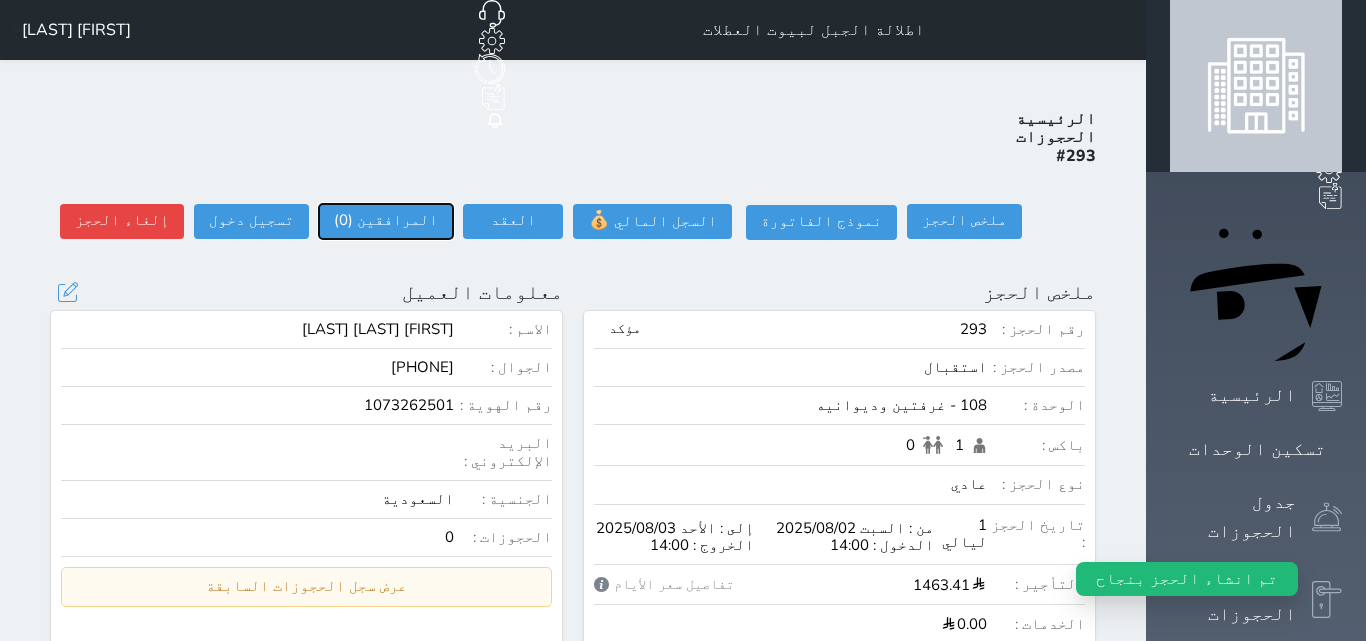 type 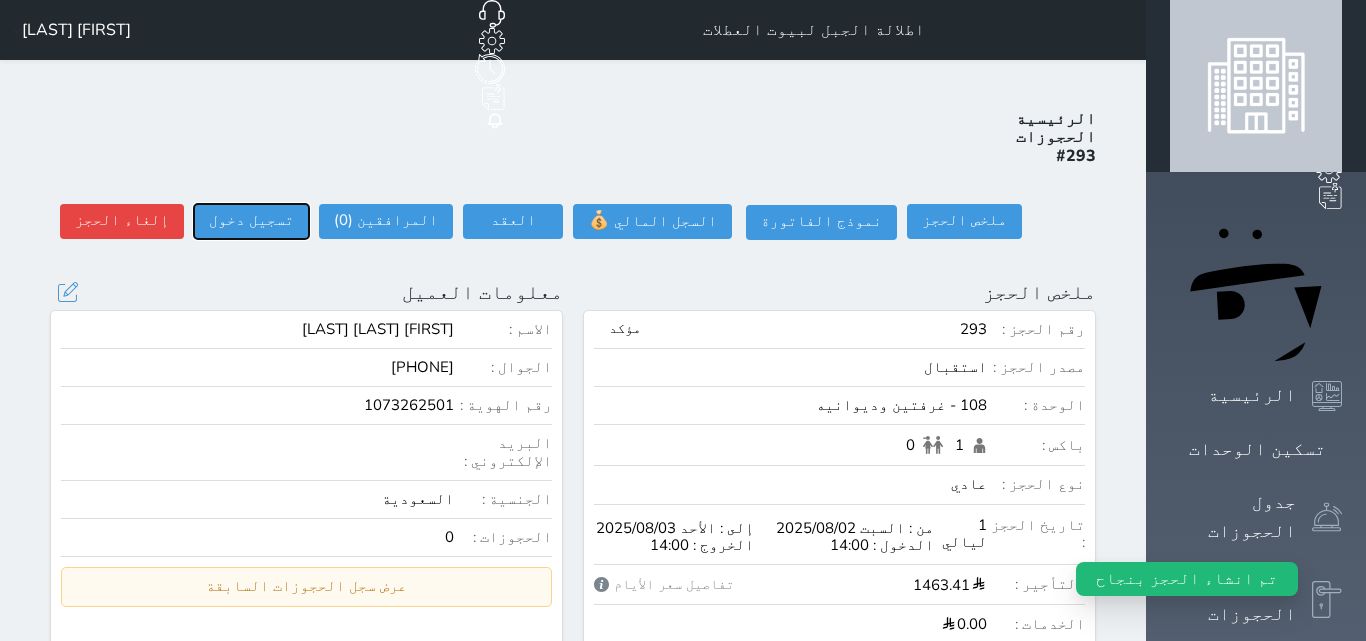 type 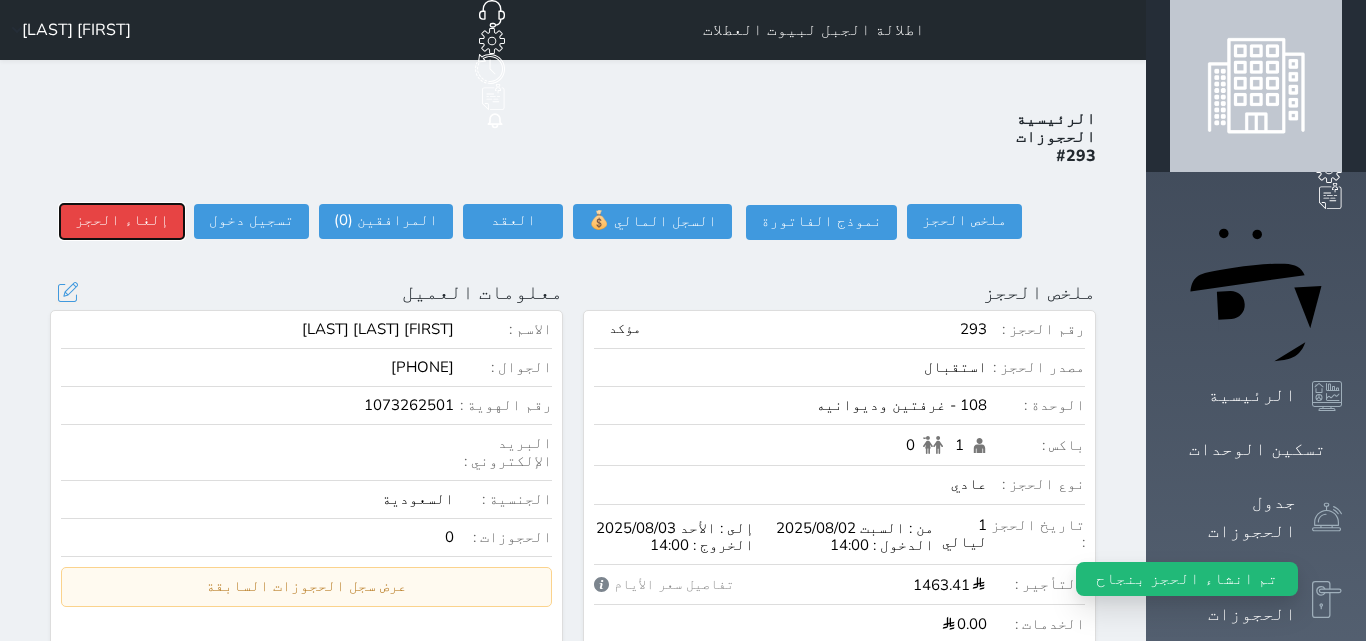 type 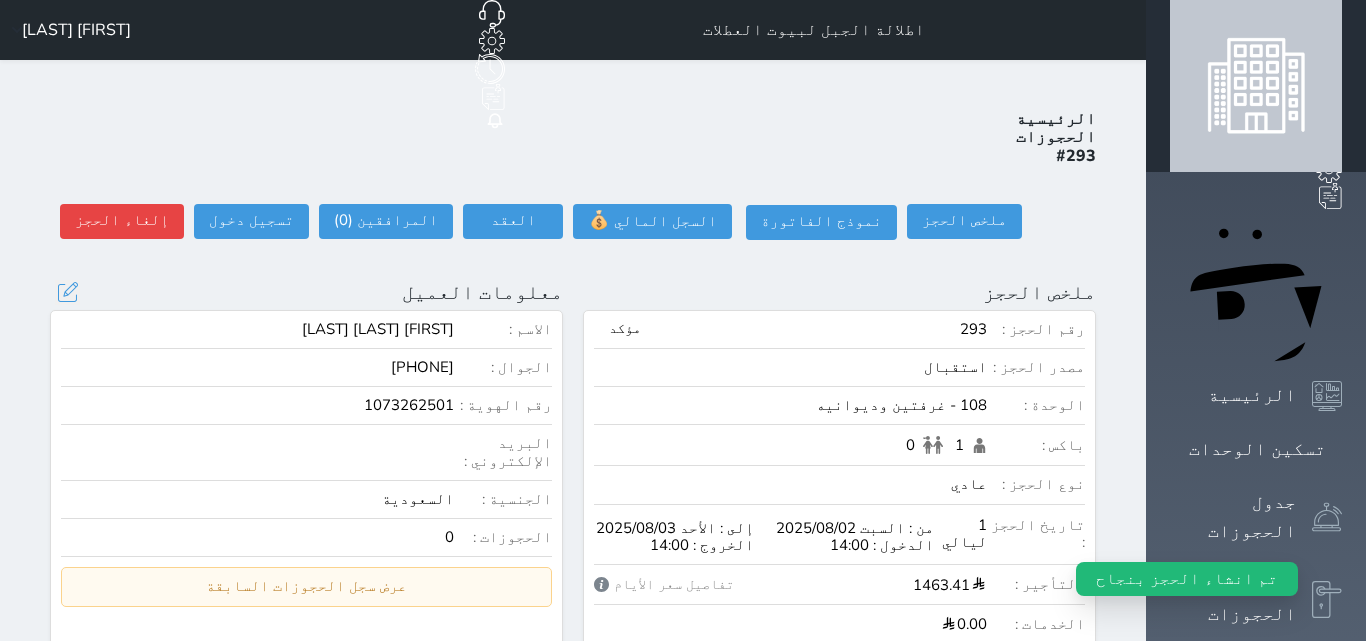 type 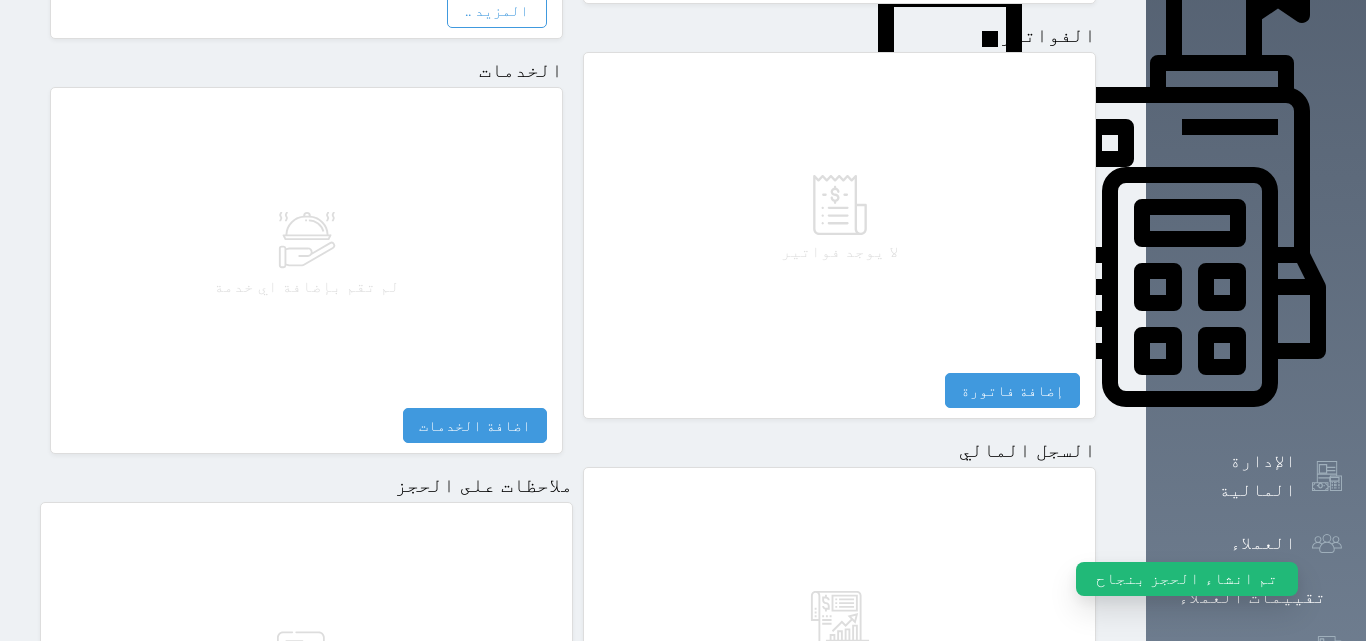 scroll, scrollTop: 1062, scrollLeft: 0, axis: vertical 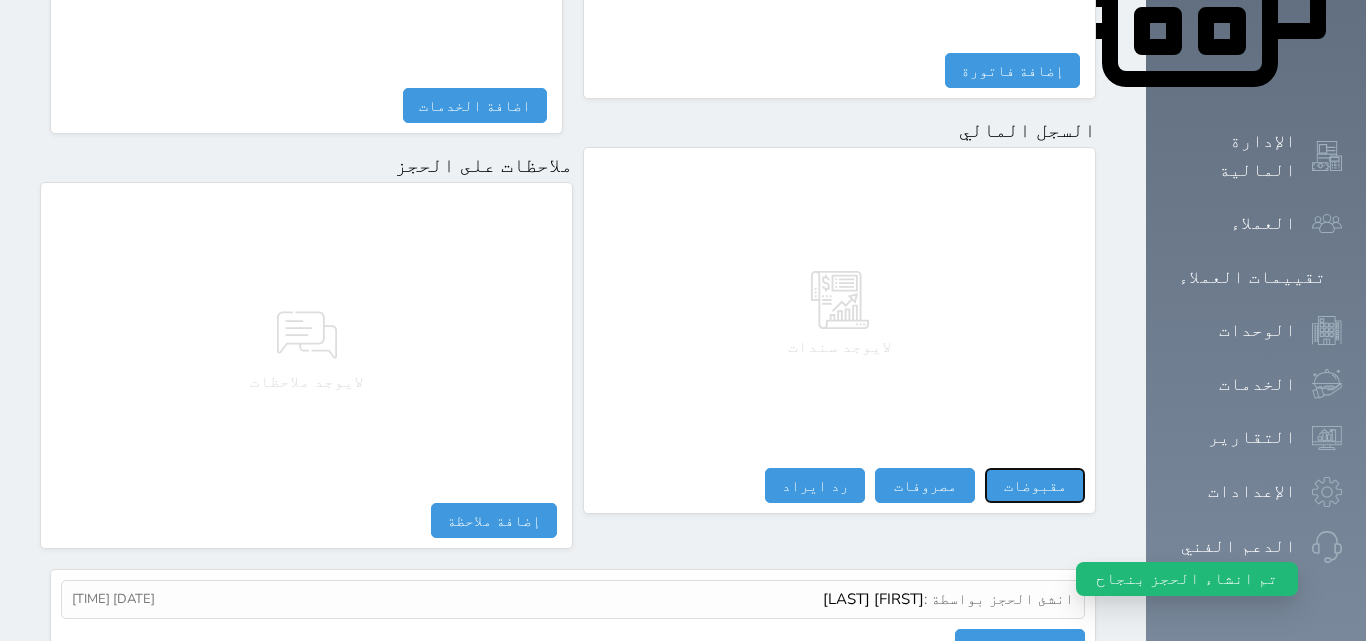 type 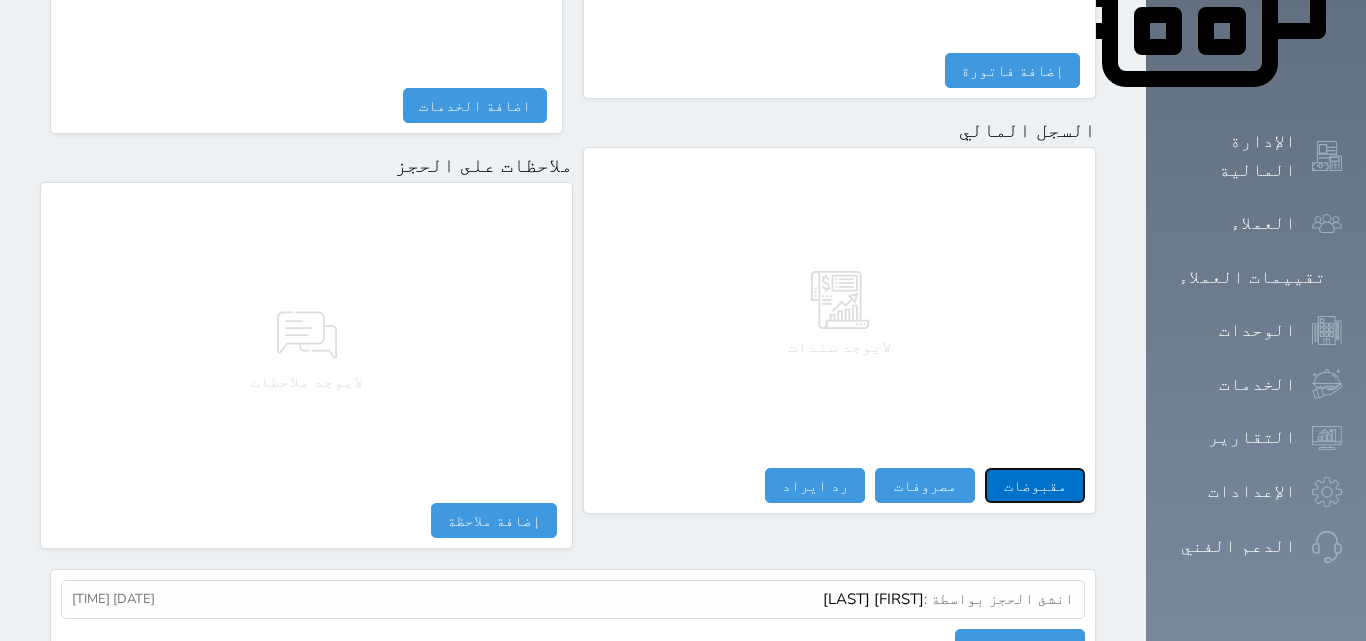 click on "مقبوضات" at bounding box center (1035, 485) 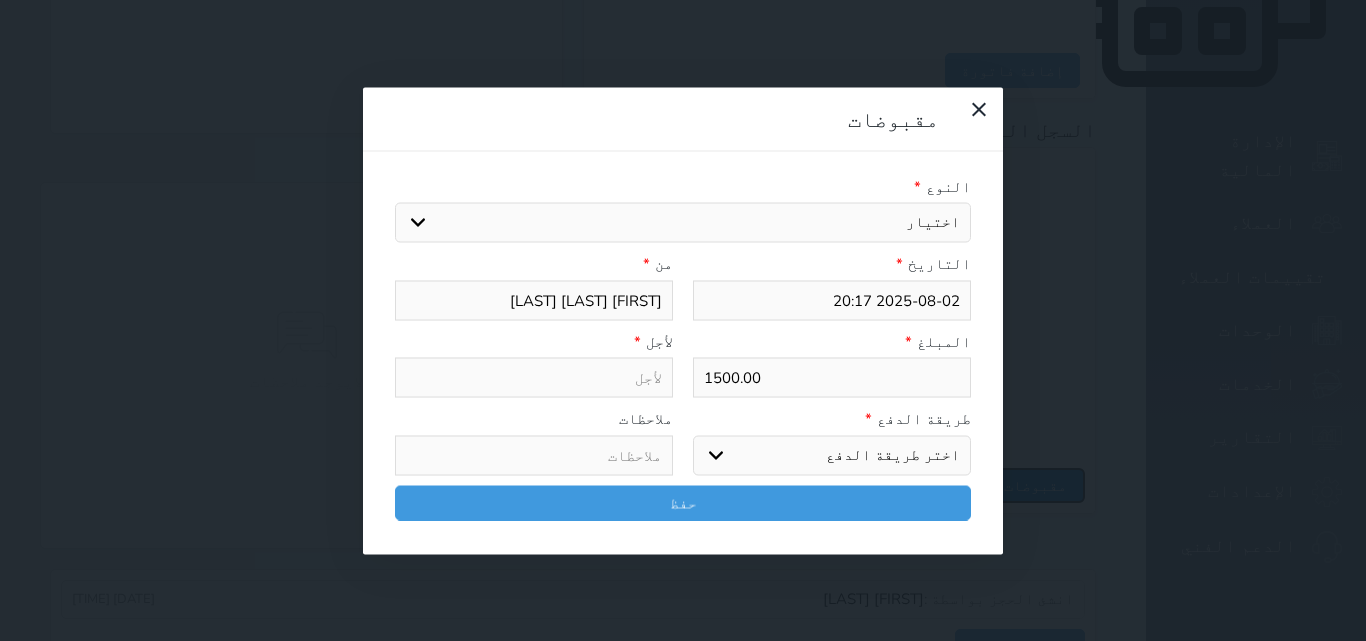 select 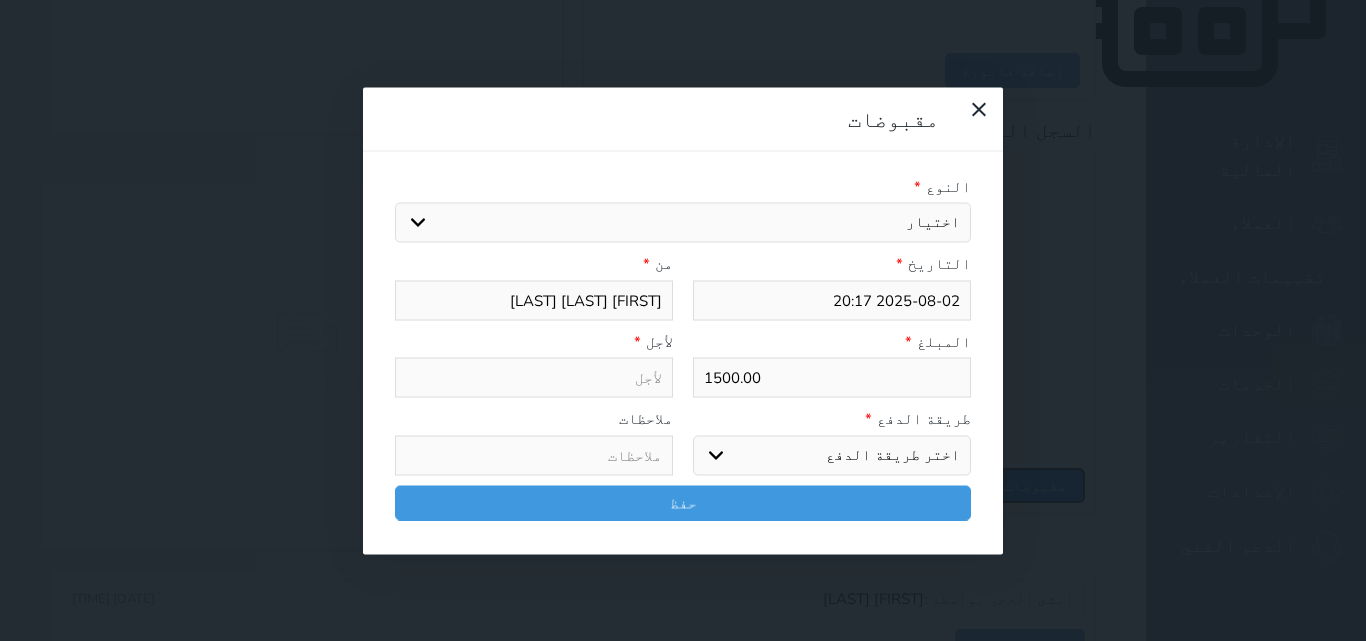select 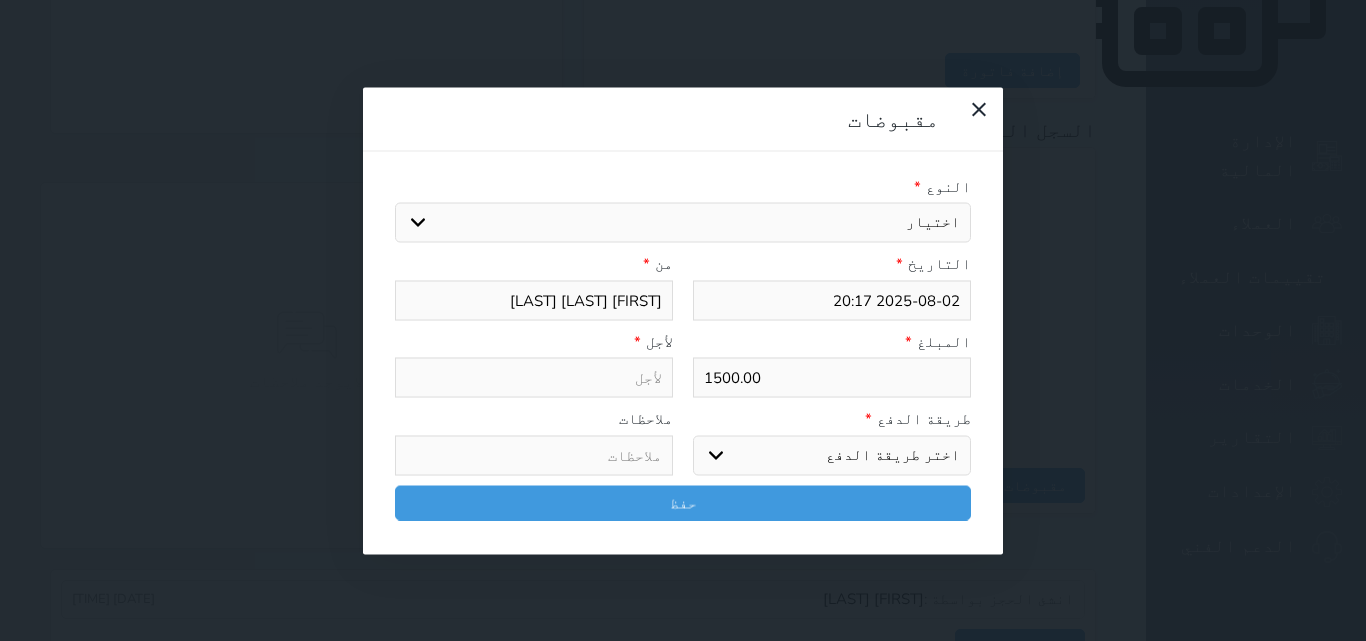 click on "اختر طريقة الدفع   دفع نقدى   تحويل بنكى   مدى   بطاقة ائتمان   آجل" at bounding box center (832, 455) 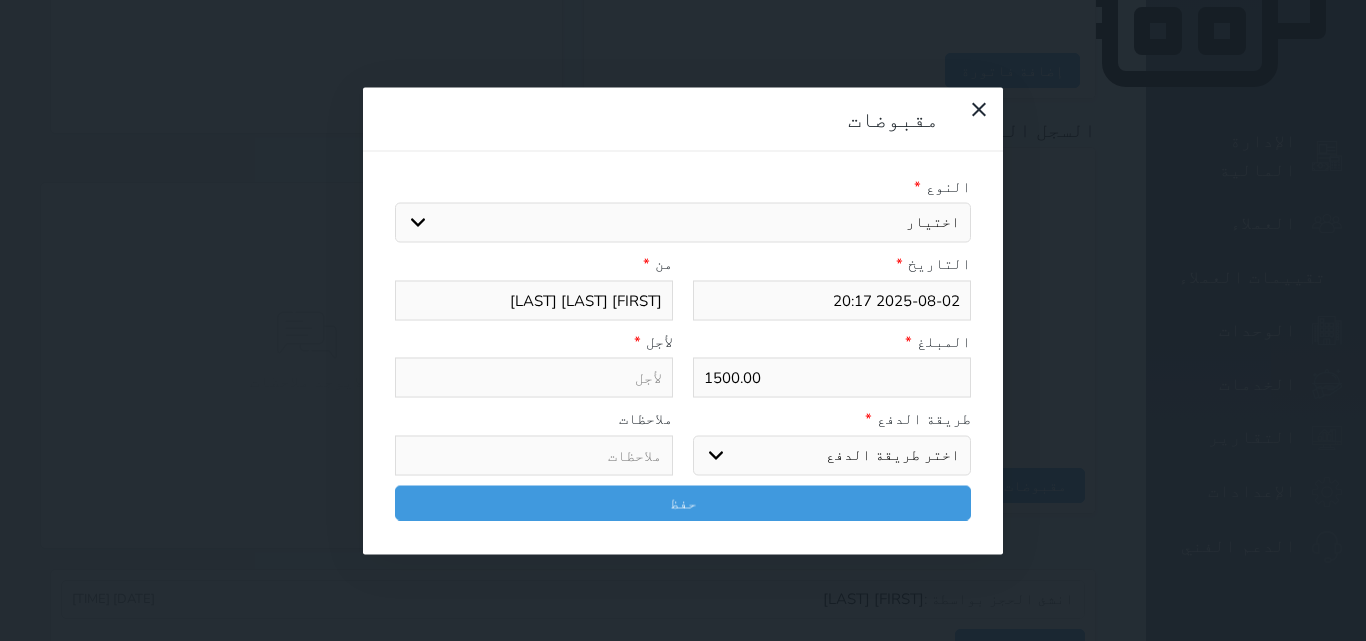 select on "cash" 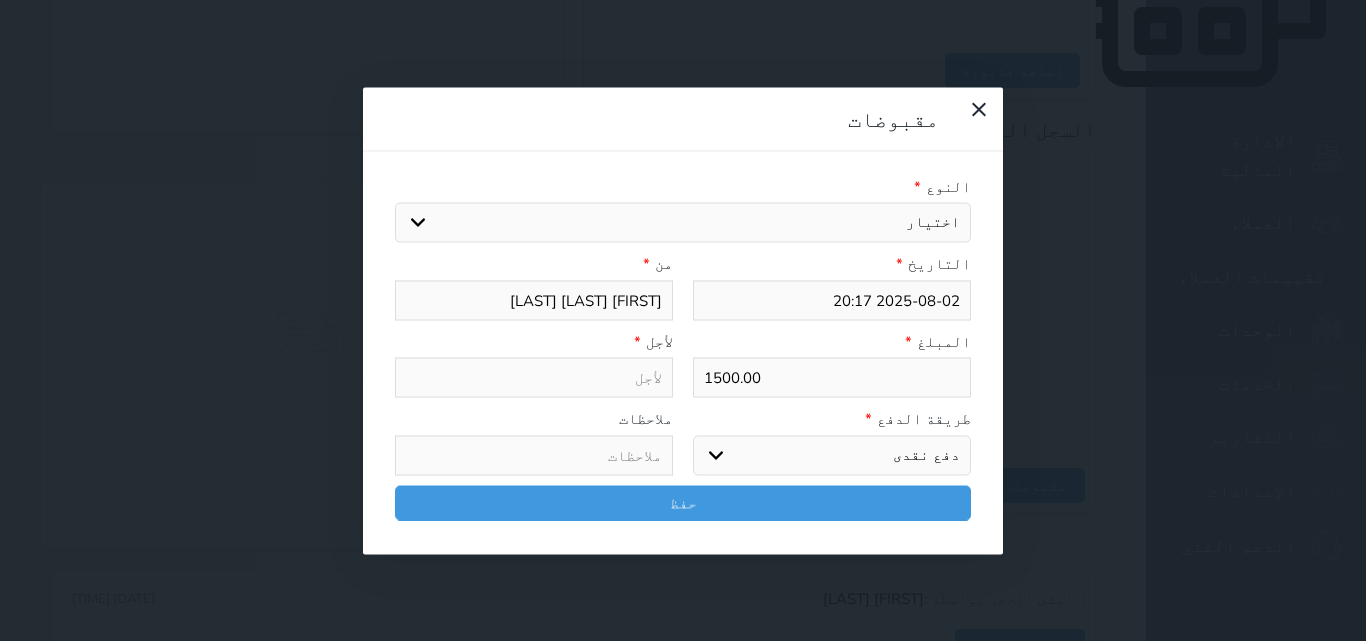click on "اختر طريقة الدفع   دفع نقدى   تحويل بنكى   مدى   بطاقة ائتمان   آجل" at bounding box center (832, 455) 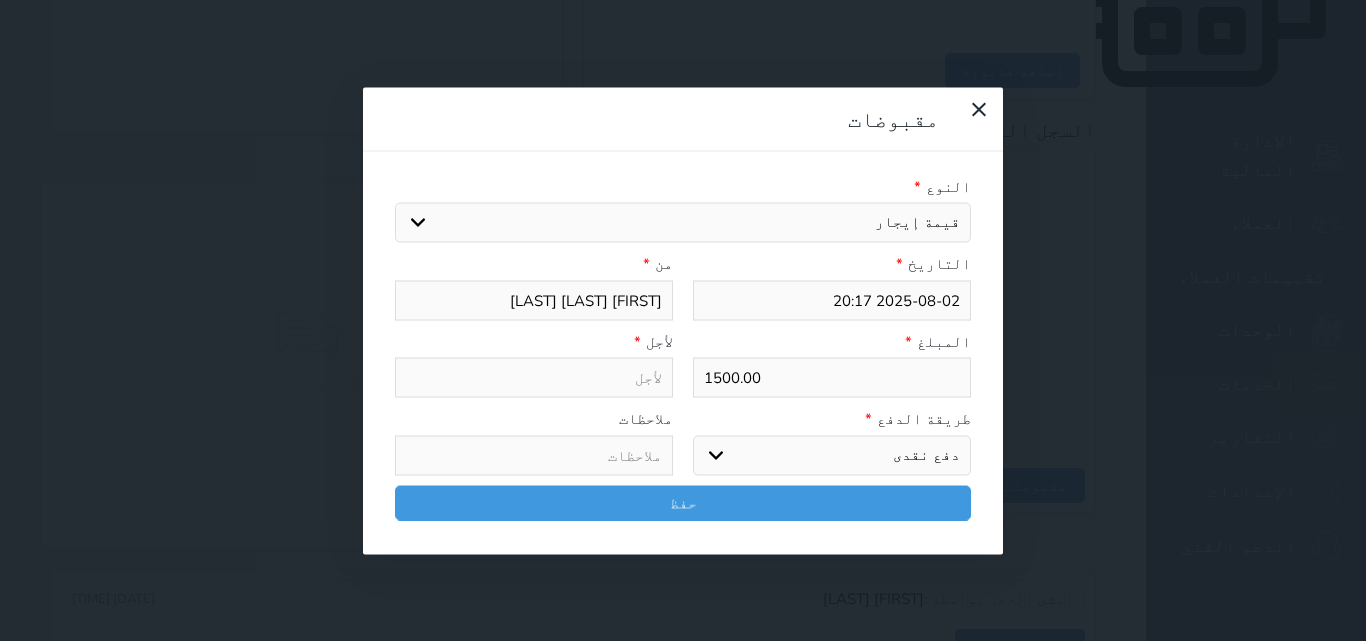 click on "اختيار   مقبوضات عامة قيمة إيجار فواتير تامين عربون لا ينطبق آخر مغسلة واي فاي - الإنترنت مواقف السيارات طعام الأغذية والمشروبات مشروبات المشروبات الباردة المشروبات الساخنة الإفطار غداء عشاء مخبز و كعك حمام سباحة الصالة الرياضية سبا و خدمات الجمال اختيار وإسقاط (خدمات النقل) ميني بار كابل - تلفزيون سرير إضافي تصفيف الشعر التسوق خدمات الجولات السياحية المنظمة خدمات الدليل السياحي" at bounding box center [683, 223] 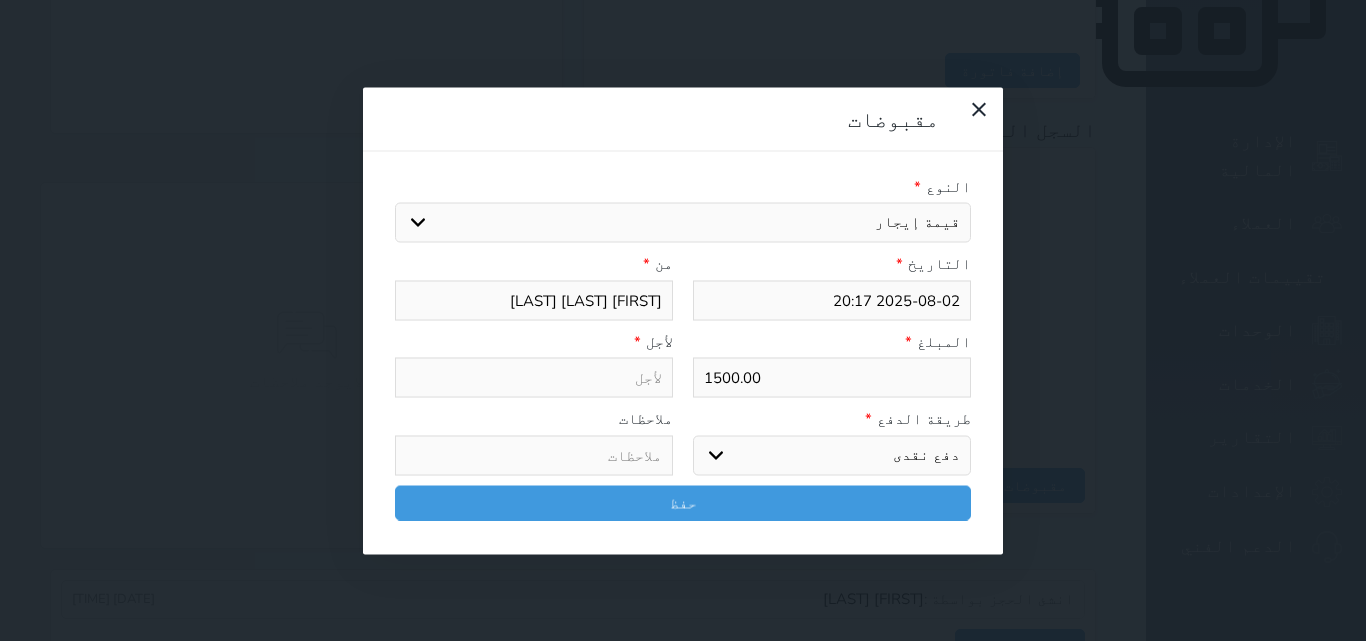 type on "قيمة إيجار - الوحدة - 108" 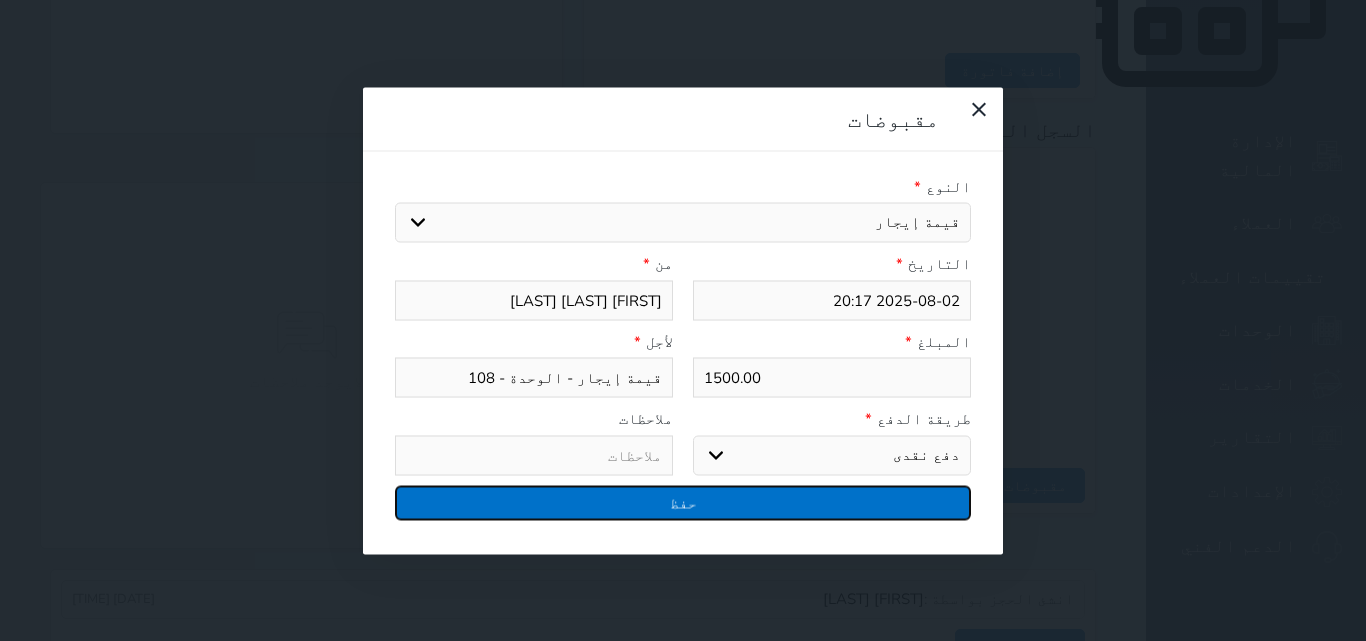 click on "حفظ" at bounding box center [683, 502] 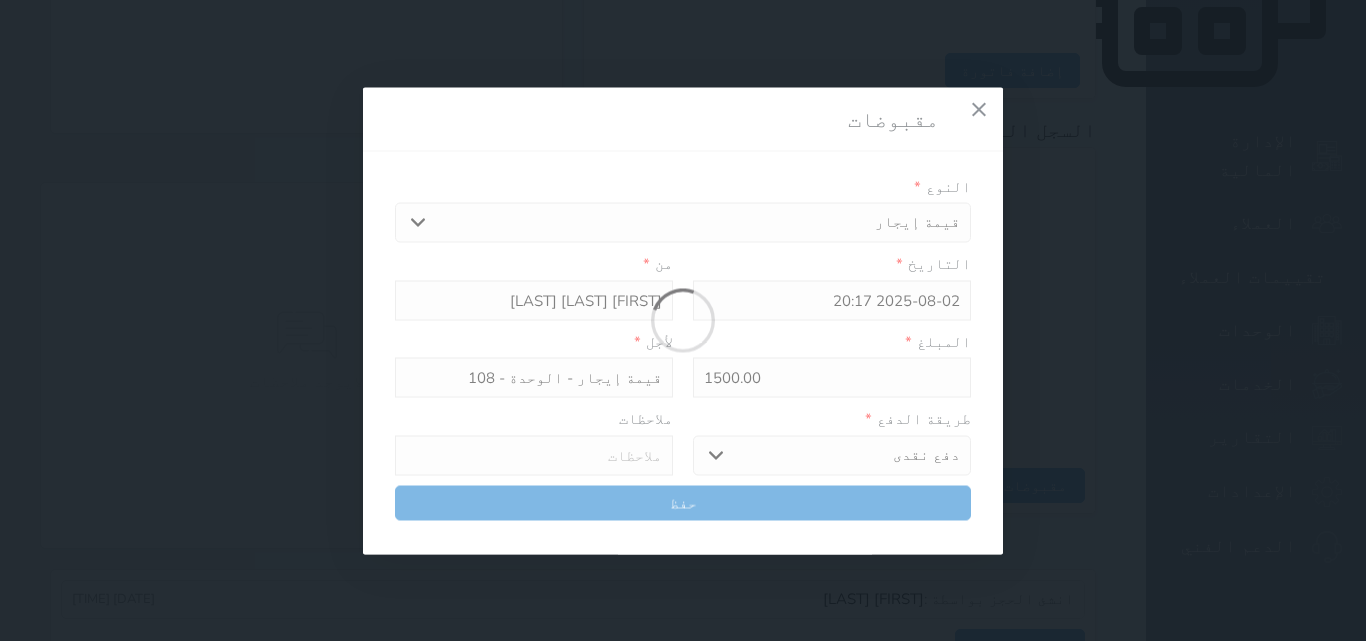 type 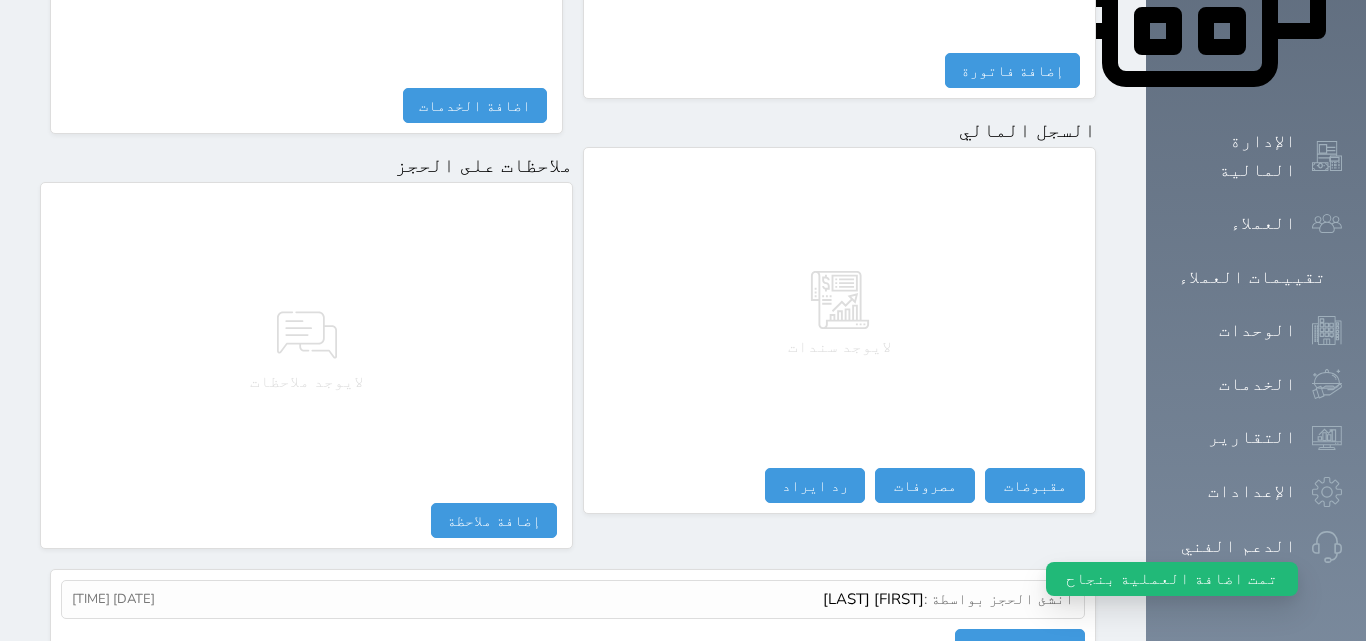 scroll, scrollTop: 0, scrollLeft: 0, axis: both 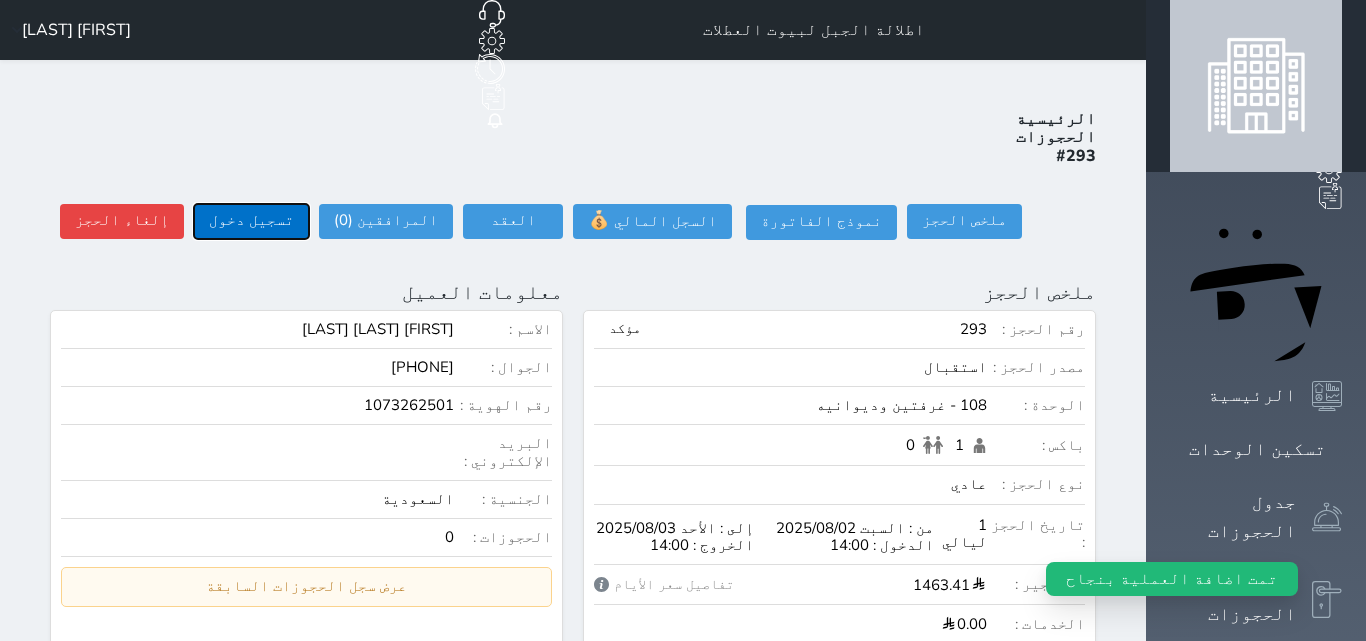 click on "تسجيل دخول" at bounding box center [251, 221] 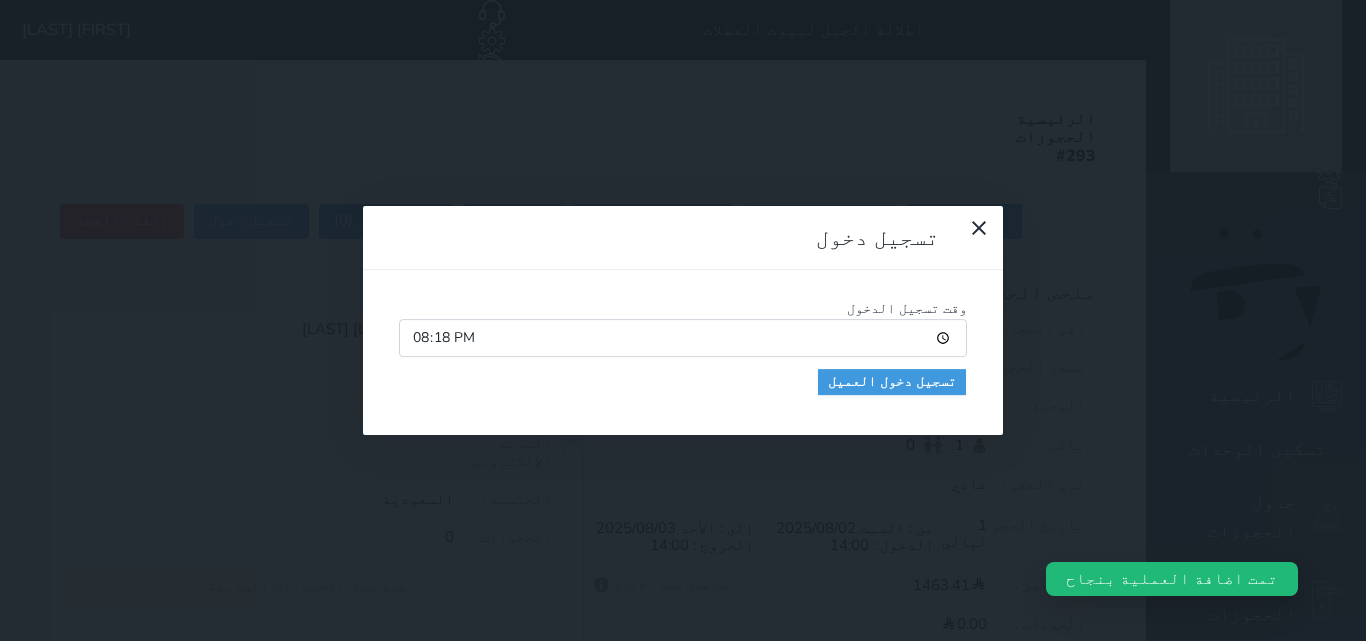 click on "20:18" at bounding box center (683, 338) 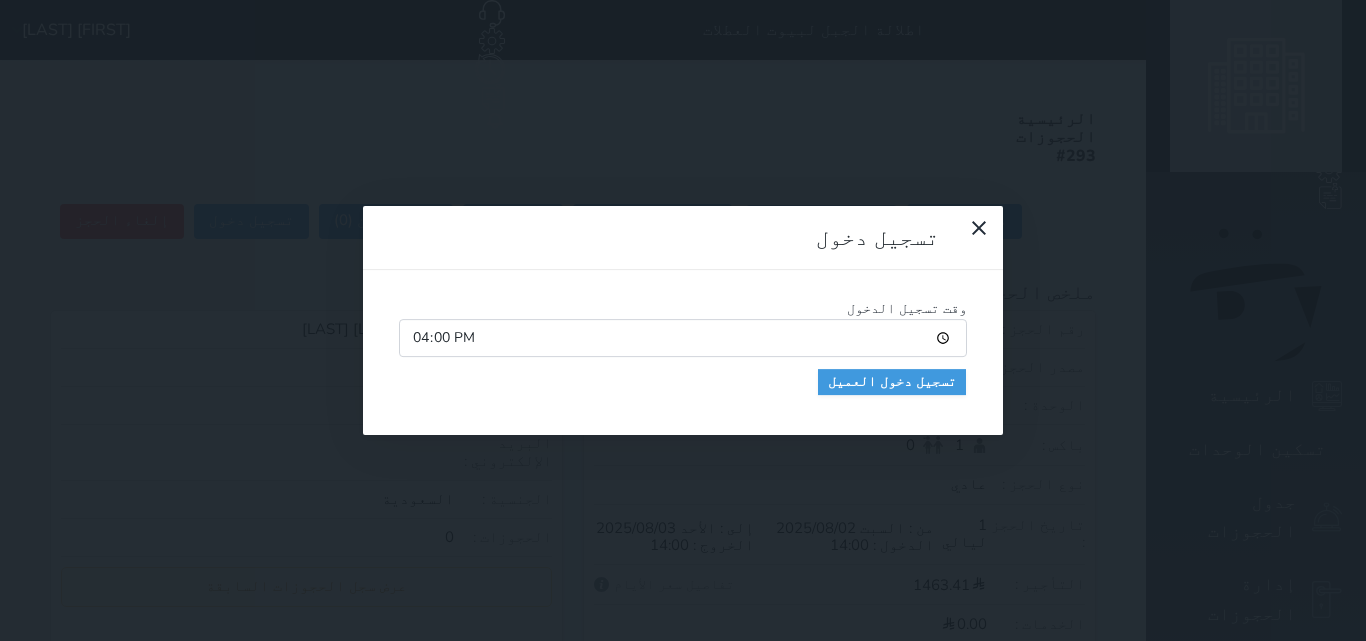click on "16:00" at bounding box center (683, 338) 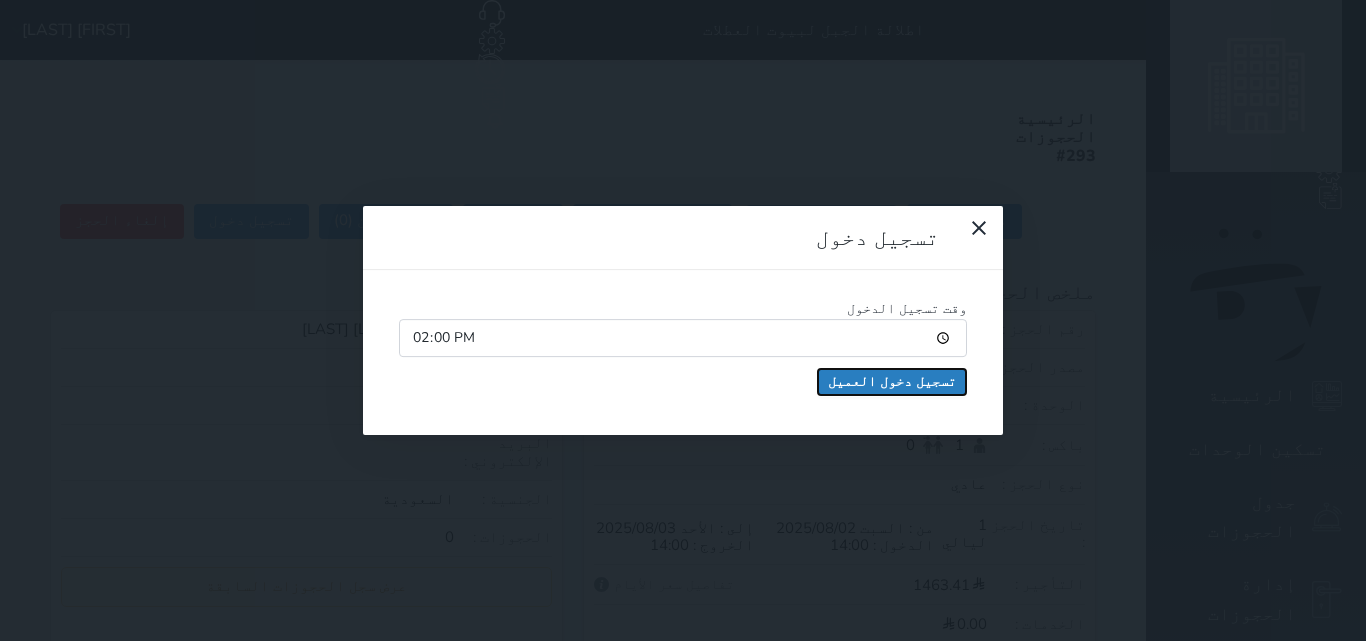 click on "تسجيل دخول العميل" at bounding box center (892, 382) 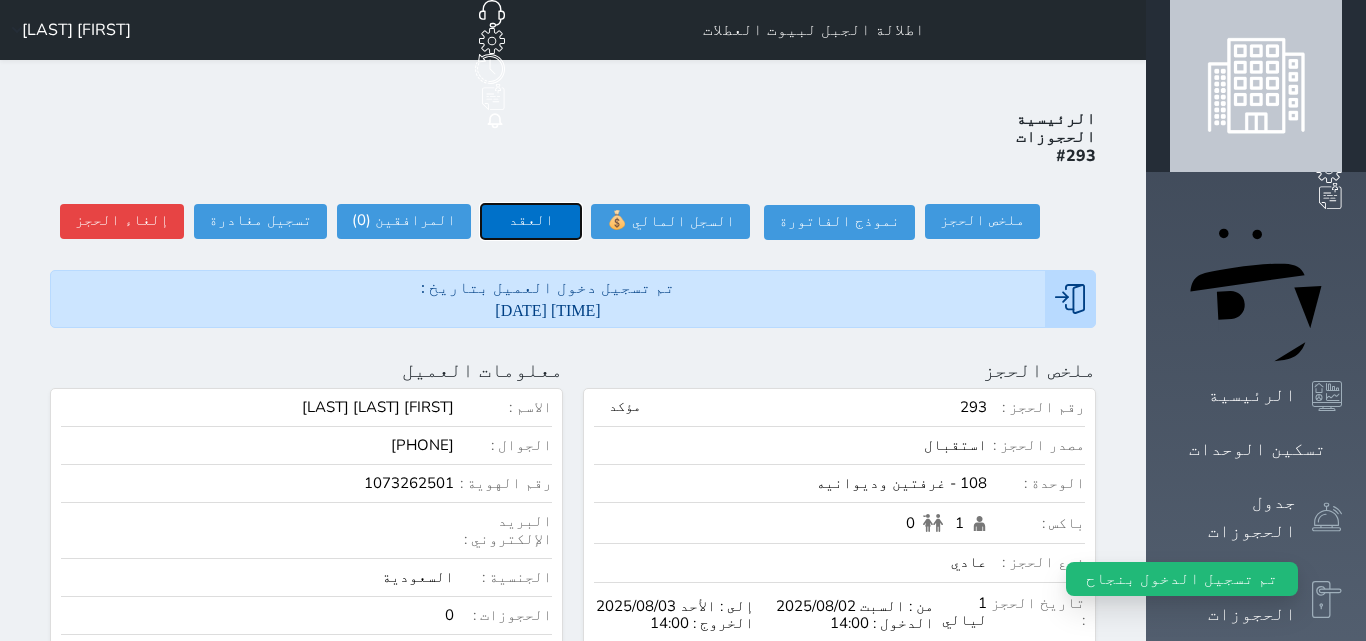click on "العقد" at bounding box center [531, 221] 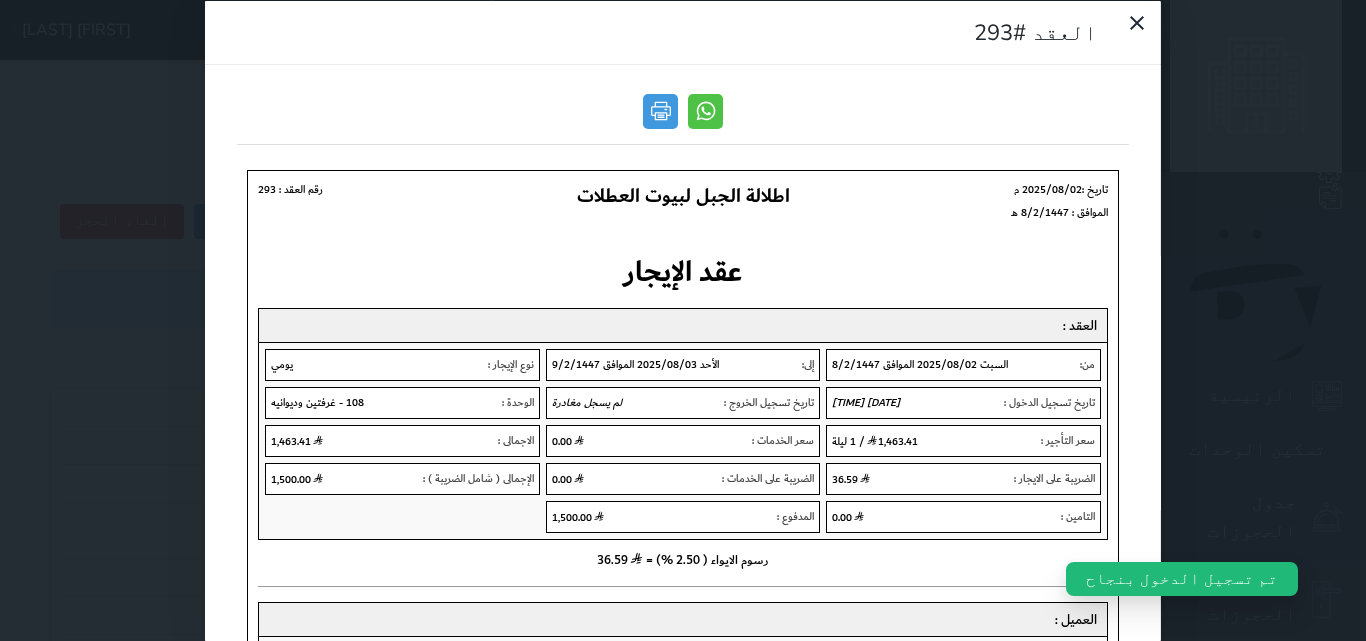 scroll, scrollTop: 0, scrollLeft: 0, axis: both 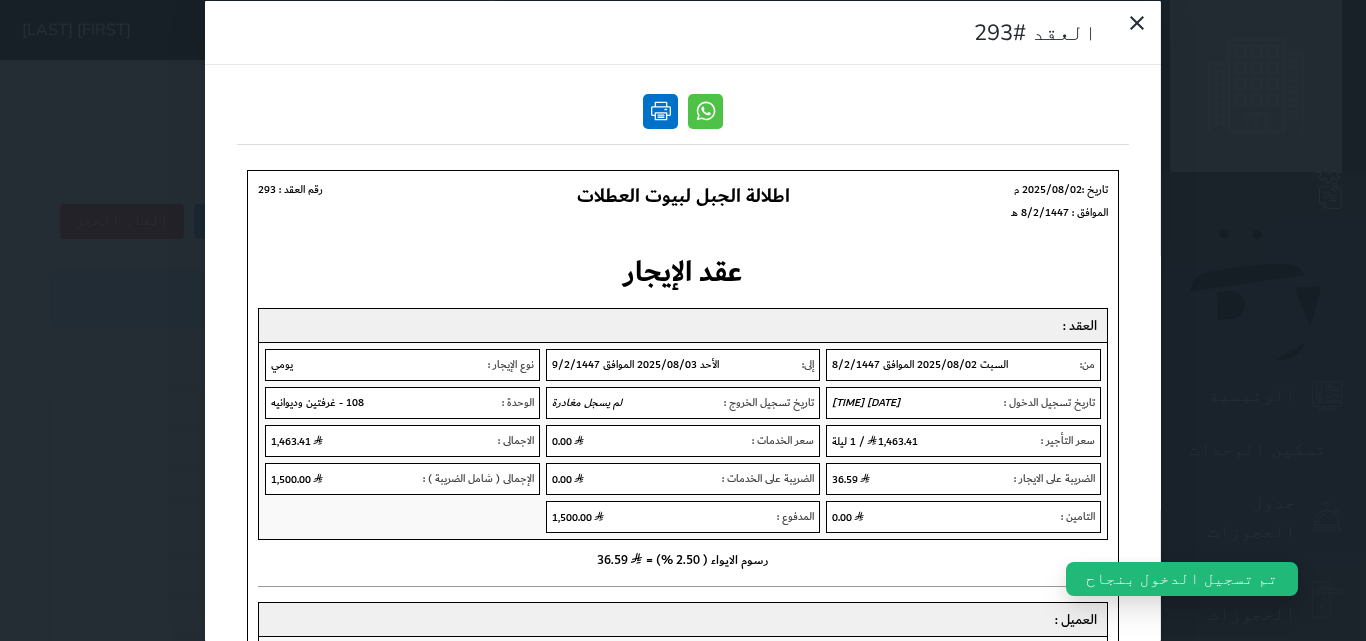 click at bounding box center [660, 110] 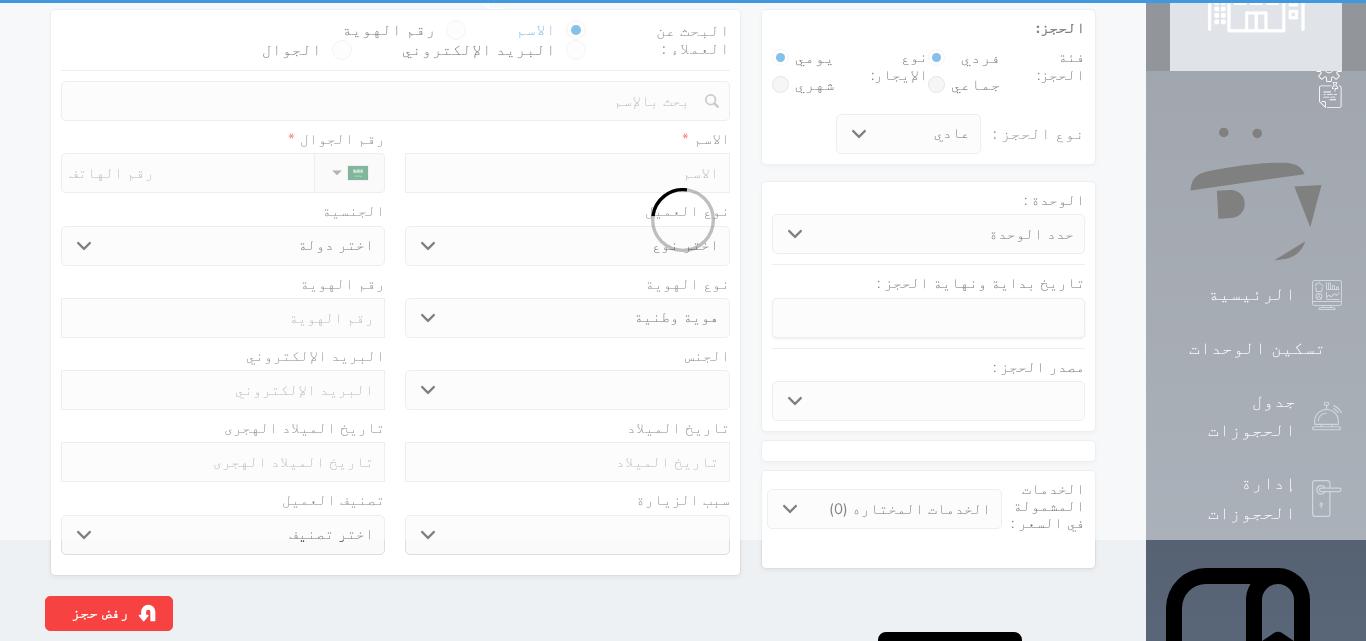 scroll, scrollTop: 0, scrollLeft: 0, axis: both 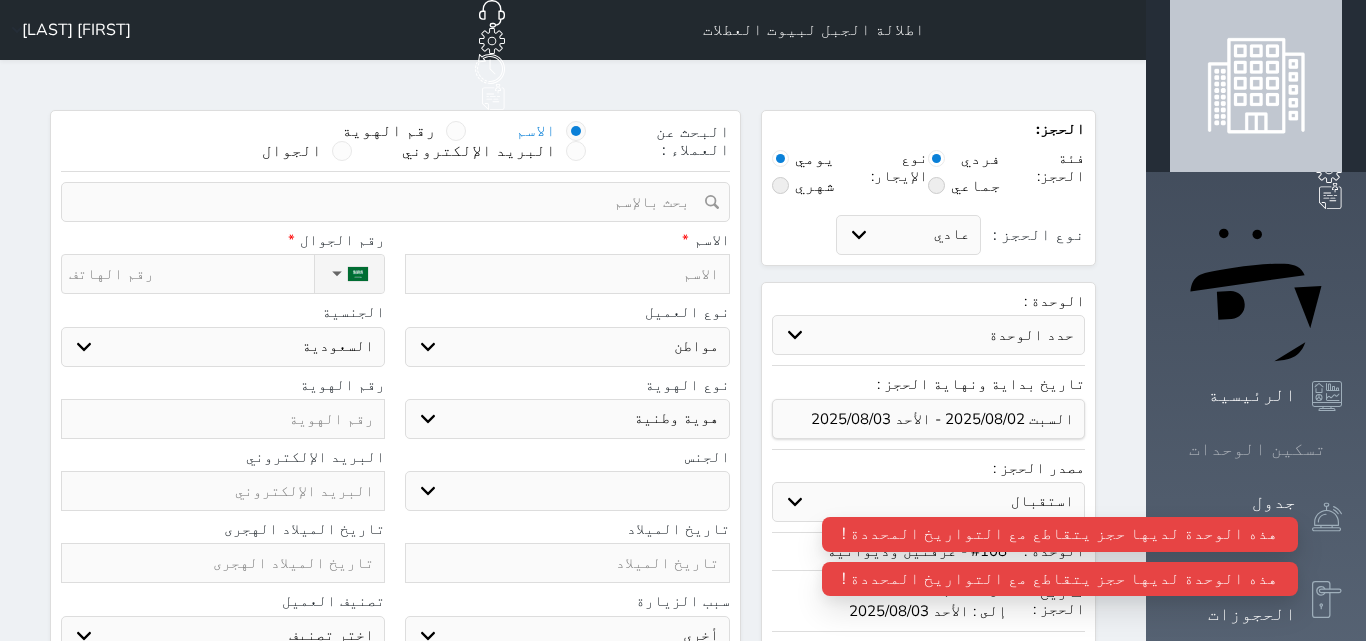 click 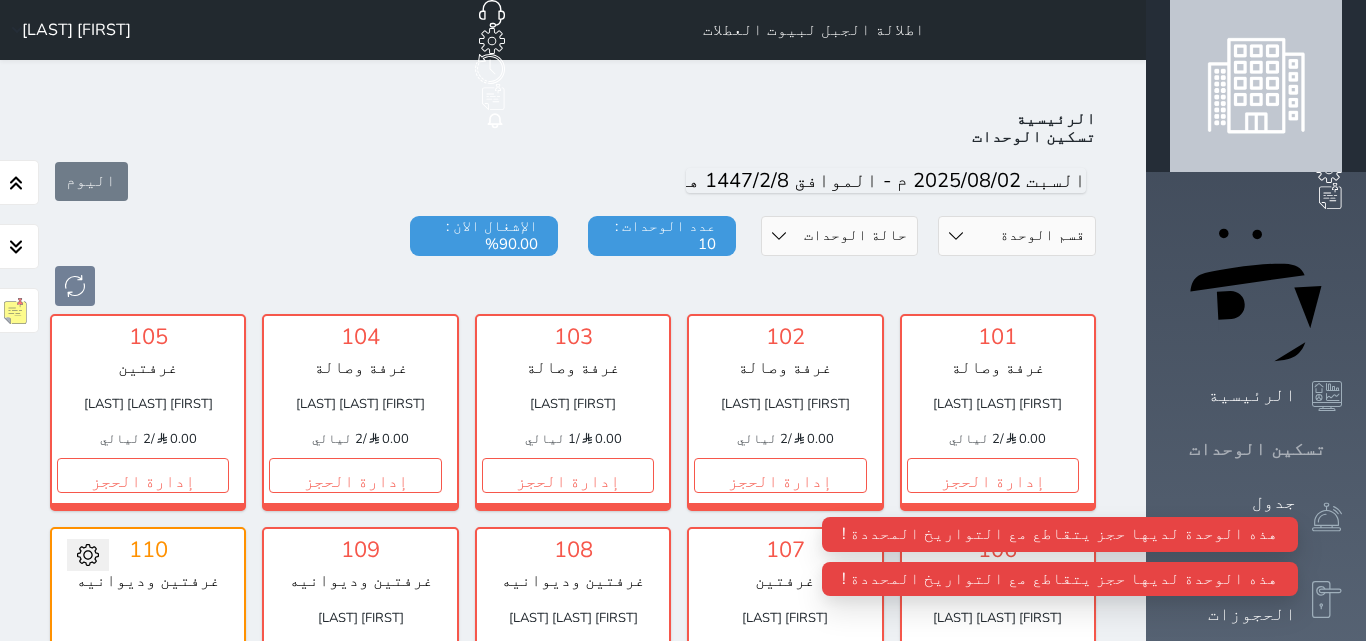 scroll, scrollTop: 78, scrollLeft: 0, axis: vertical 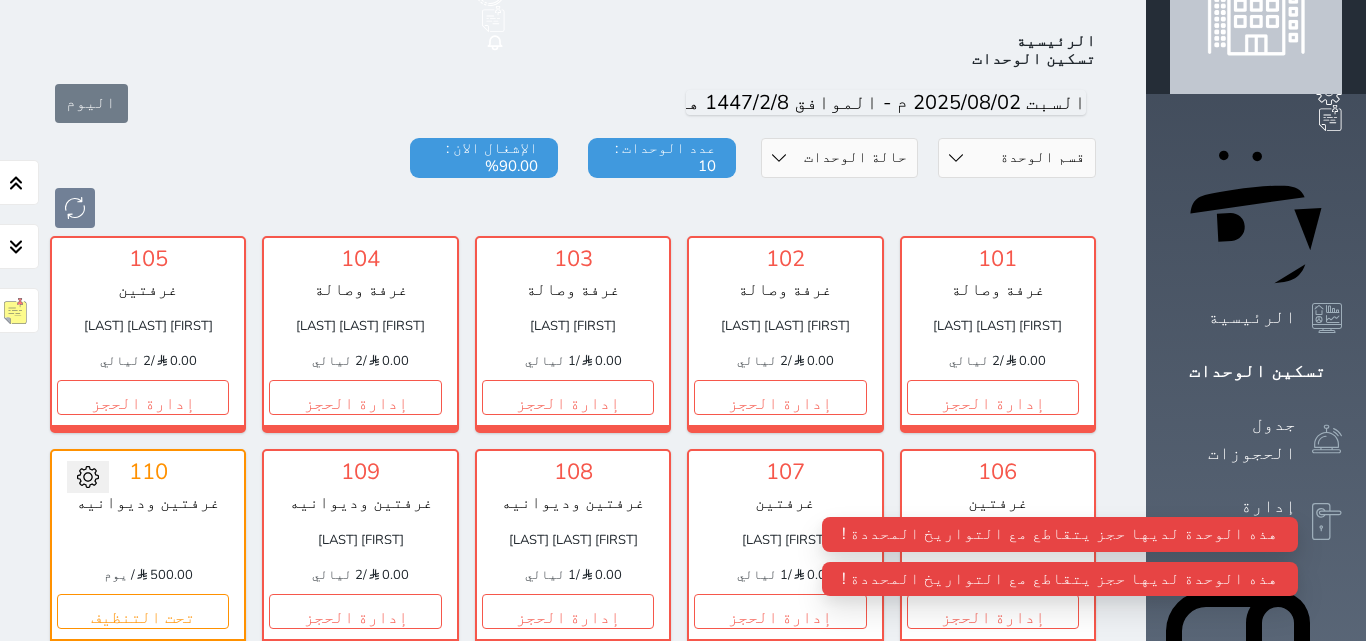 click on "101   غرفة وصالة
[FIRST] [LAST] [LAST]
0.00
/   2 ليالي           إدارة الحجز               تغيير الحالة الى صيانة                   التاريخ المتوقع للانتهاء       حفظ                   102   غرفة وصالة
[FIRST] [LAST] [LAST]
0.00
/   2 ليالي           إدارة الحجز               تغيير الحالة الى صيانة                   التاريخ المتوقع للانتهاء       حفظ                   103   غرفة وصالة
[FIRST] [LAST]
0.00
/   1 ليالي           إدارة الحجز               تغيير الحالة الى صيانة                   التاريخ المتوقع للانتهاء       حفظ                   104" at bounding box center [573, 441] 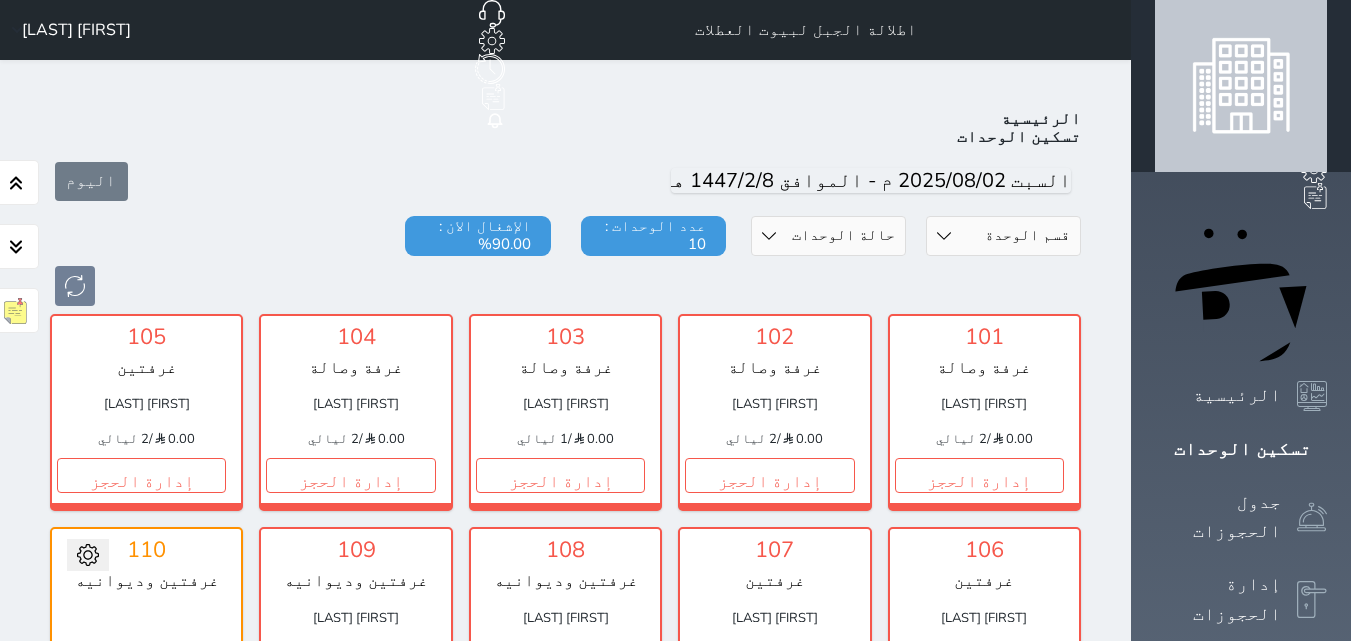 scroll, scrollTop: 78, scrollLeft: 0, axis: vertical 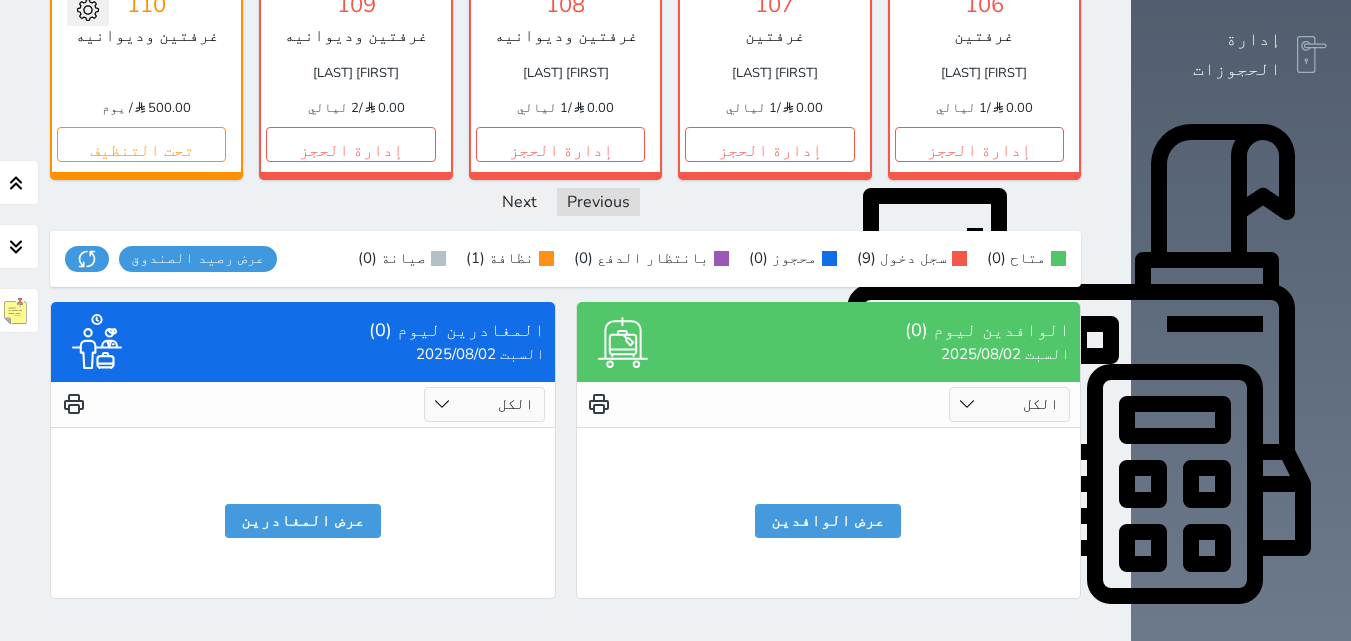 click on "التقارير" at bounding box center (1237, 954) 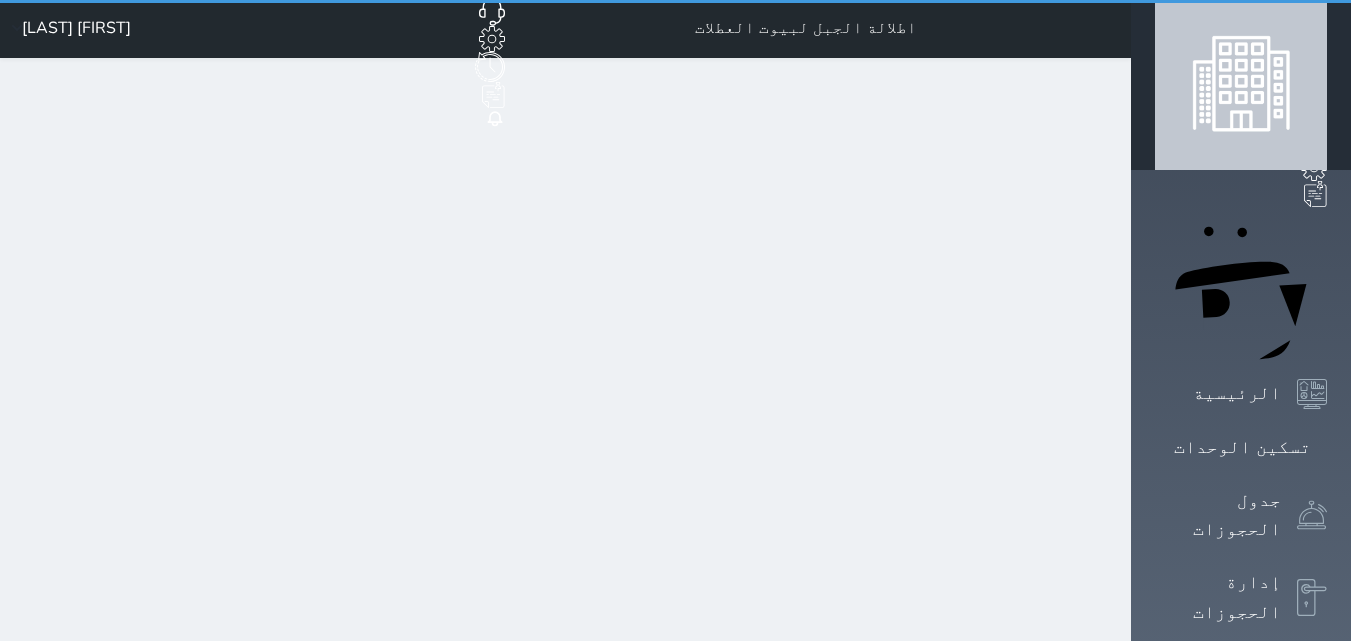 scroll, scrollTop: 0, scrollLeft: 0, axis: both 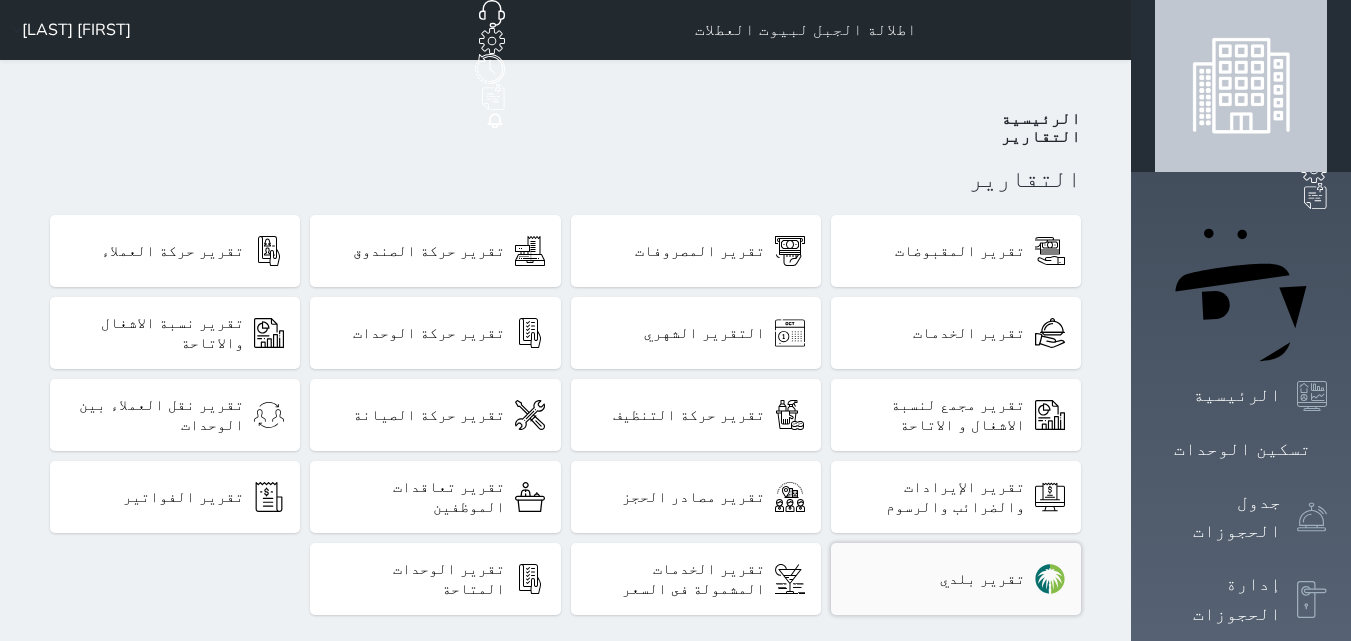 click on "تقرير بلدي" at bounding box center (982, 579) 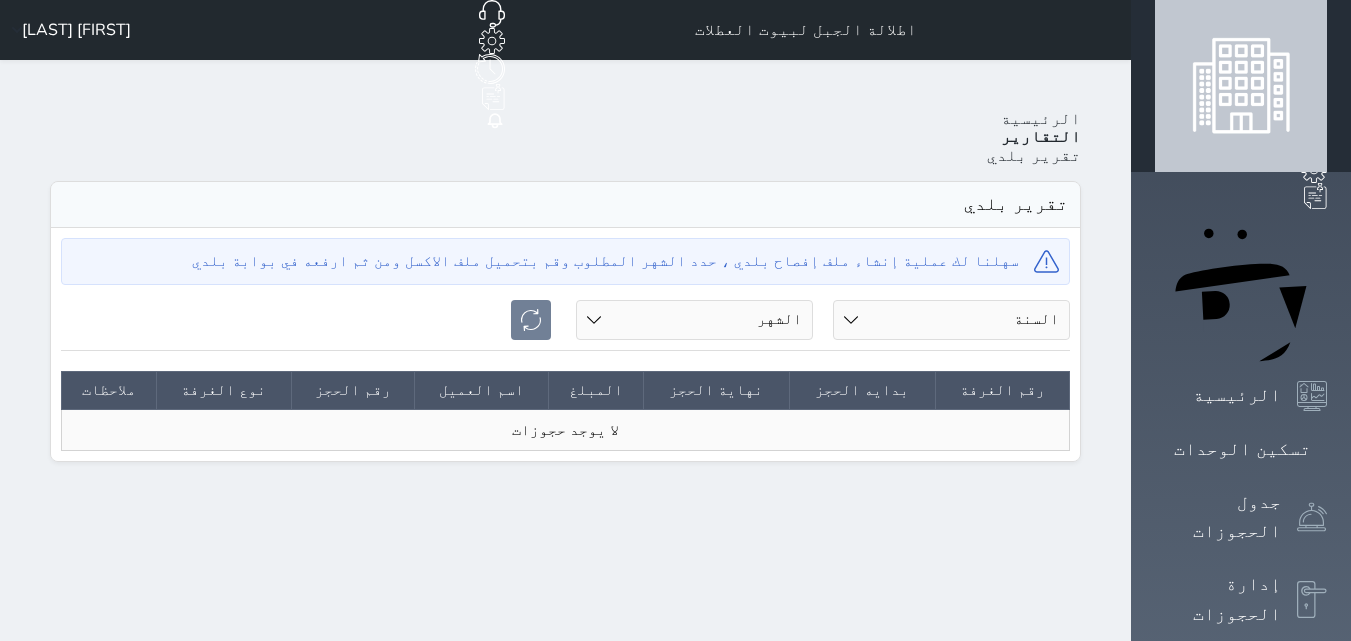 click on "السنة   2020 2021 2022 2023 2024 2025" at bounding box center (951, 320) 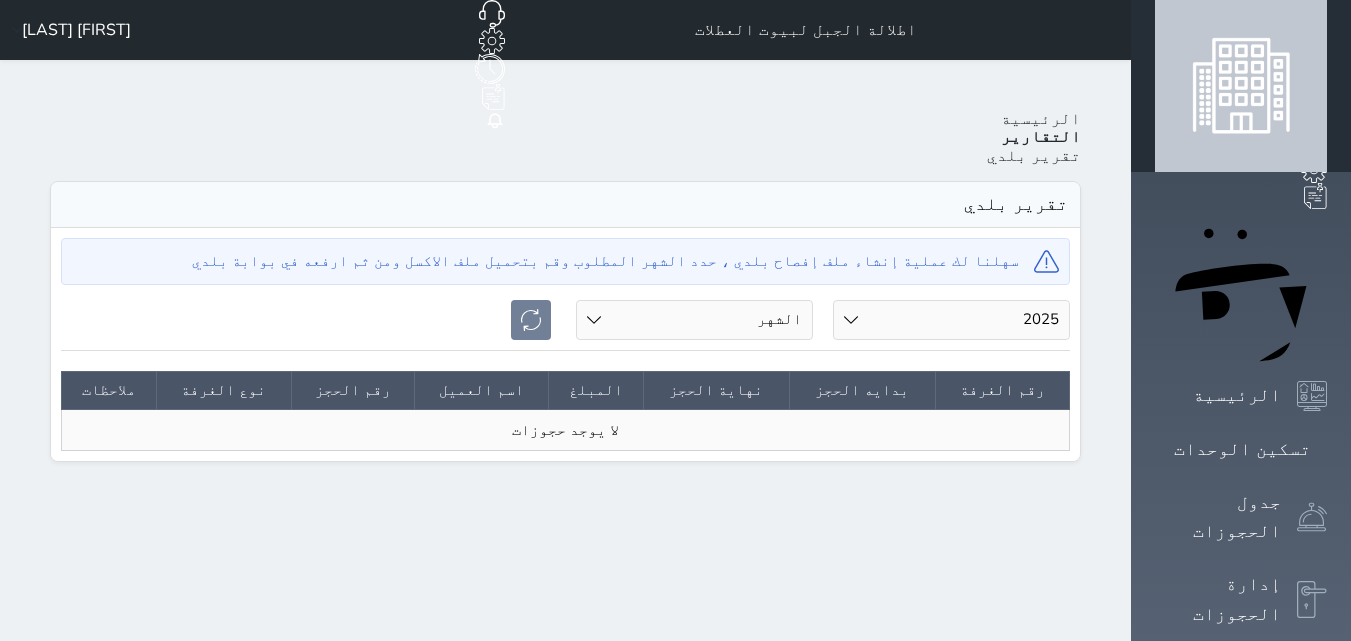 click on "السنة   2020 2021 2022 2023 2024 2025" at bounding box center (951, 320) 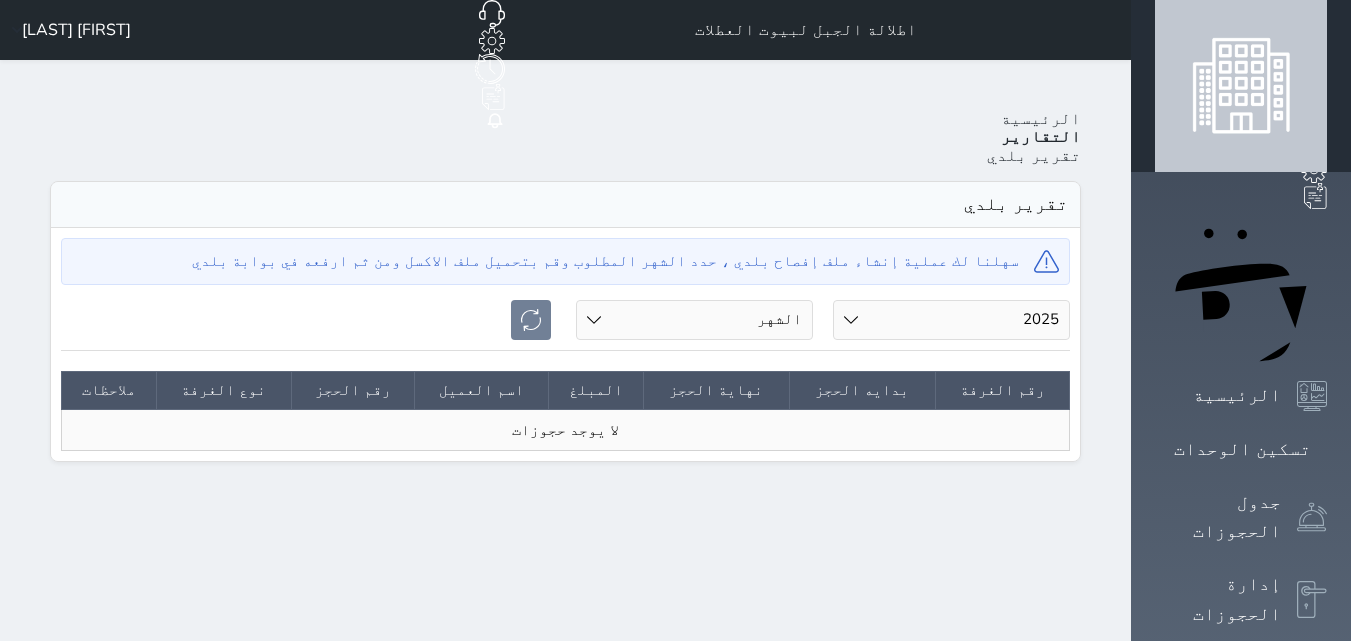 click on "الشهر   يناير فبراير مارس أبريل مايو يونيو يوليو أغسطس" at bounding box center (694, 320) 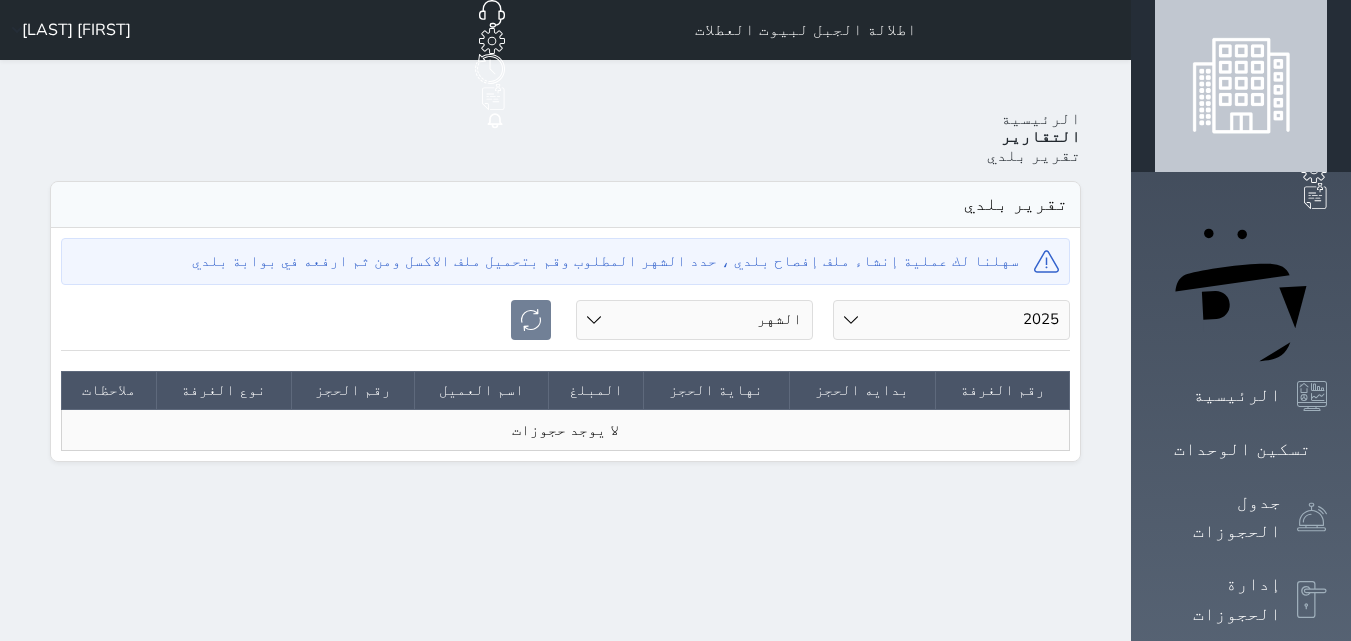 select on "08" 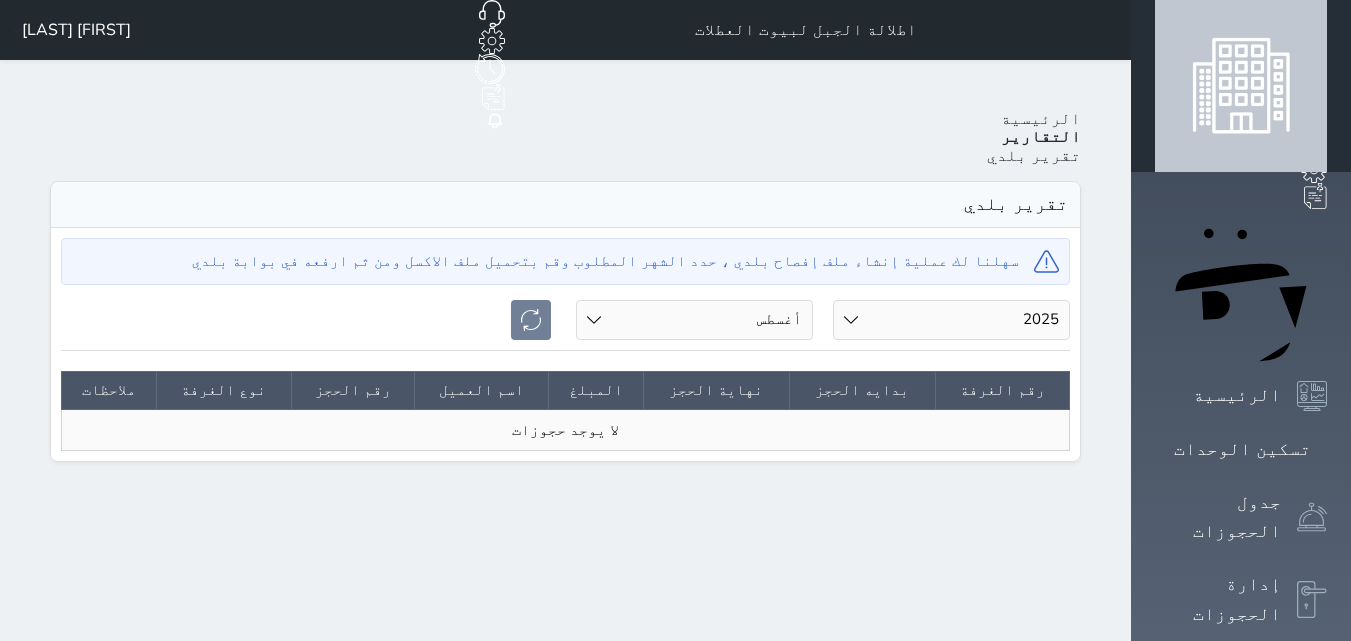 click on "الشهر   يناير فبراير مارس أبريل مايو يونيو يوليو أغسطس" at bounding box center (694, 320) 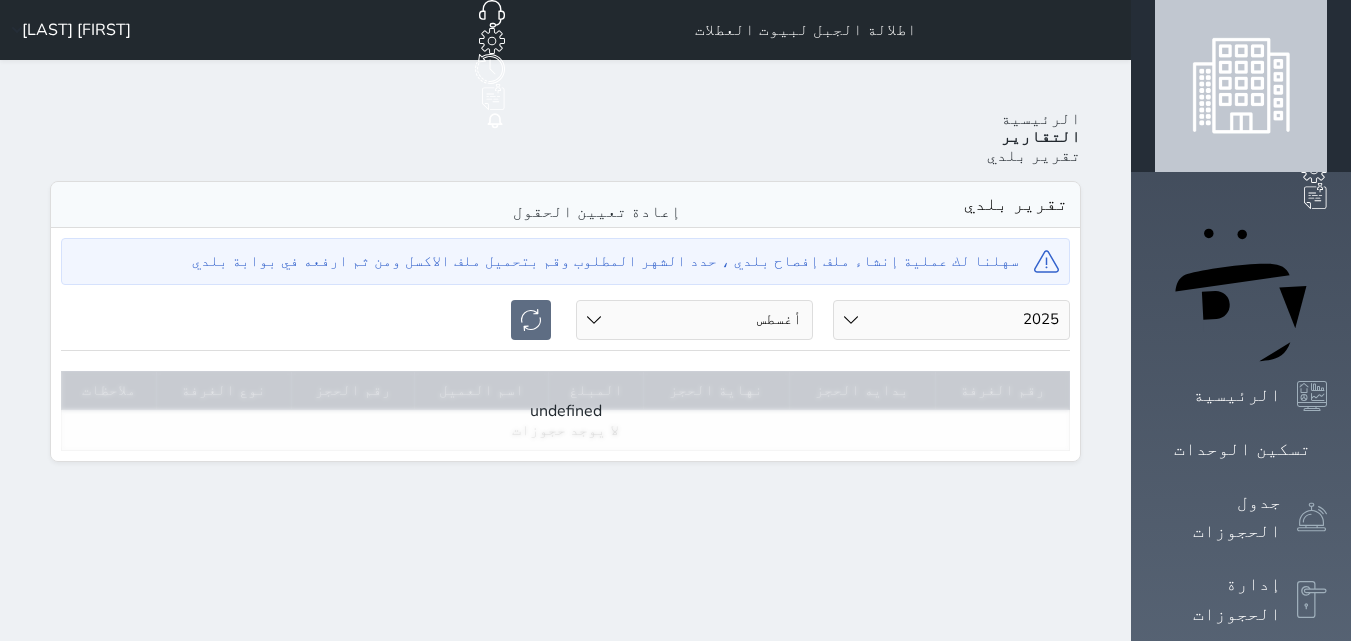click at bounding box center [531, 320] 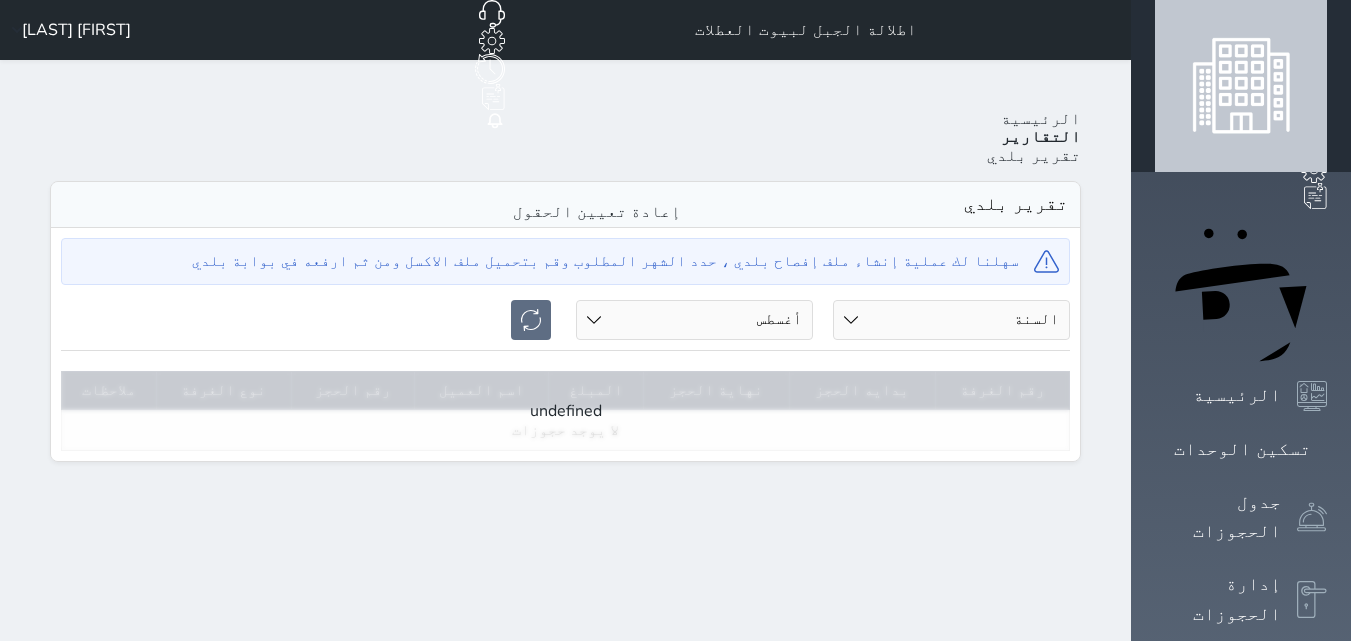 select 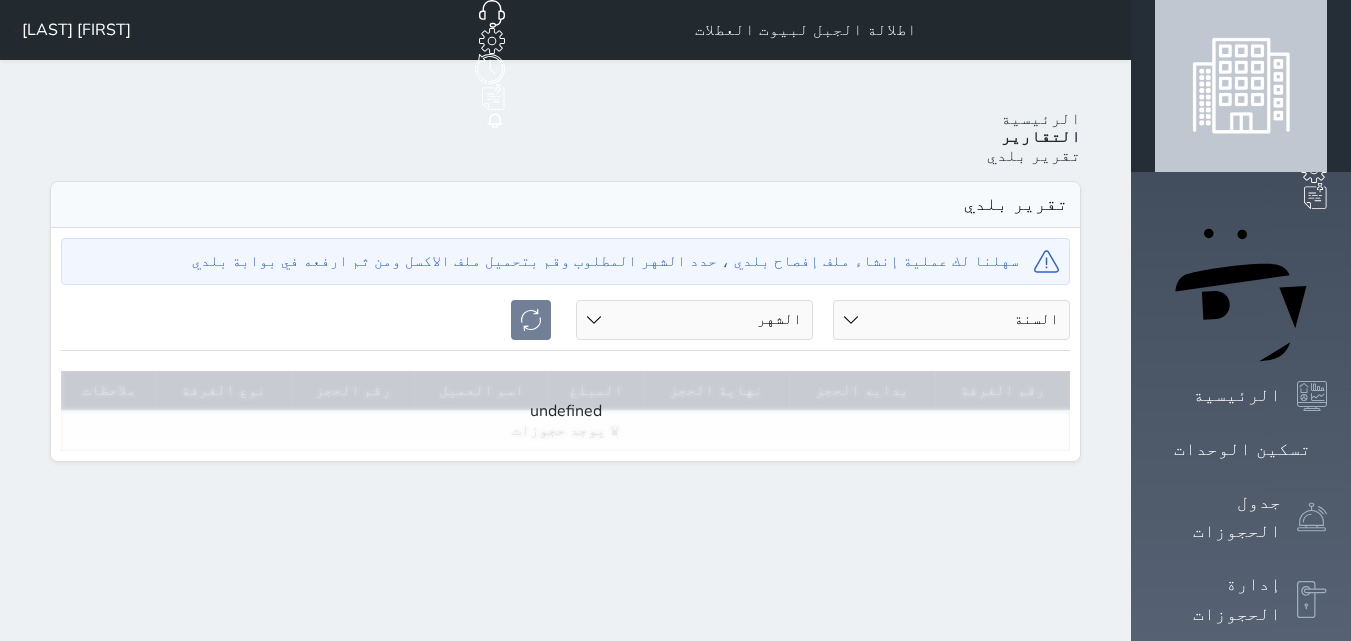click on "السنة   2020 2021 2022 2023 2024 2025" at bounding box center [951, 320] 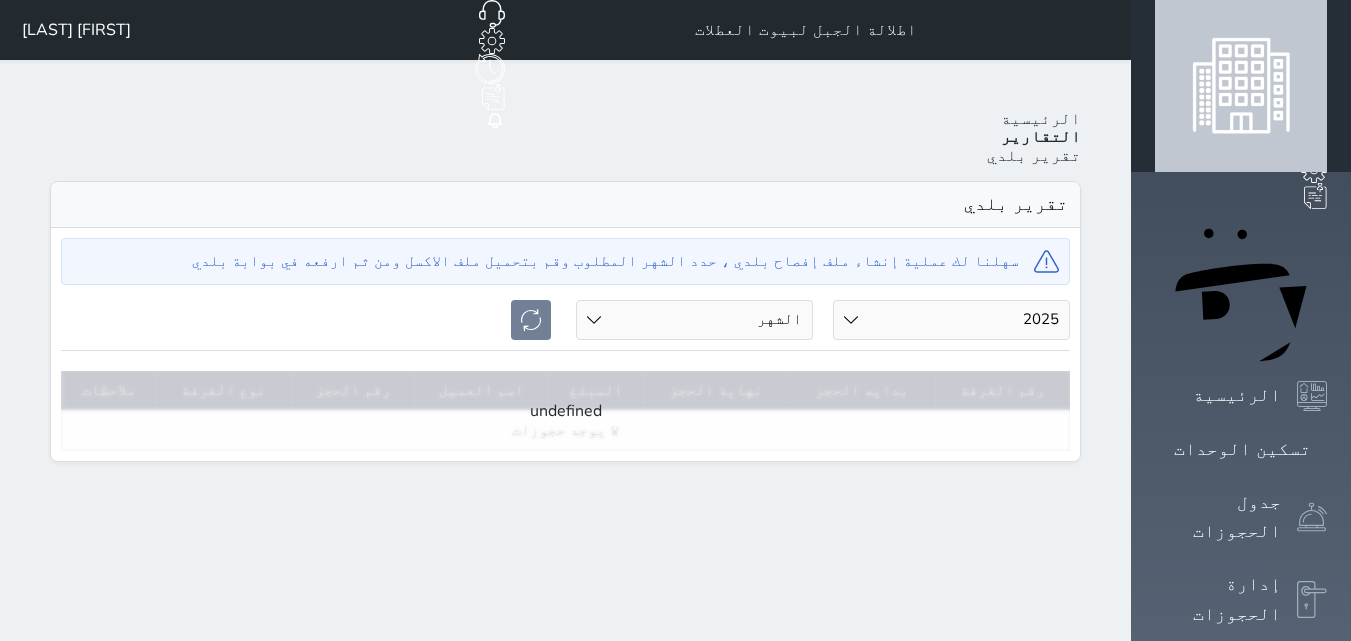 click on "السنة   2020 2021 2022 2023 2024 2025" at bounding box center (951, 320) 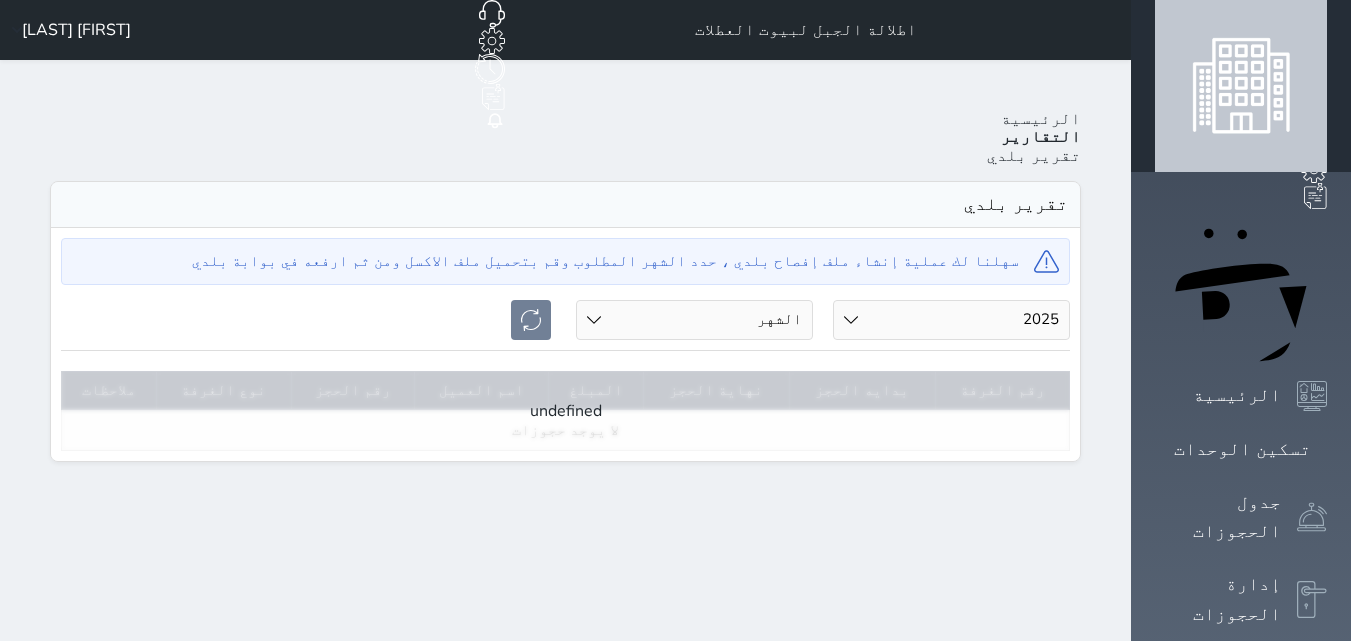 click on "الشهر   يناير فبراير مارس أبريل مايو يونيو يوليو أغسطس" at bounding box center (694, 320) 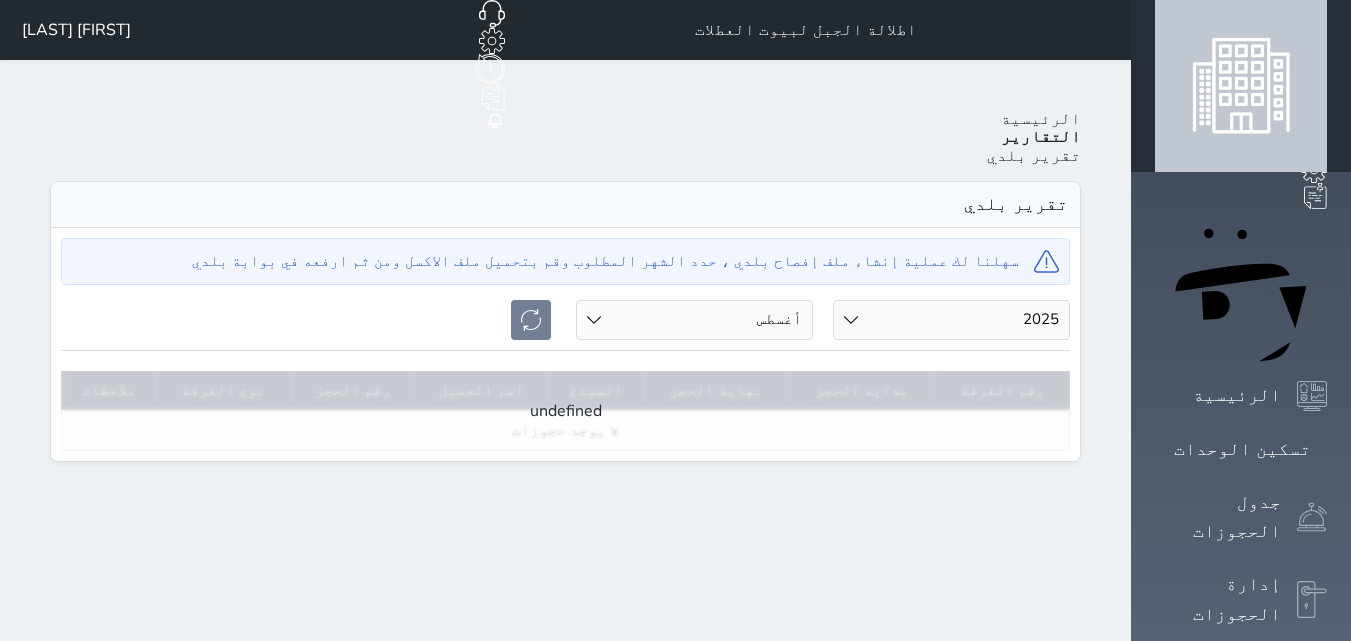 click on "الشهر   يناير فبراير مارس أبريل مايو يونيو يوليو أغسطس" at bounding box center [694, 320] 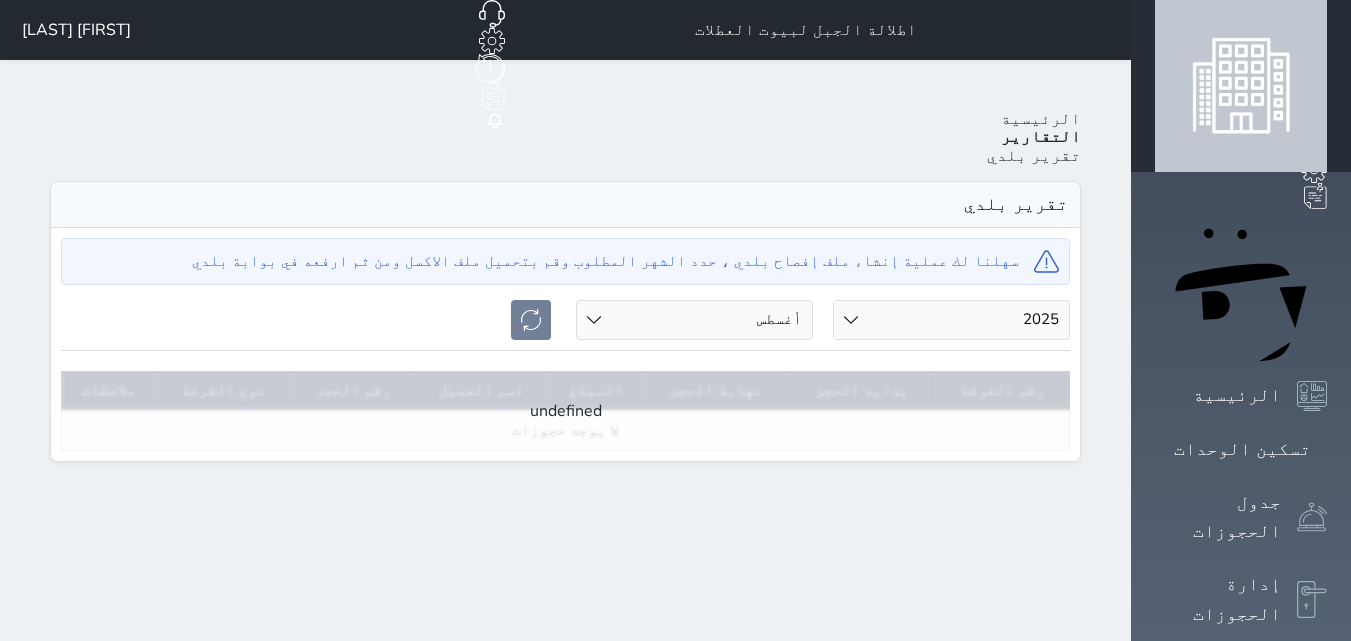click on "الشهر   يناير فبراير مارس أبريل مايو يونيو يوليو أغسطس" at bounding box center [694, 320] 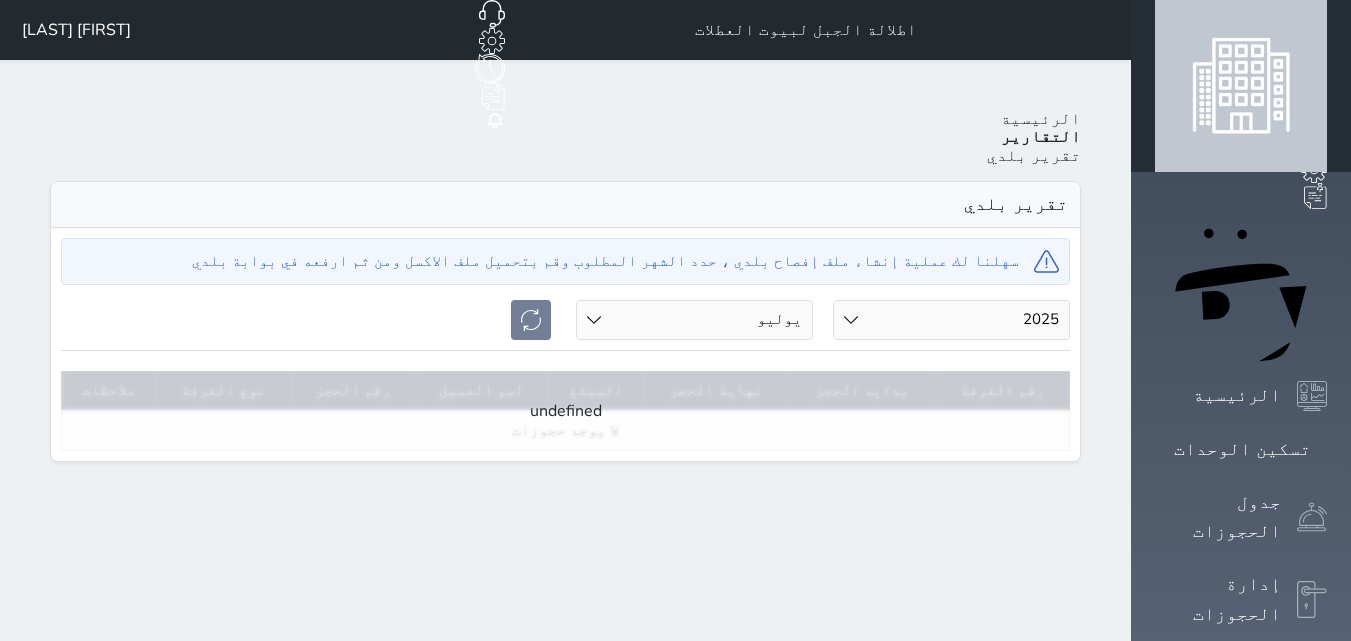 click on "الشهر   يناير فبراير مارس أبريل مايو يونيو يوليو أغسطس" at bounding box center (694, 320) 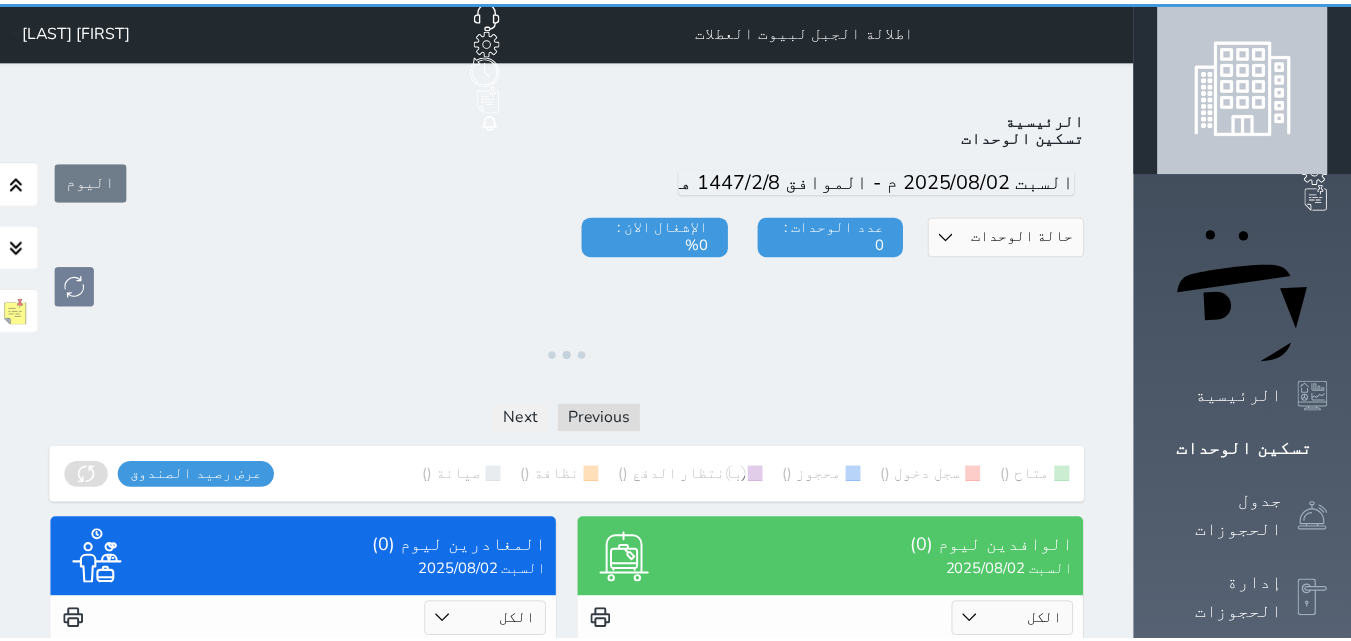 scroll, scrollTop: 0, scrollLeft: 0, axis: both 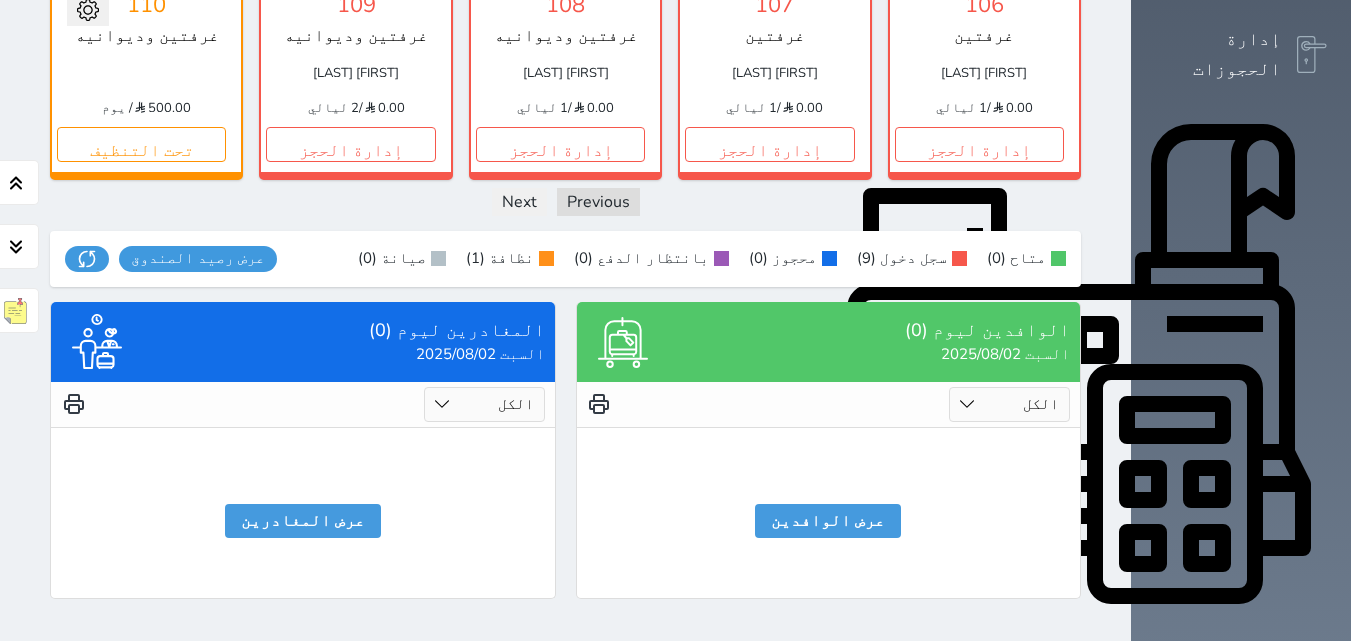 click on "التقارير" at bounding box center (1237, 954) 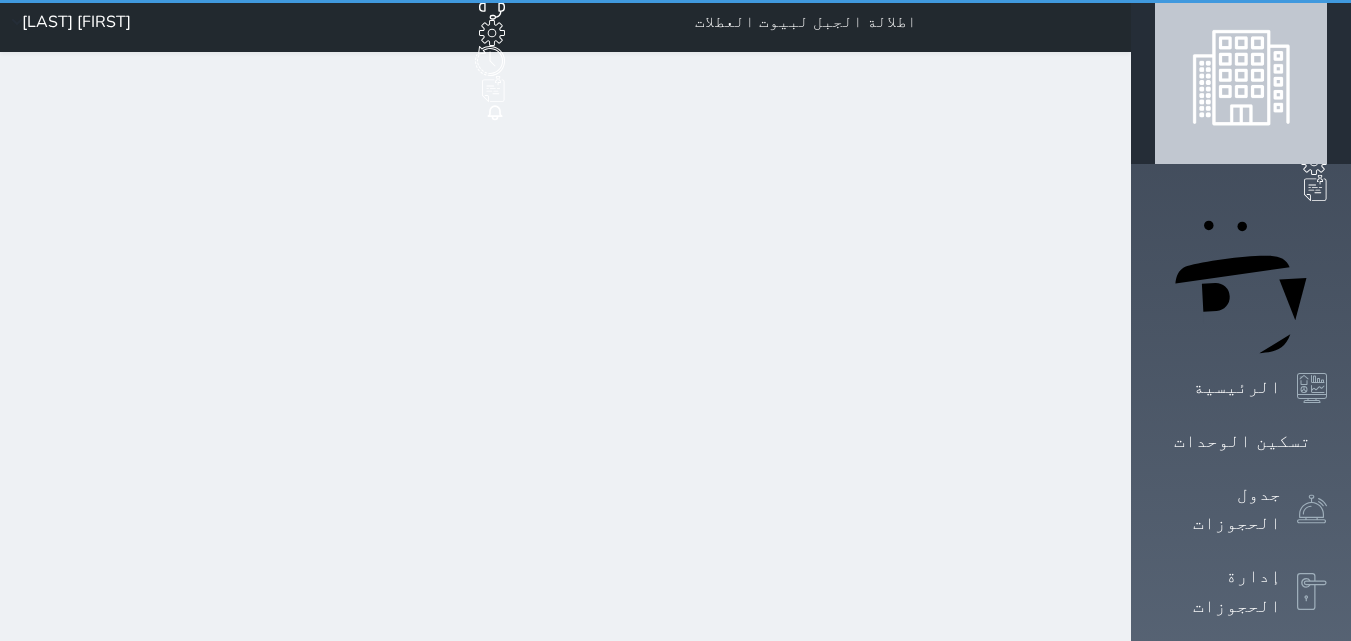 scroll, scrollTop: 0, scrollLeft: 0, axis: both 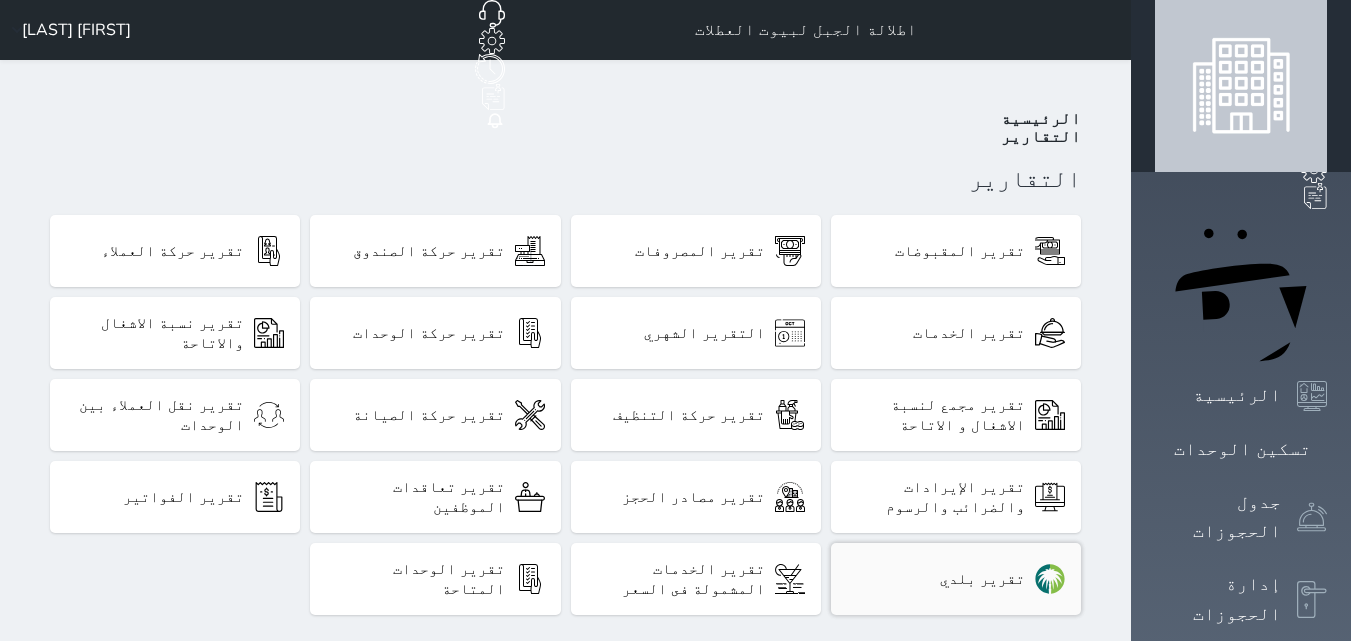 click on "تقرير بلدي" at bounding box center [982, 579] 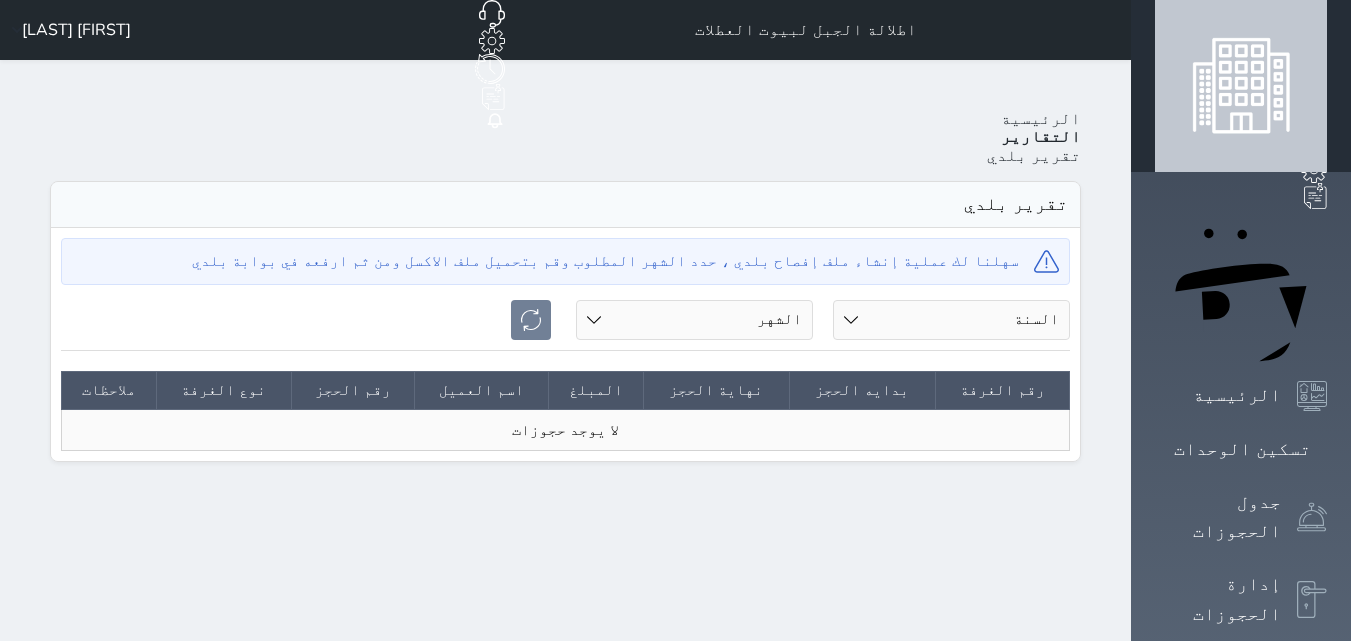 click on "السنة   2020 2021 2022 2023 2024 2025" at bounding box center (951, 320) 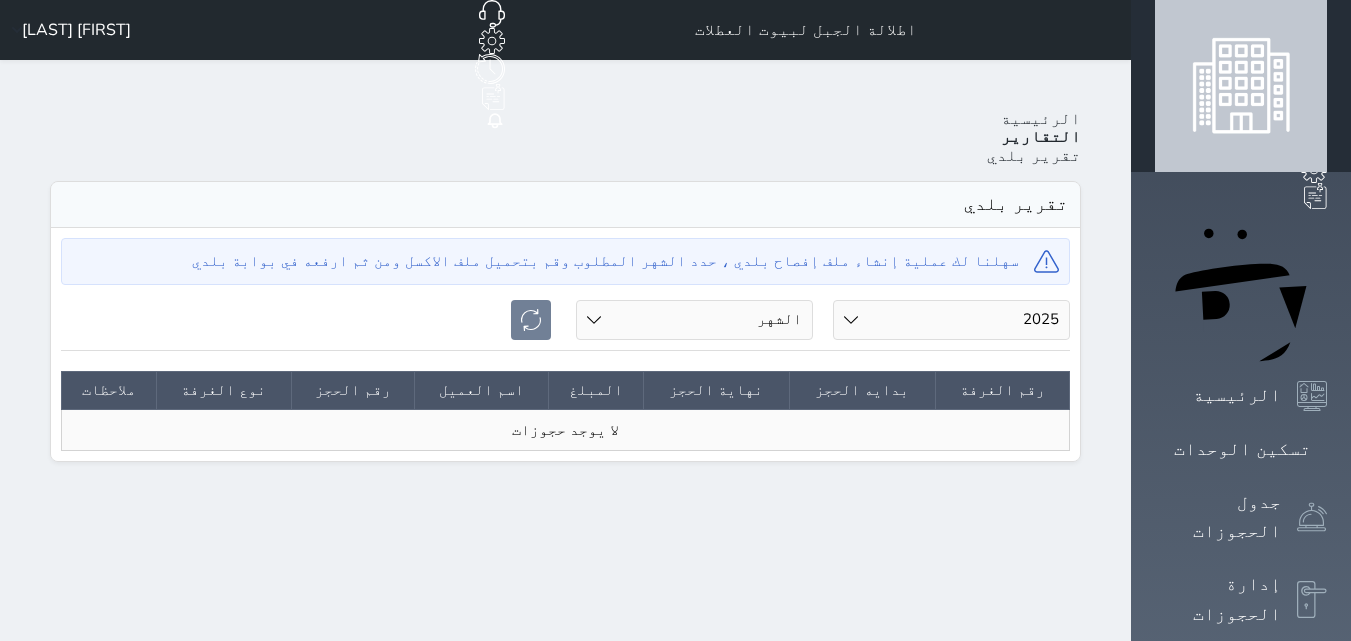 click on "السنة   2020 2021 2022 2023 2024 2025" at bounding box center (951, 320) 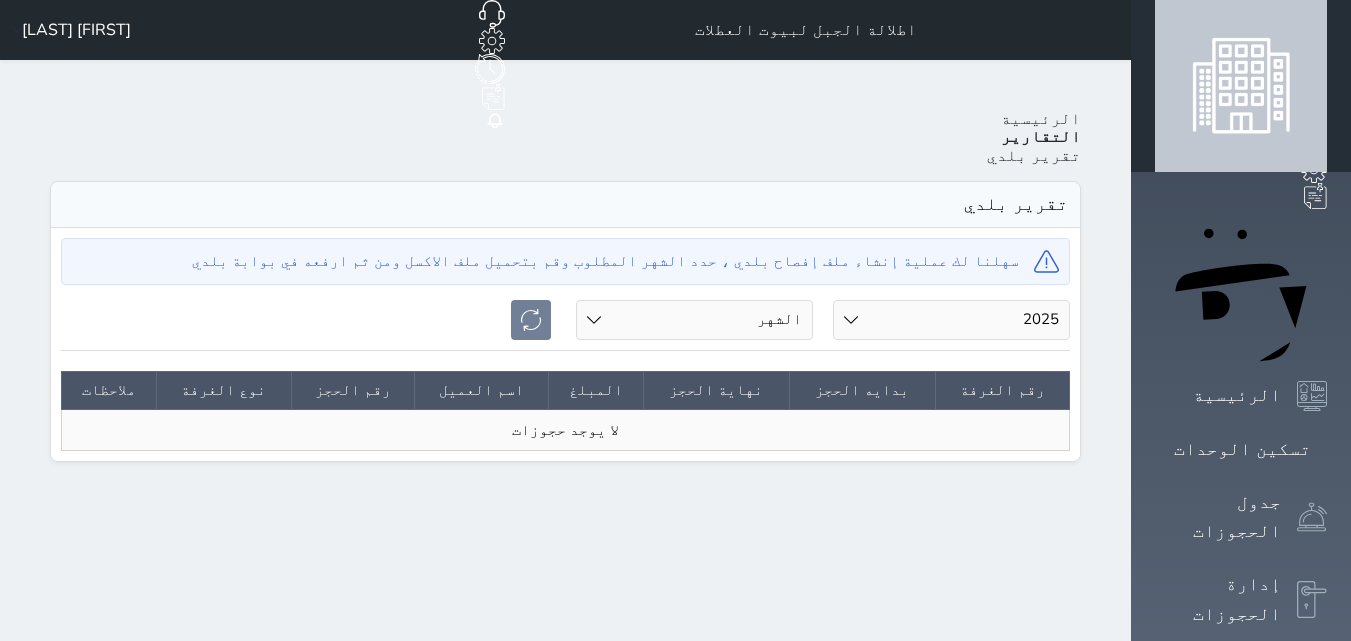 click on "الشهر   يناير فبراير مارس أبريل مايو يونيو يوليو أغسطس" at bounding box center [694, 320] 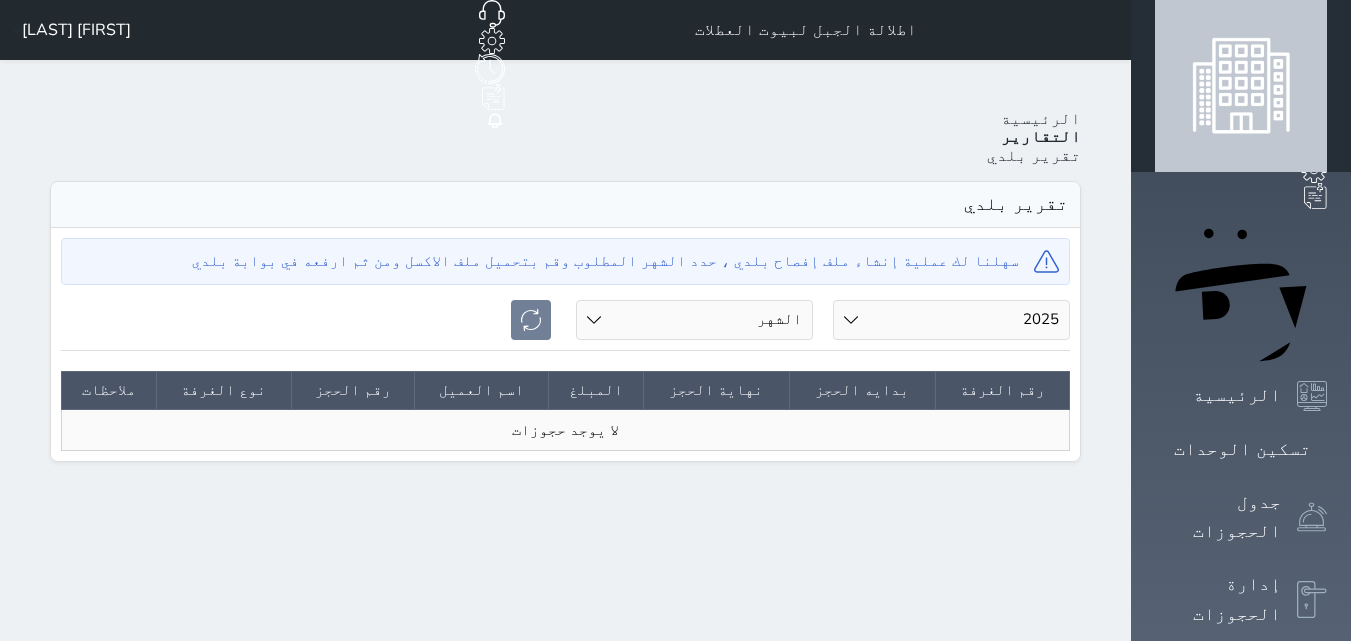 select on "08" 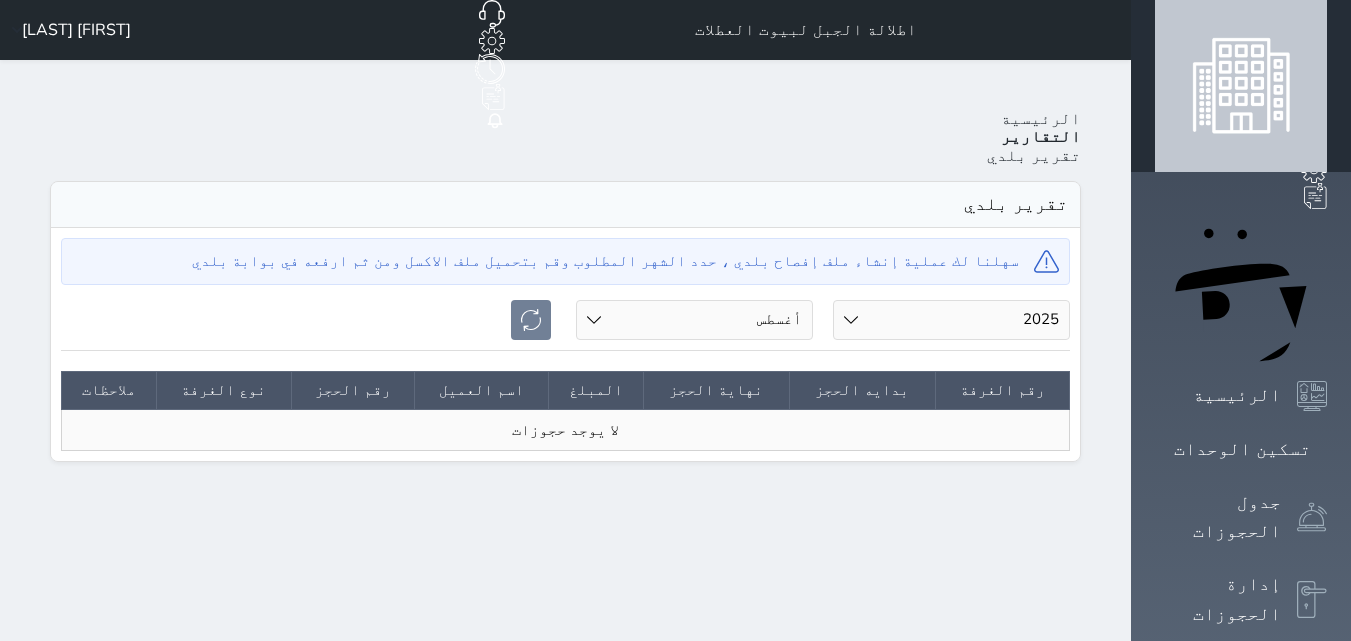 click on "الشهر   يناير فبراير مارس أبريل مايو يونيو يوليو أغسطس" at bounding box center [694, 320] 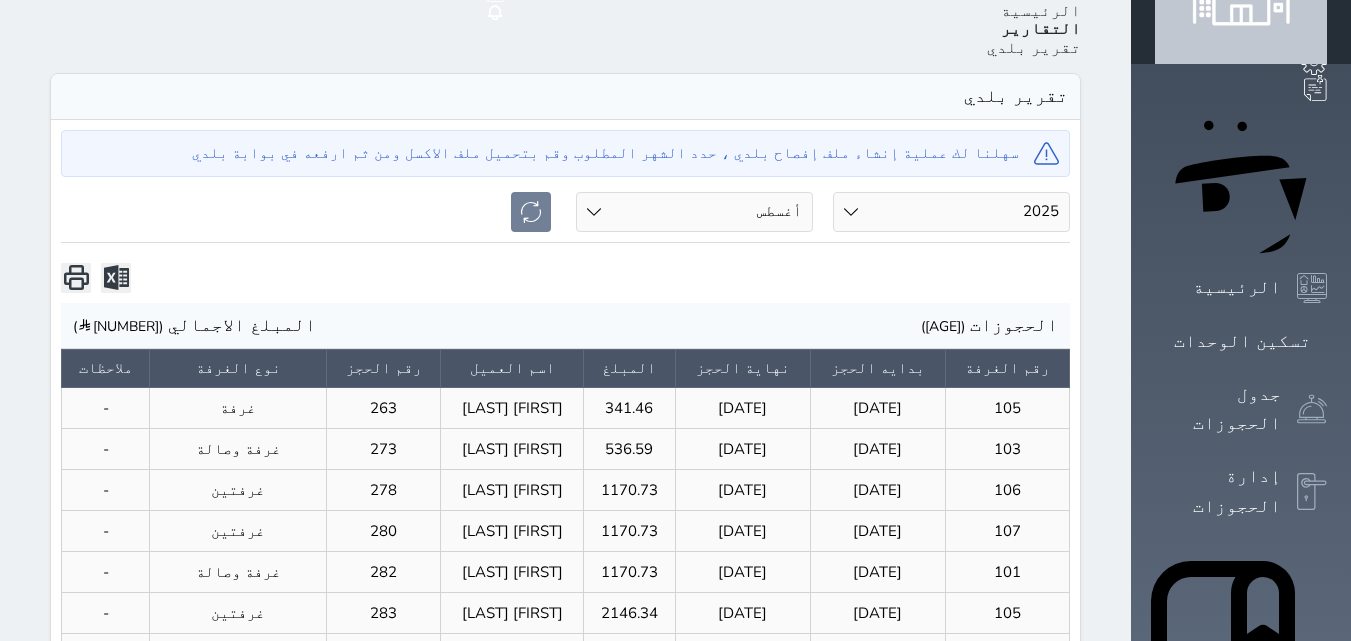 scroll, scrollTop: 106, scrollLeft: 0, axis: vertical 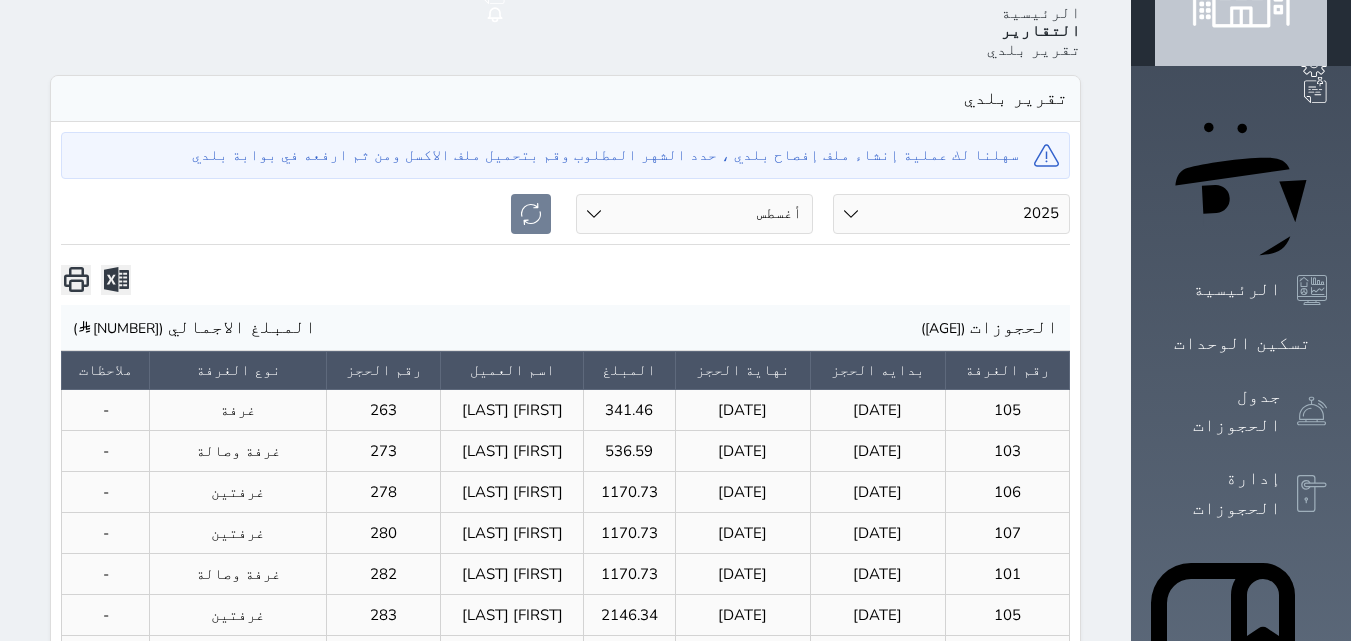 click on "السنة   2020 2021 2022 2023 2024 2025" at bounding box center [951, 214] 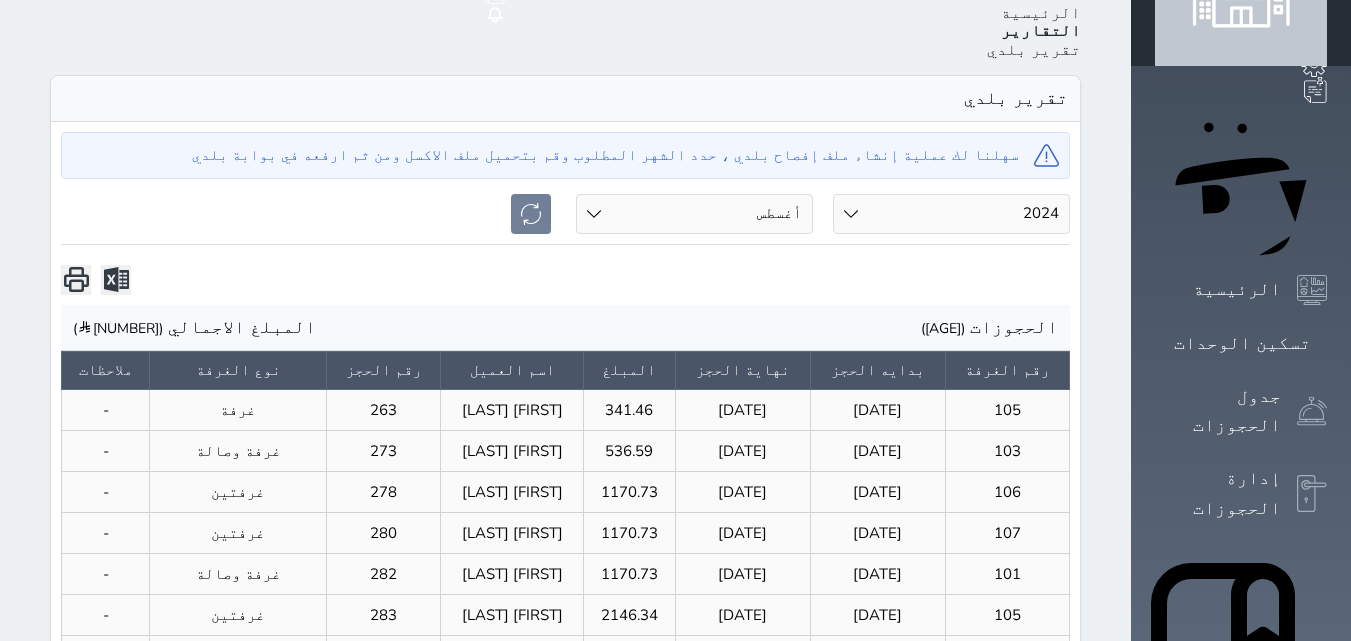 click on "السنة   2020 2021 2022 2023 2024 2025" at bounding box center (951, 214) 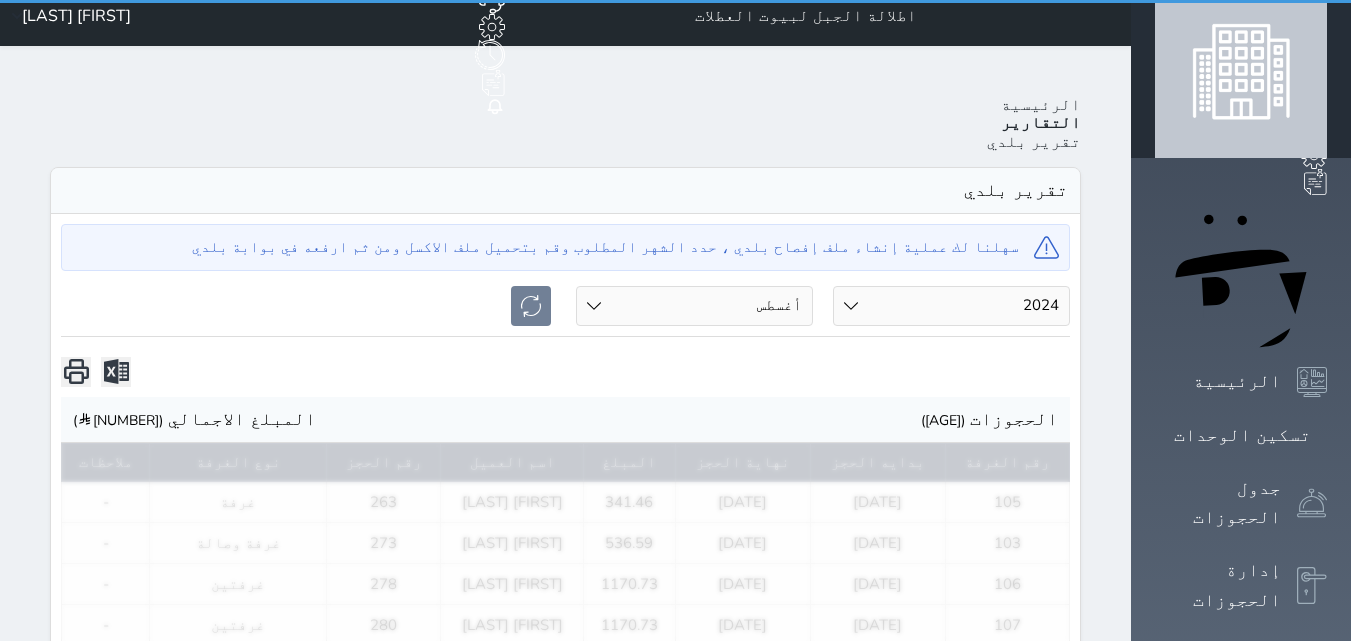 scroll, scrollTop: 0, scrollLeft: 0, axis: both 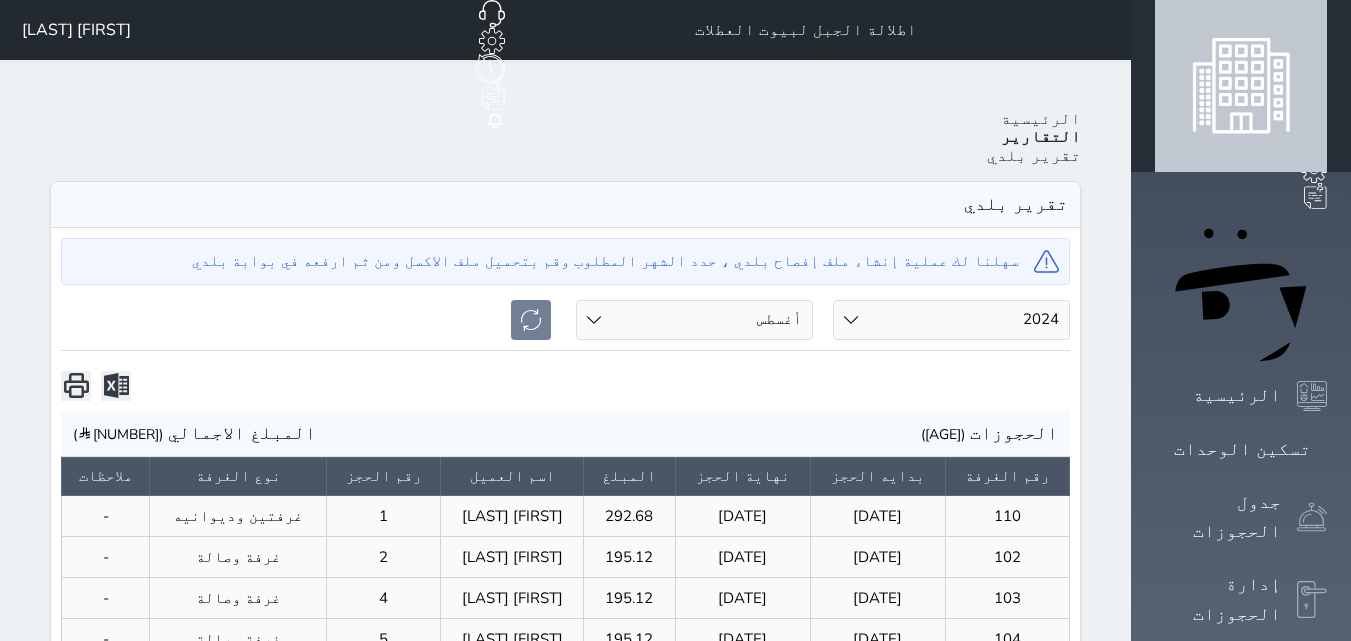 click on "السنة   2020 2021 2022 2023 2024 2025" at bounding box center (951, 320) 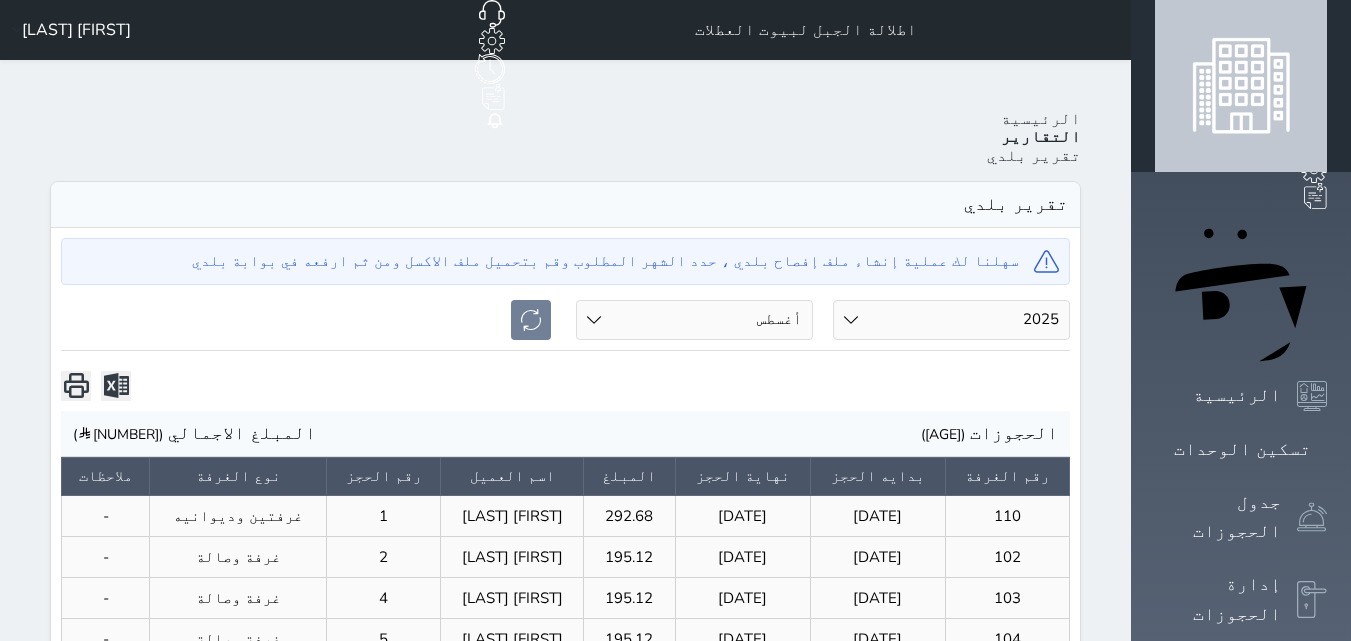 click on "السنة   2020 2021 2022 2023 2024 2025" at bounding box center [951, 320] 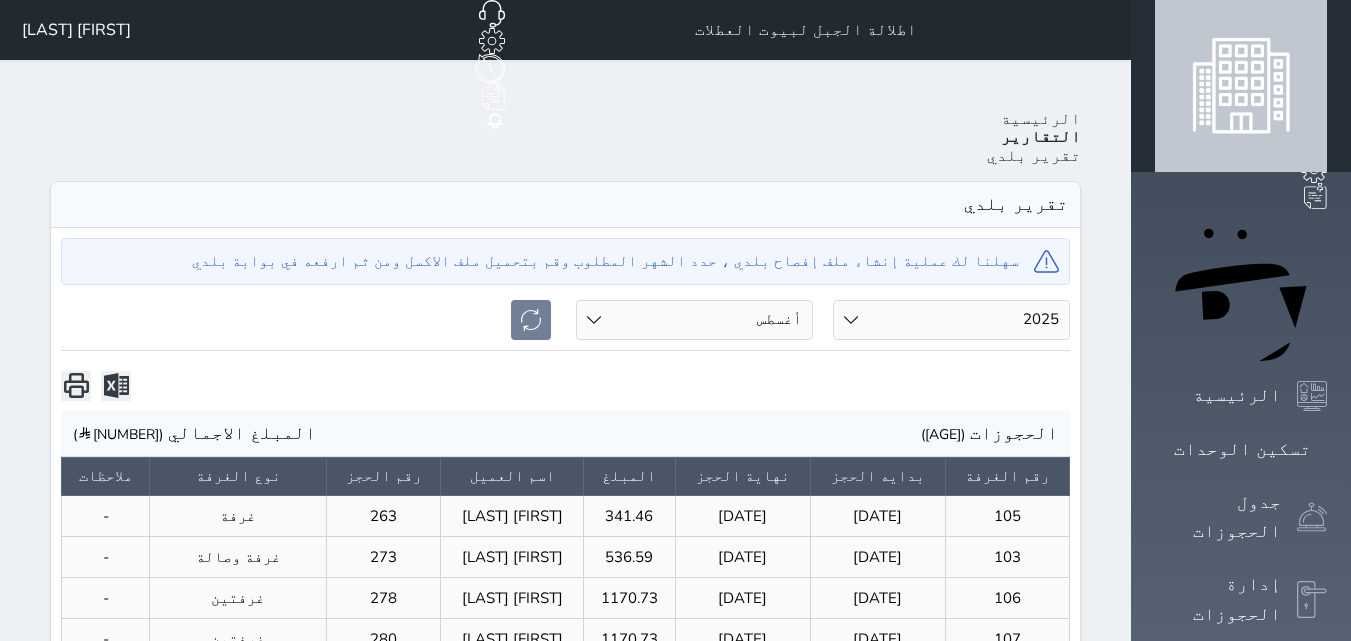 click on "الشهر   يناير فبراير مارس أبريل مايو يونيو يوليو أغسطس" at bounding box center [694, 320] 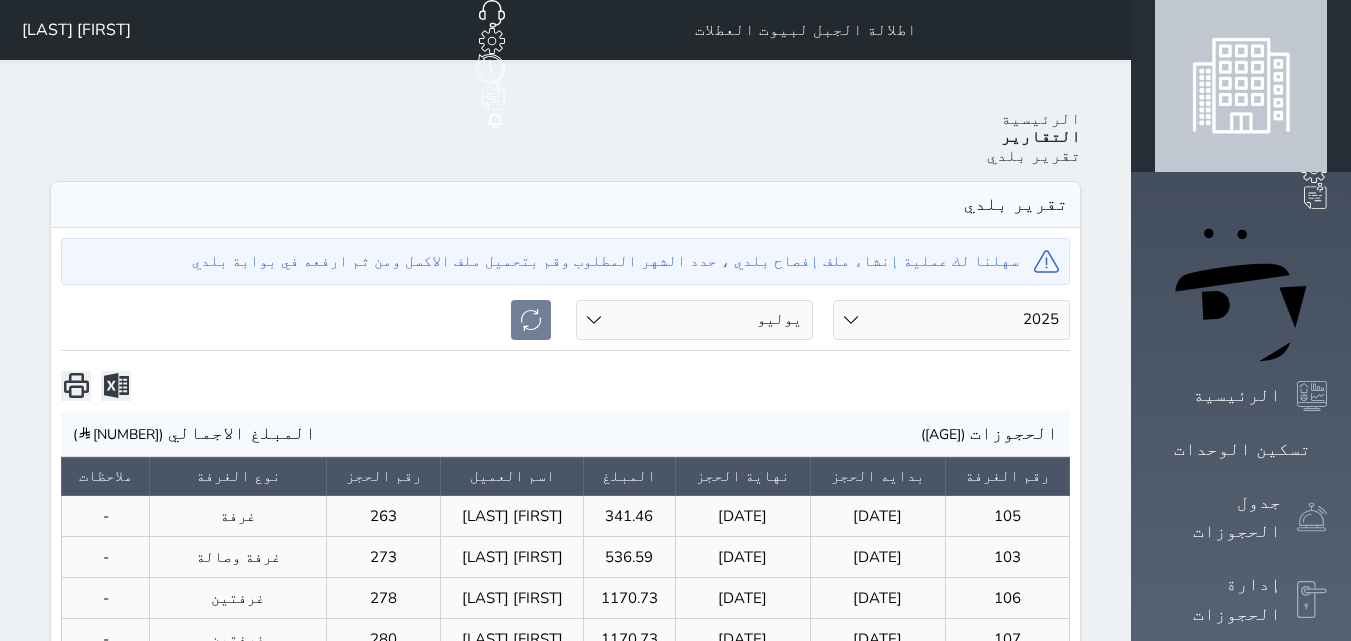 click on "الشهر   يناير فبراير مارس أبريل مايو يونيو يوليو أغسطس" at bounding box center [694, 320] 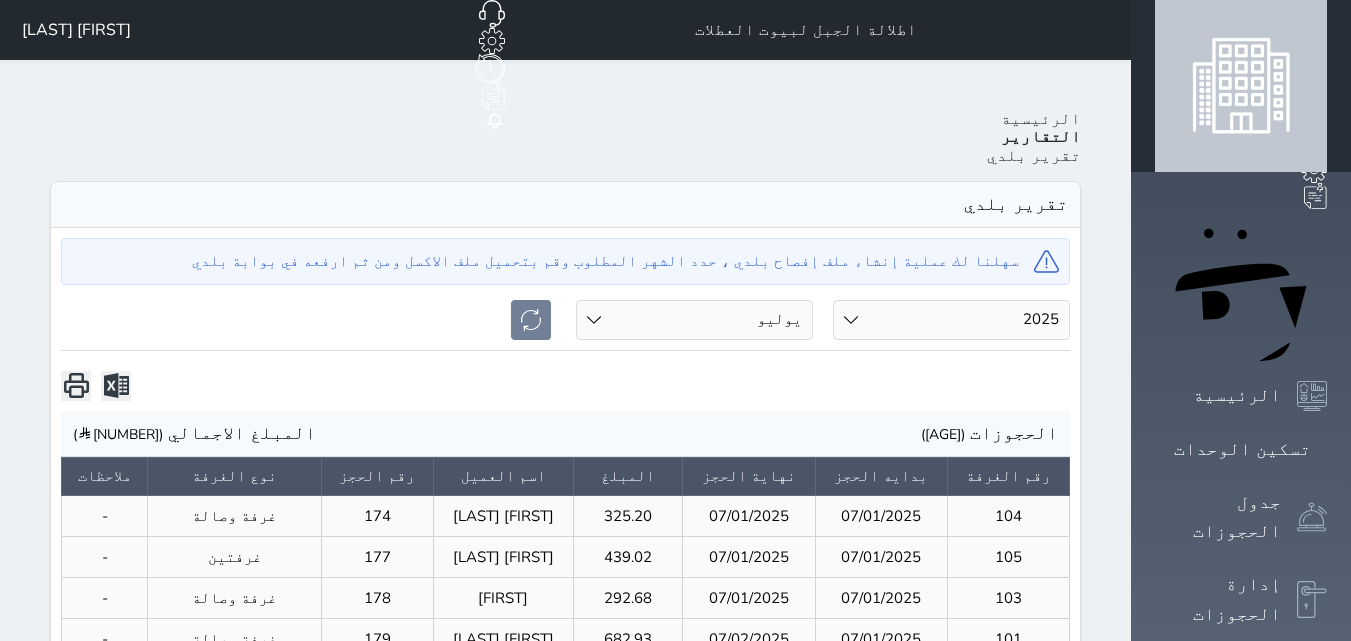 click on "الشهر   يناير فبراير مارس أبريل مايو يونيو يوليو أغسطس" at bounding box center [694, 320] 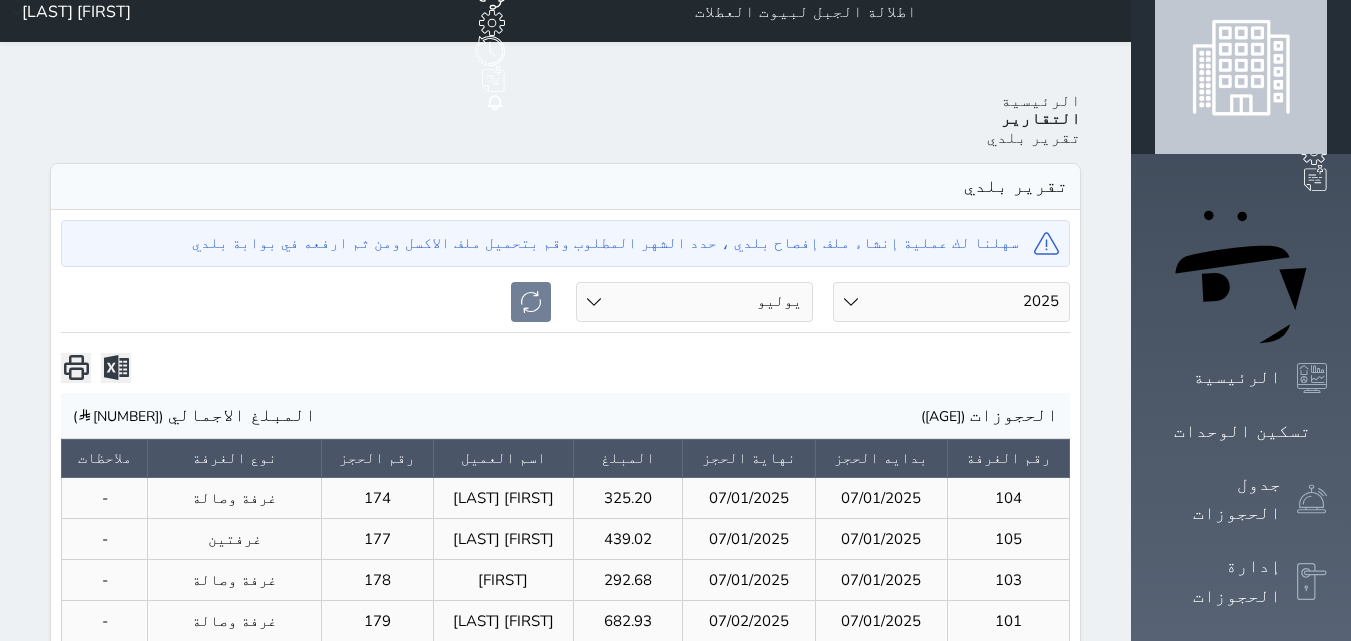 scroll, scrollTop: 0, scrollLeft: 0, axis: both 